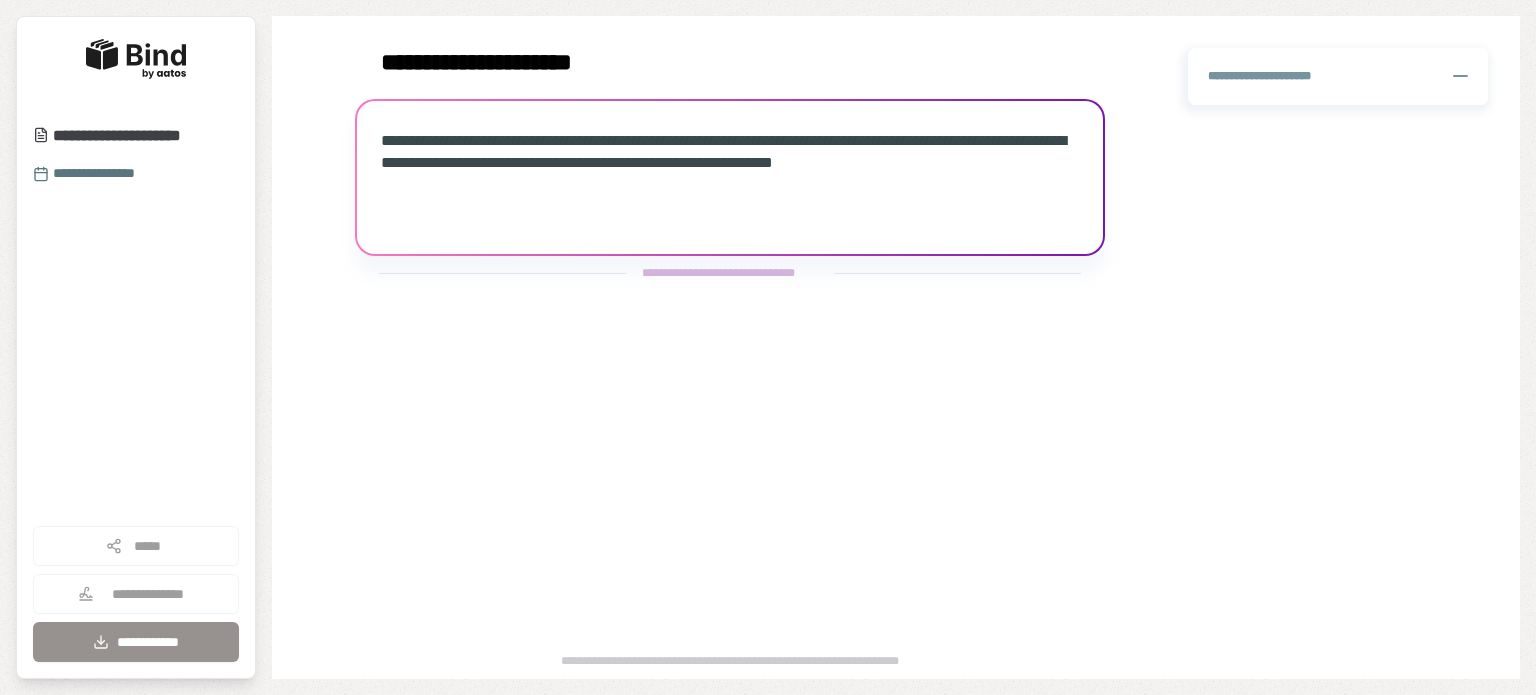 scroll, scrollTop: 0, scrollLeft: 0, axis: both 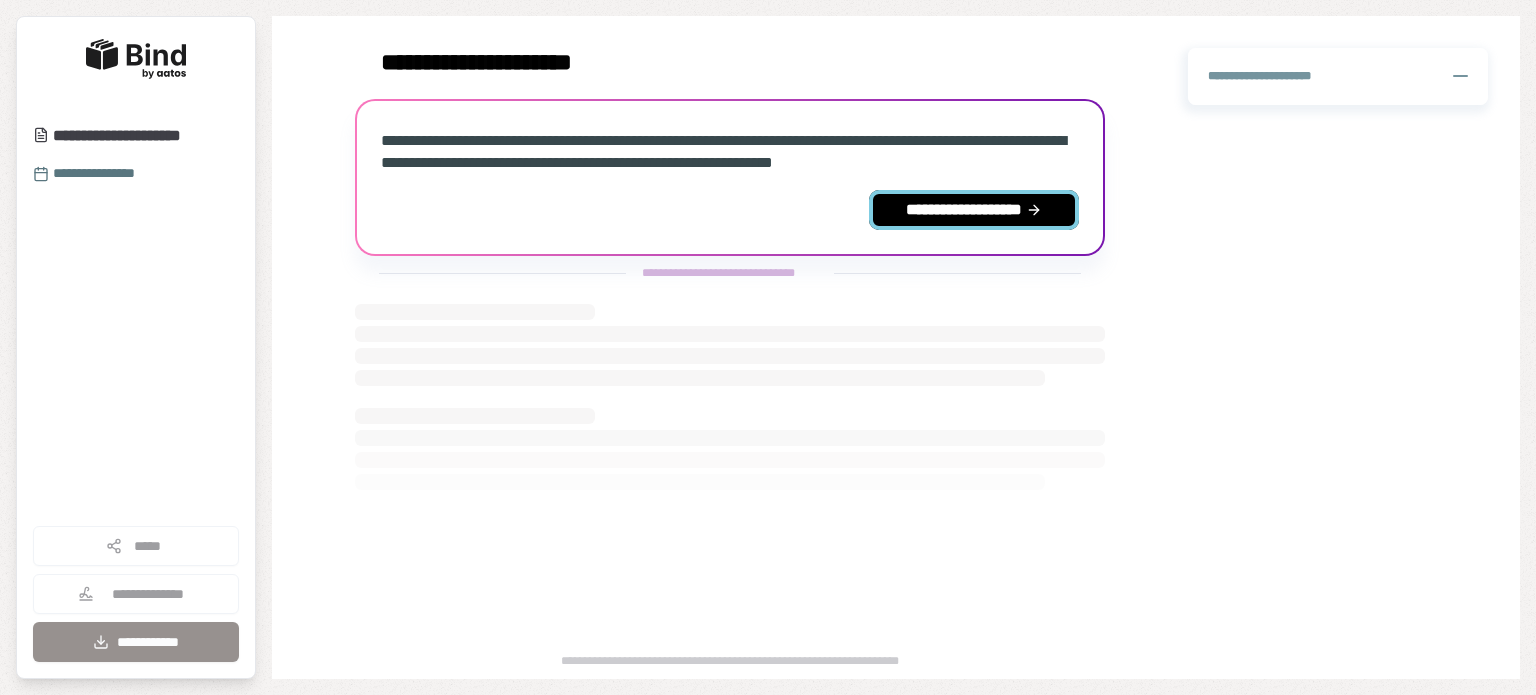 click on "**********" at bounding box center (974, 210) 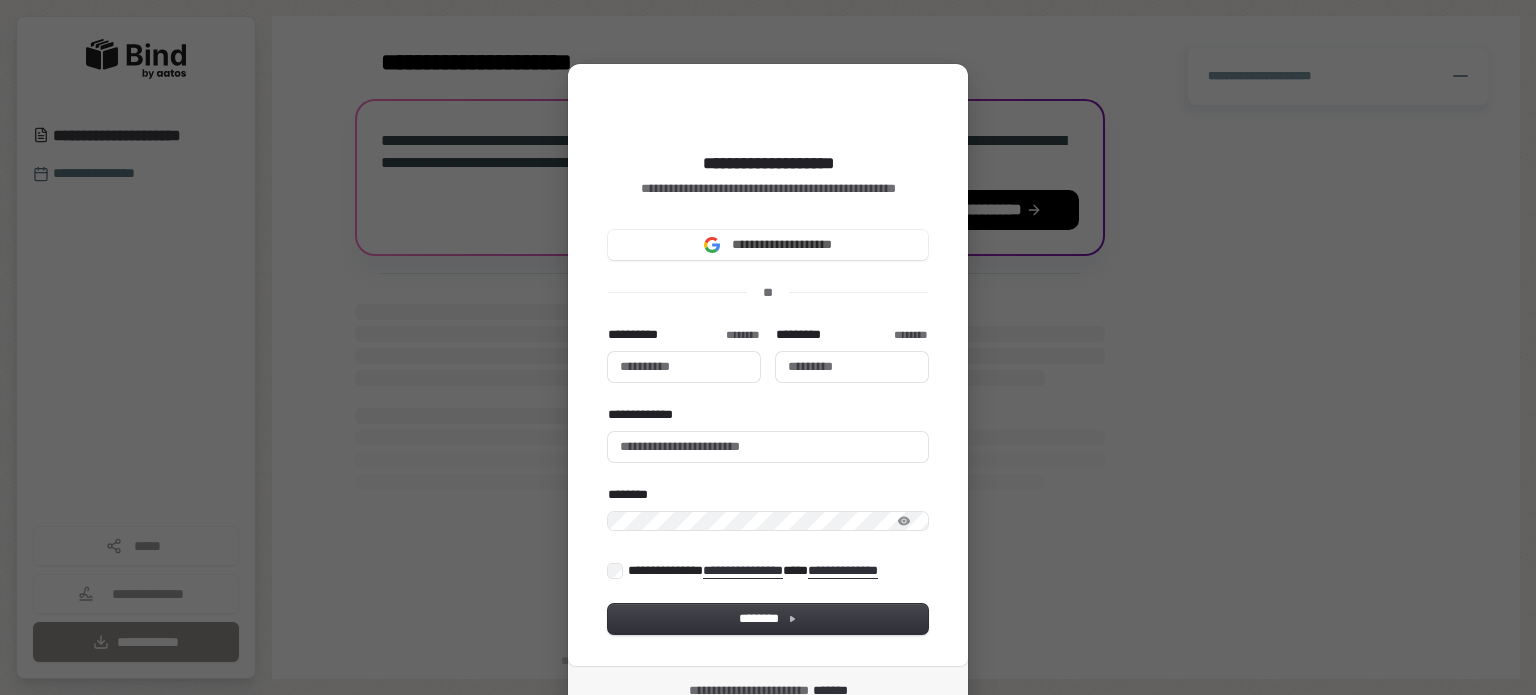 type 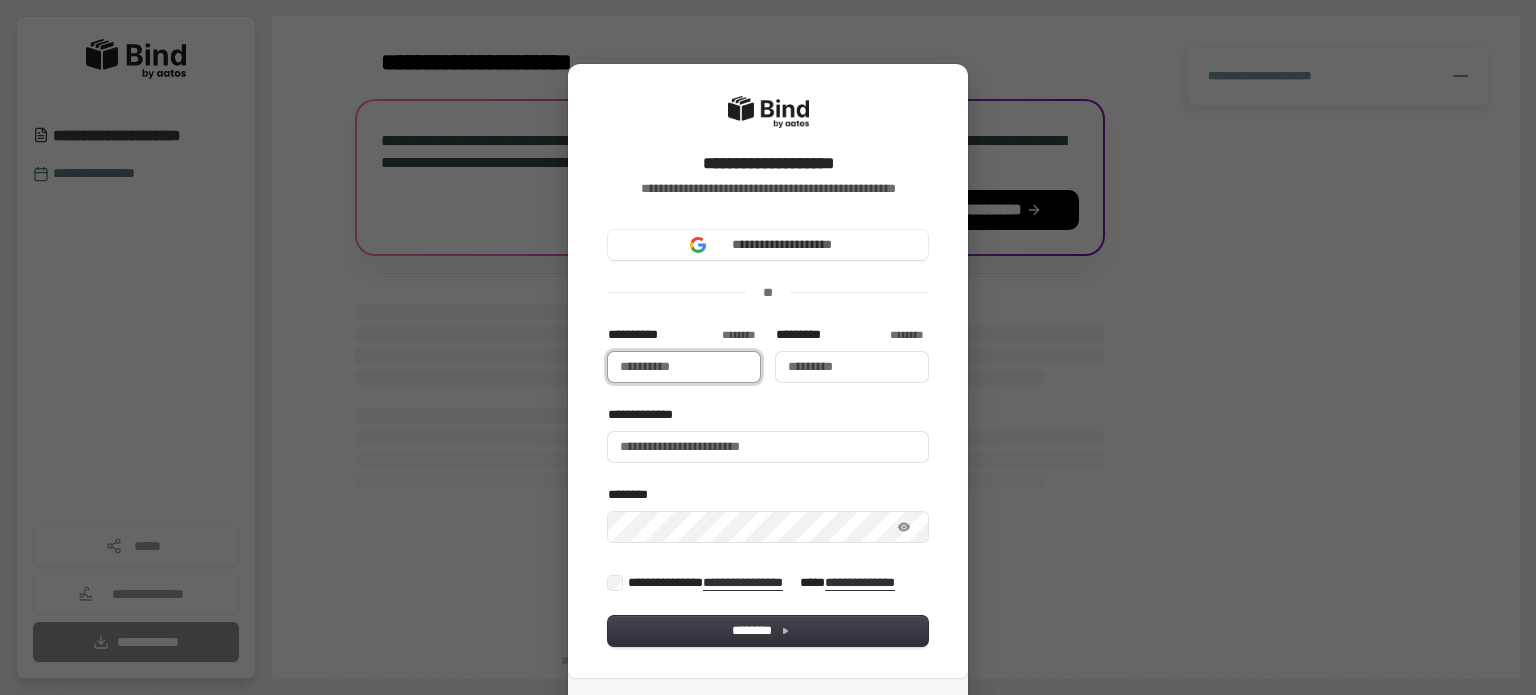 type 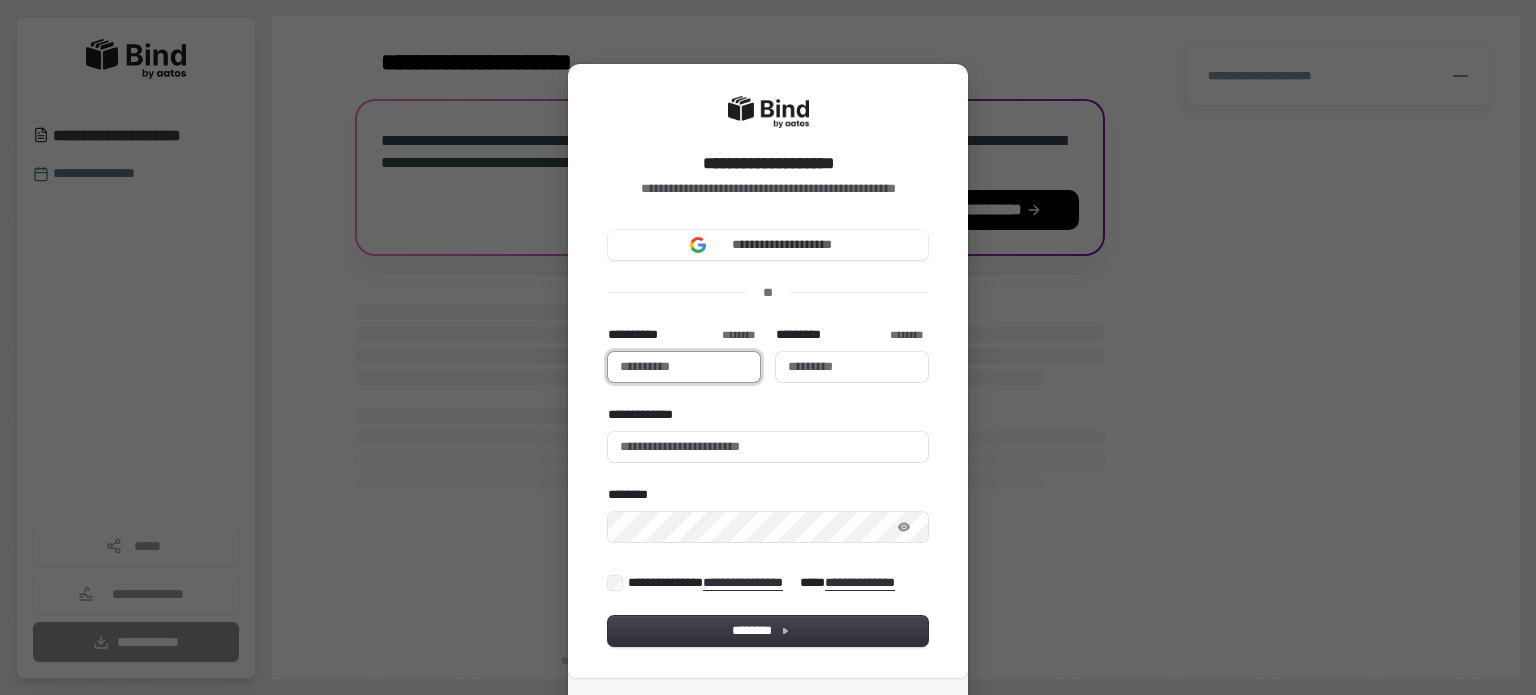 type on "***" 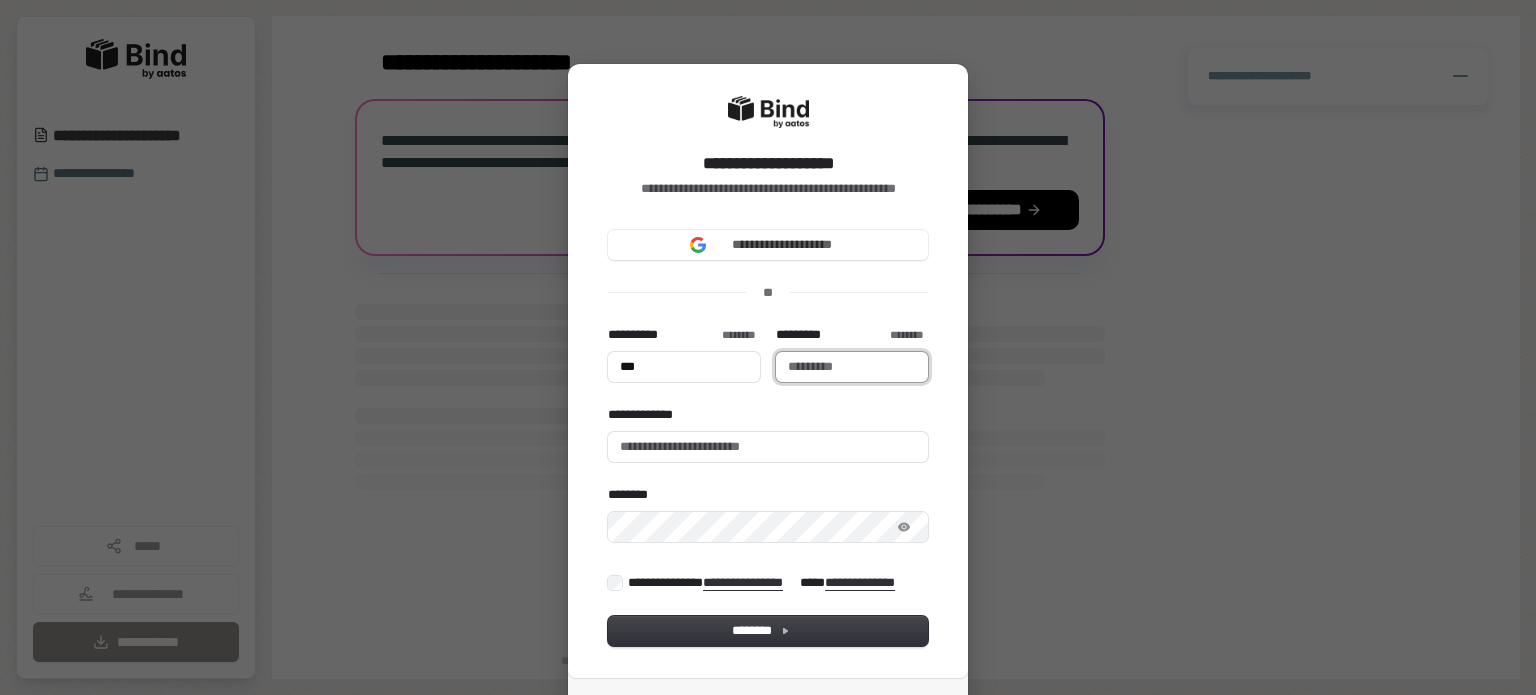 type on "*****" 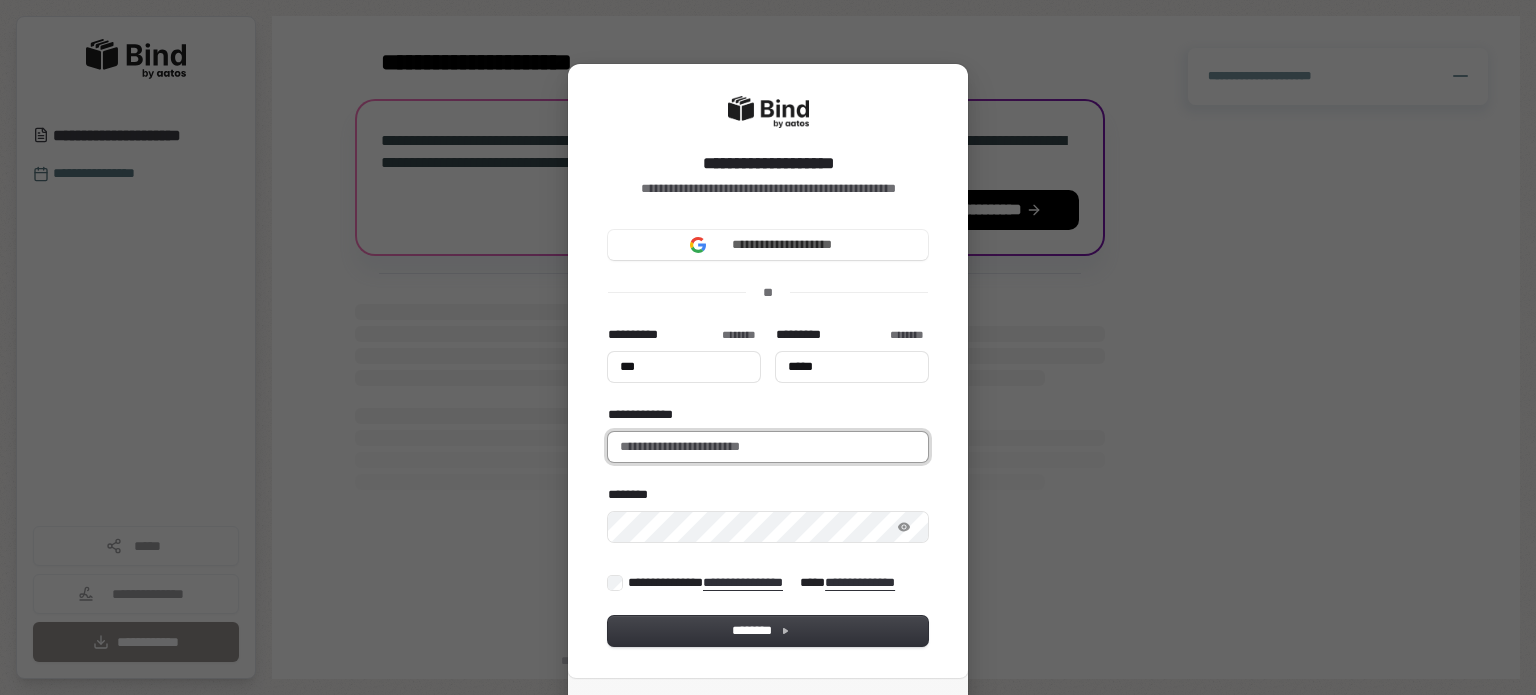 type on "**********" 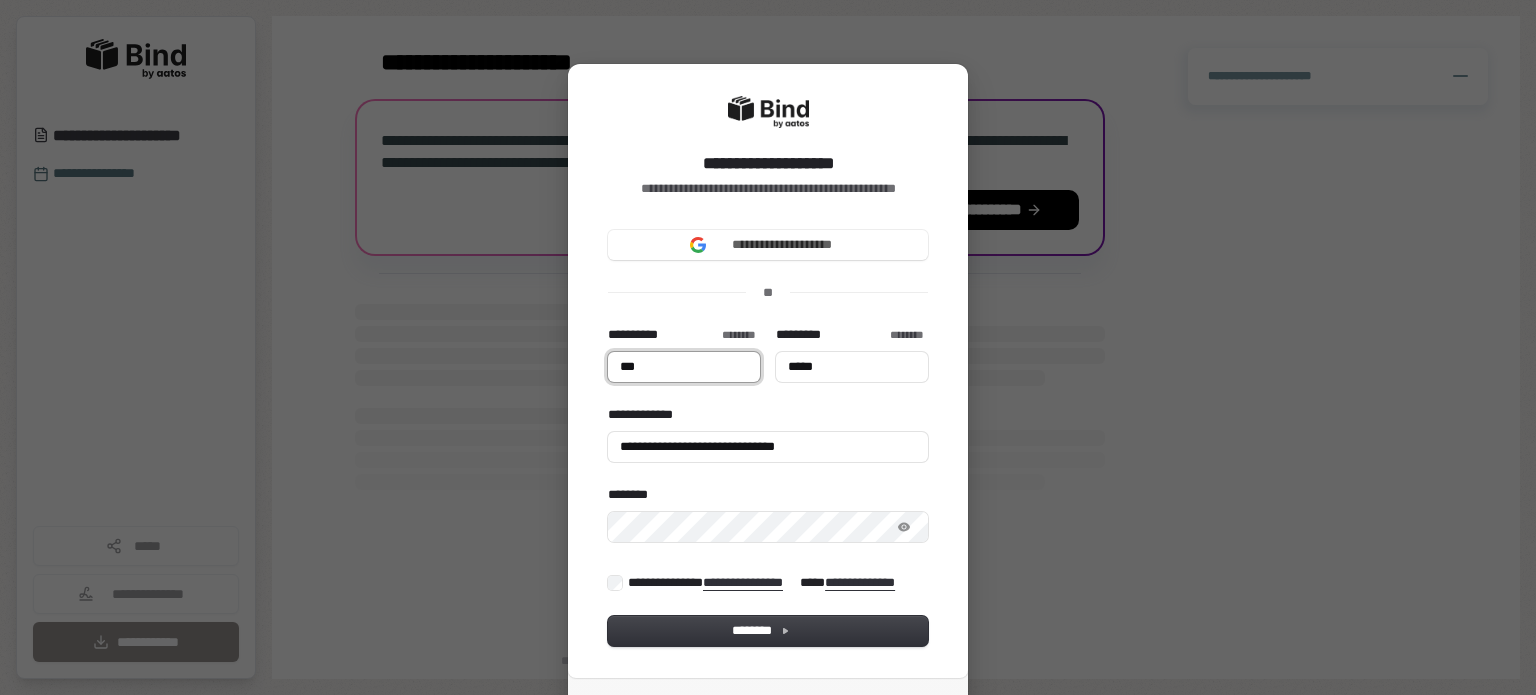 type on "***" 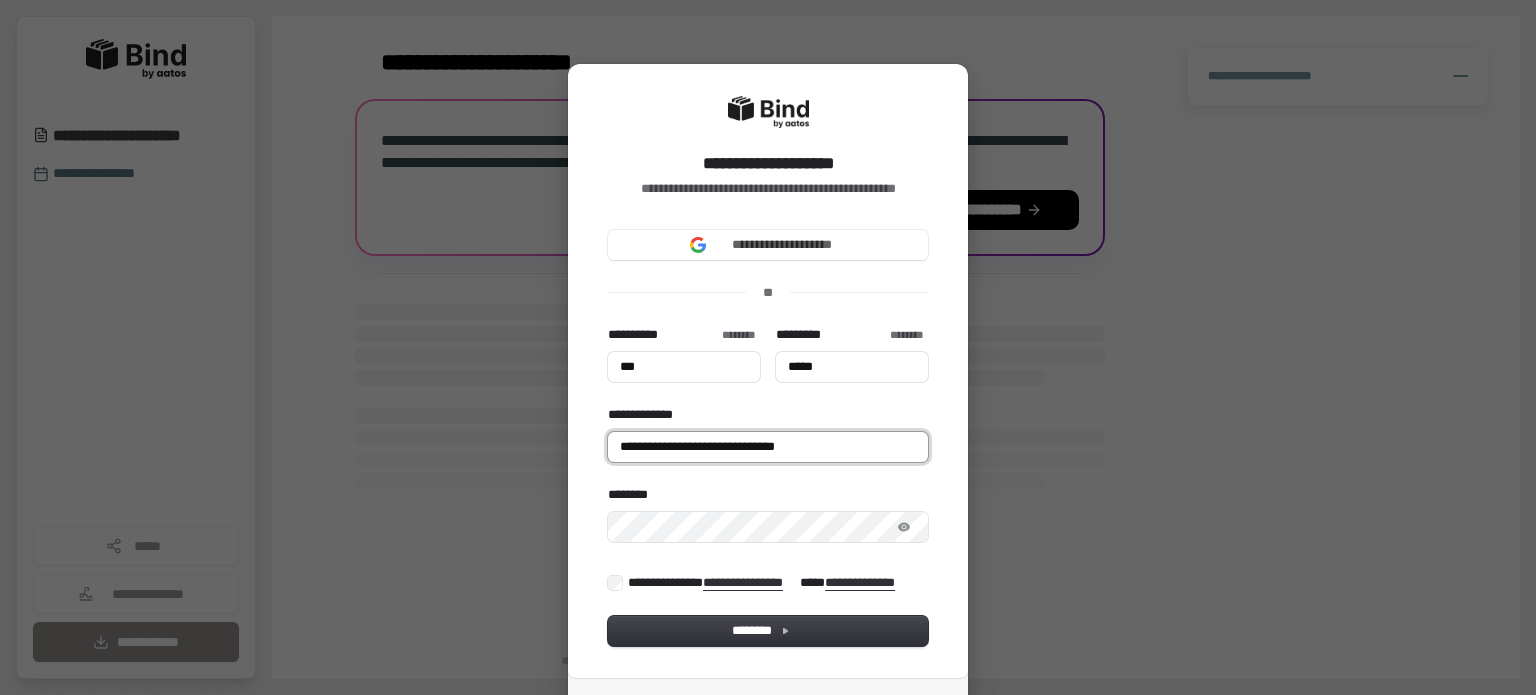 type on "***" 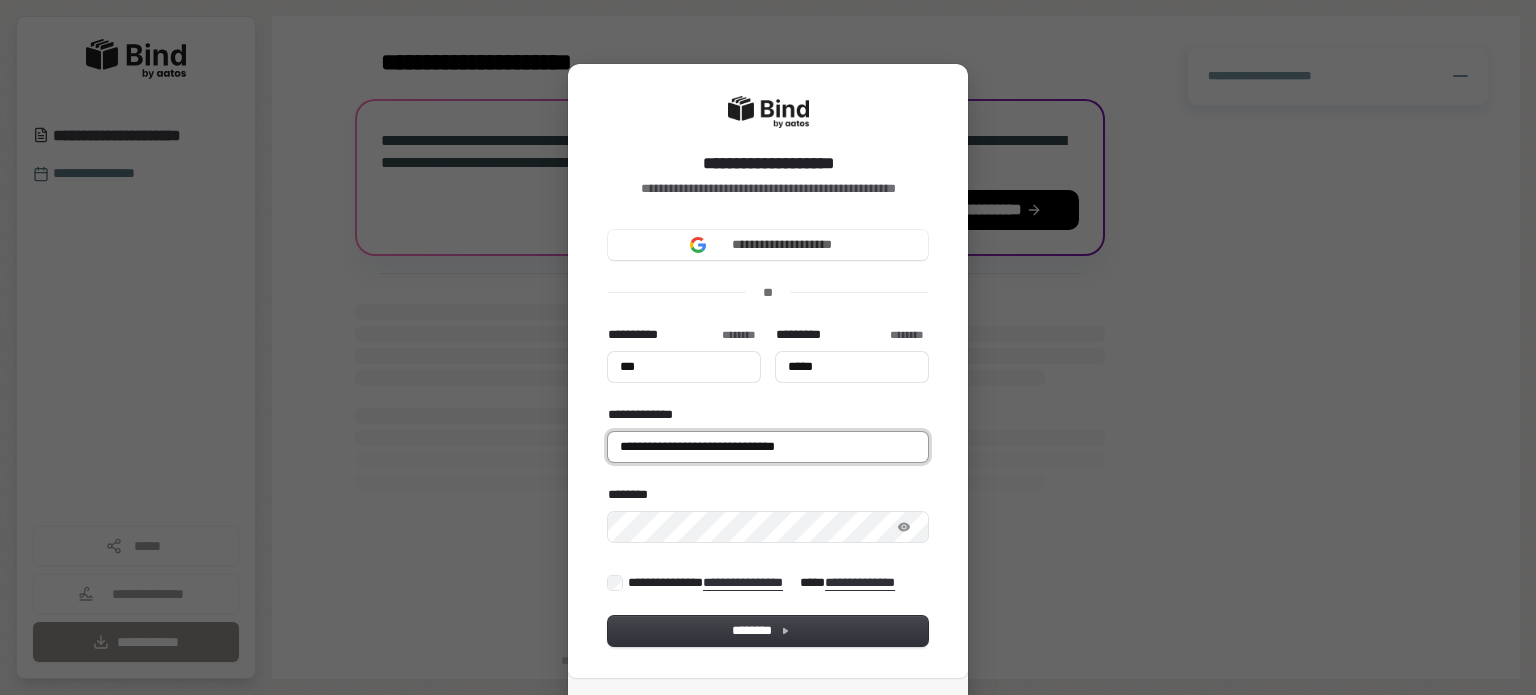 drag, startPoint x: 838, startPoint y: 448, endPoint x: 586, endPoint y: 462, distance: 252.3886 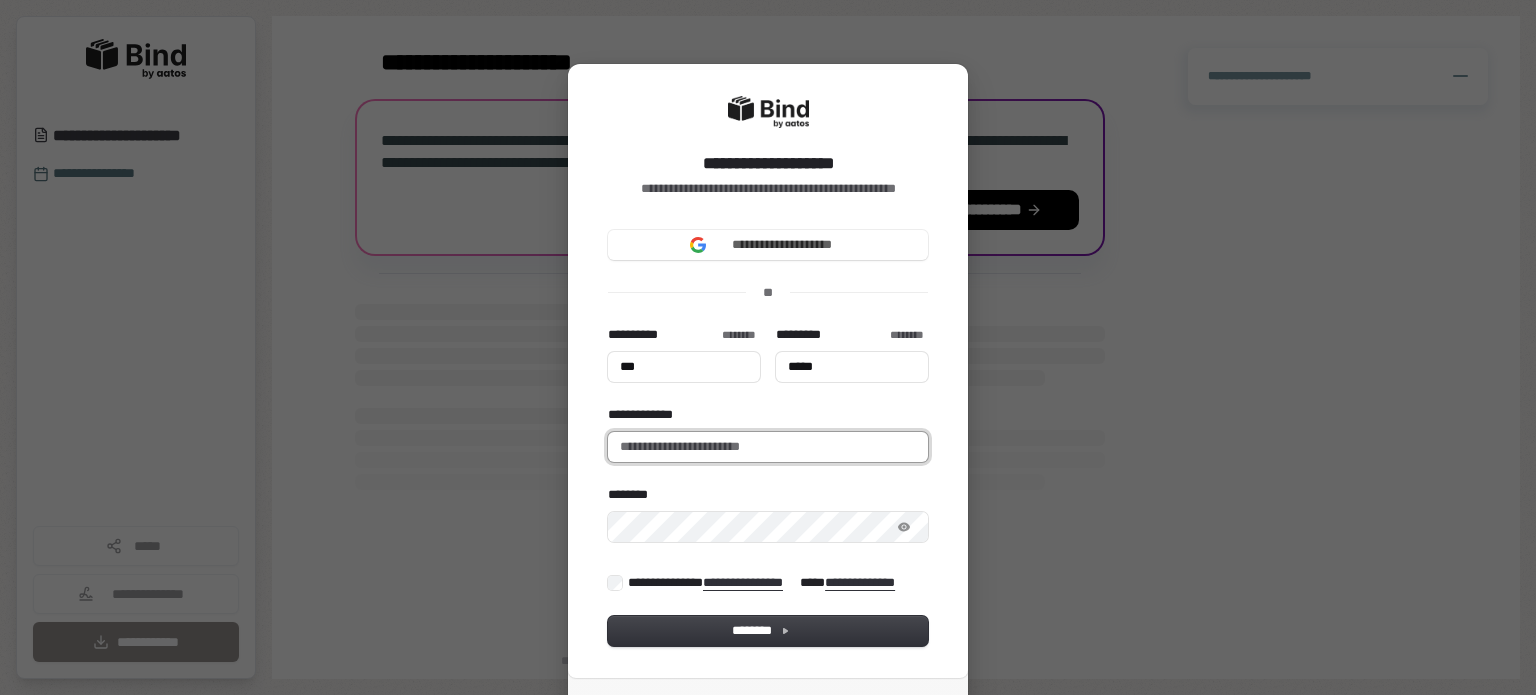 type on "***" 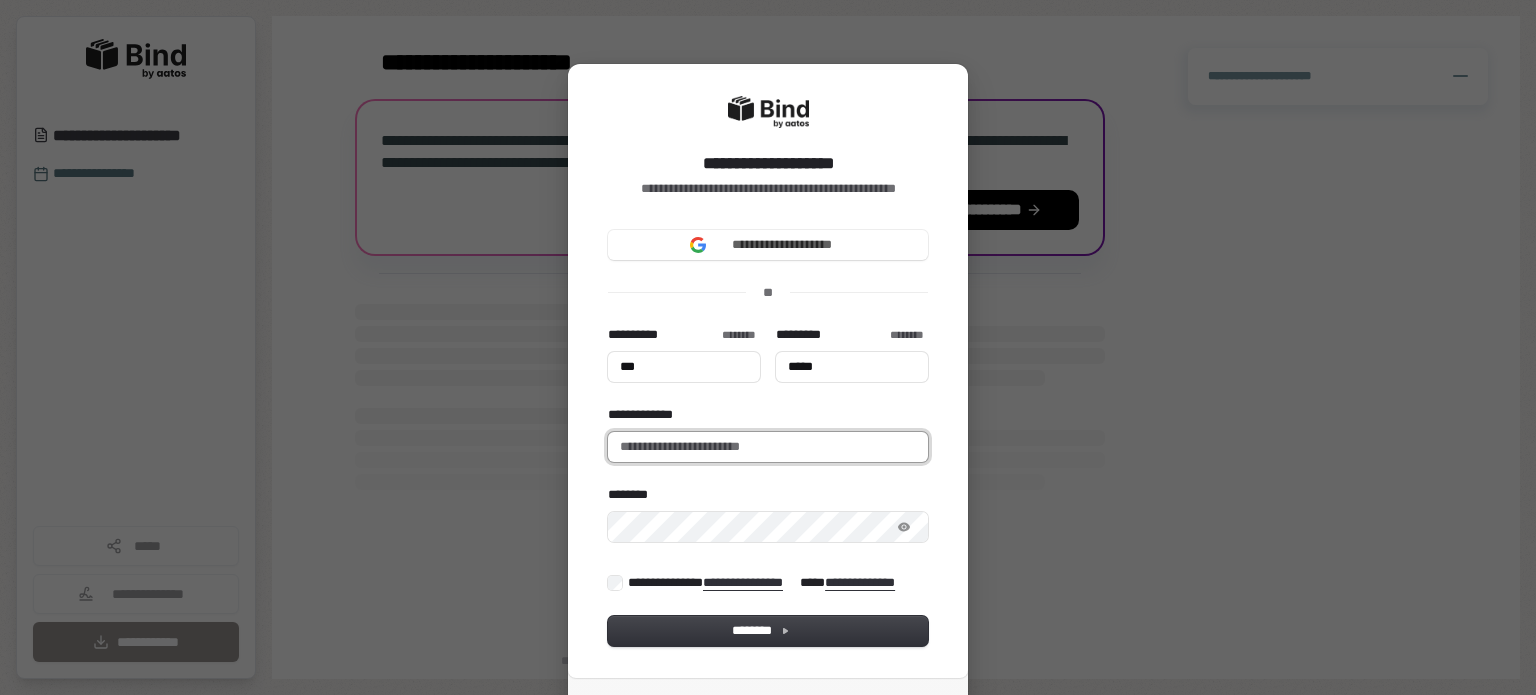 type on "***" 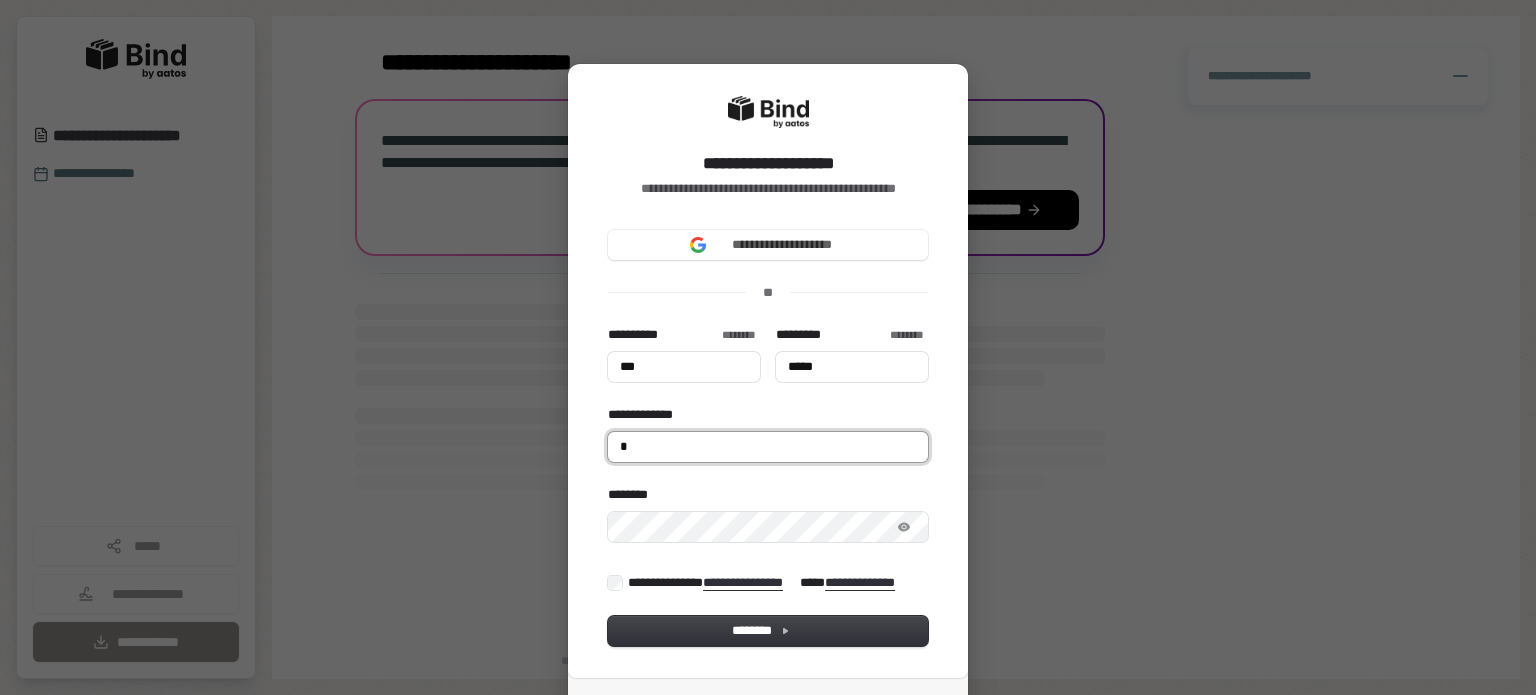 type on "***" 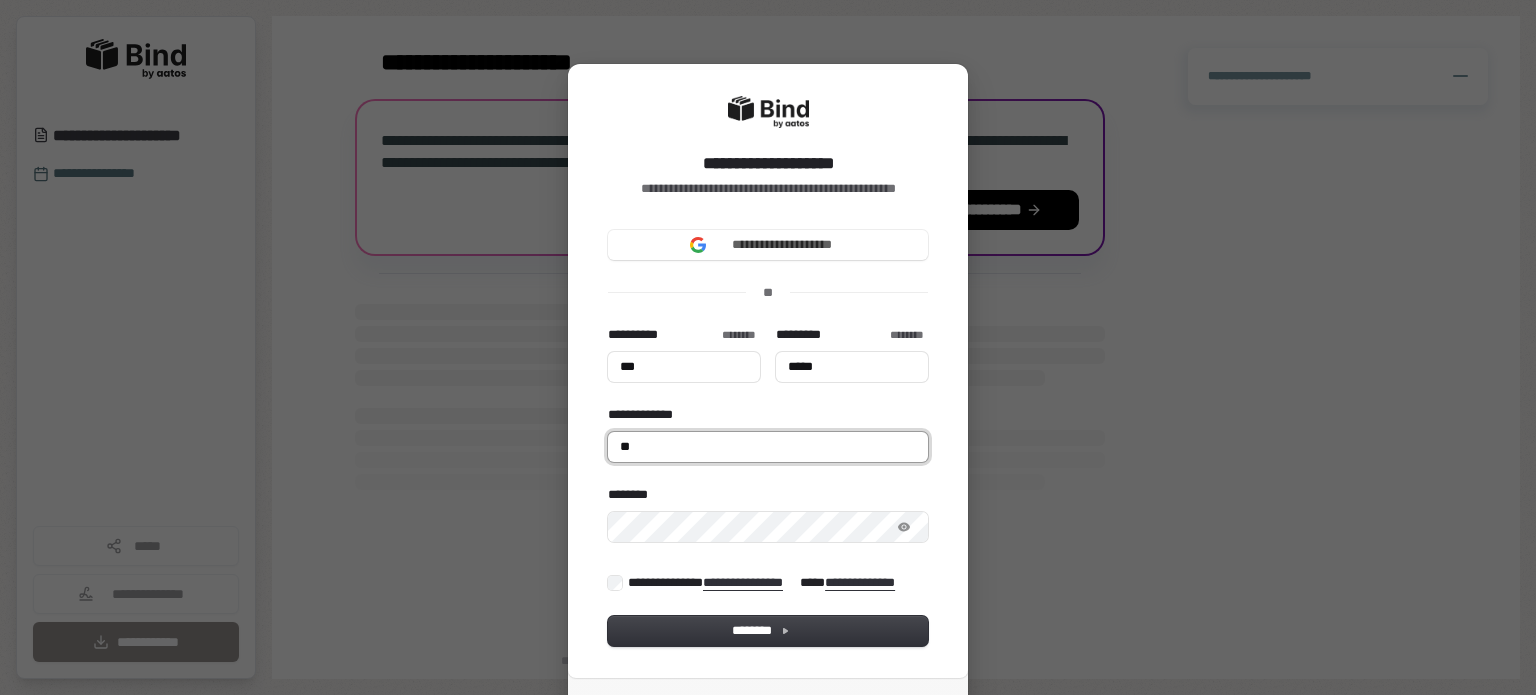 type on "***" 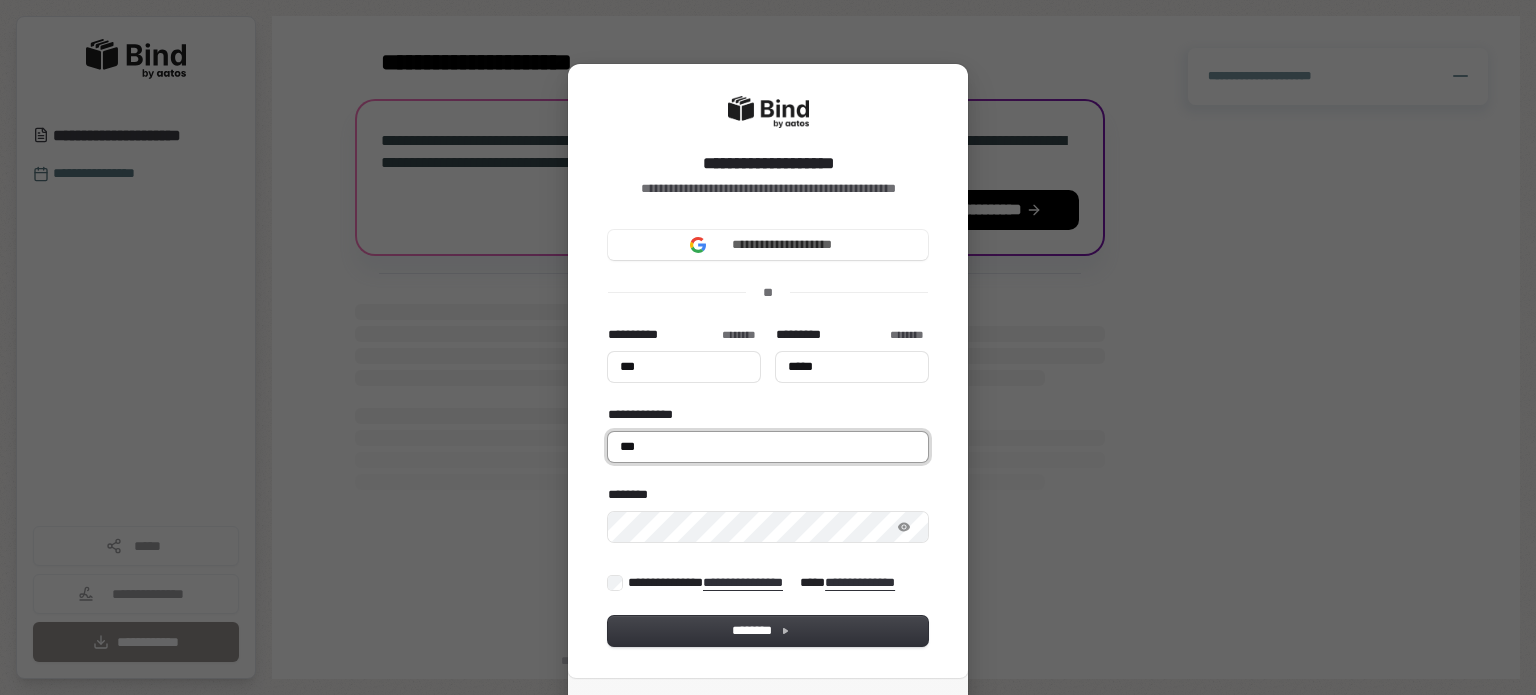 type on "***" 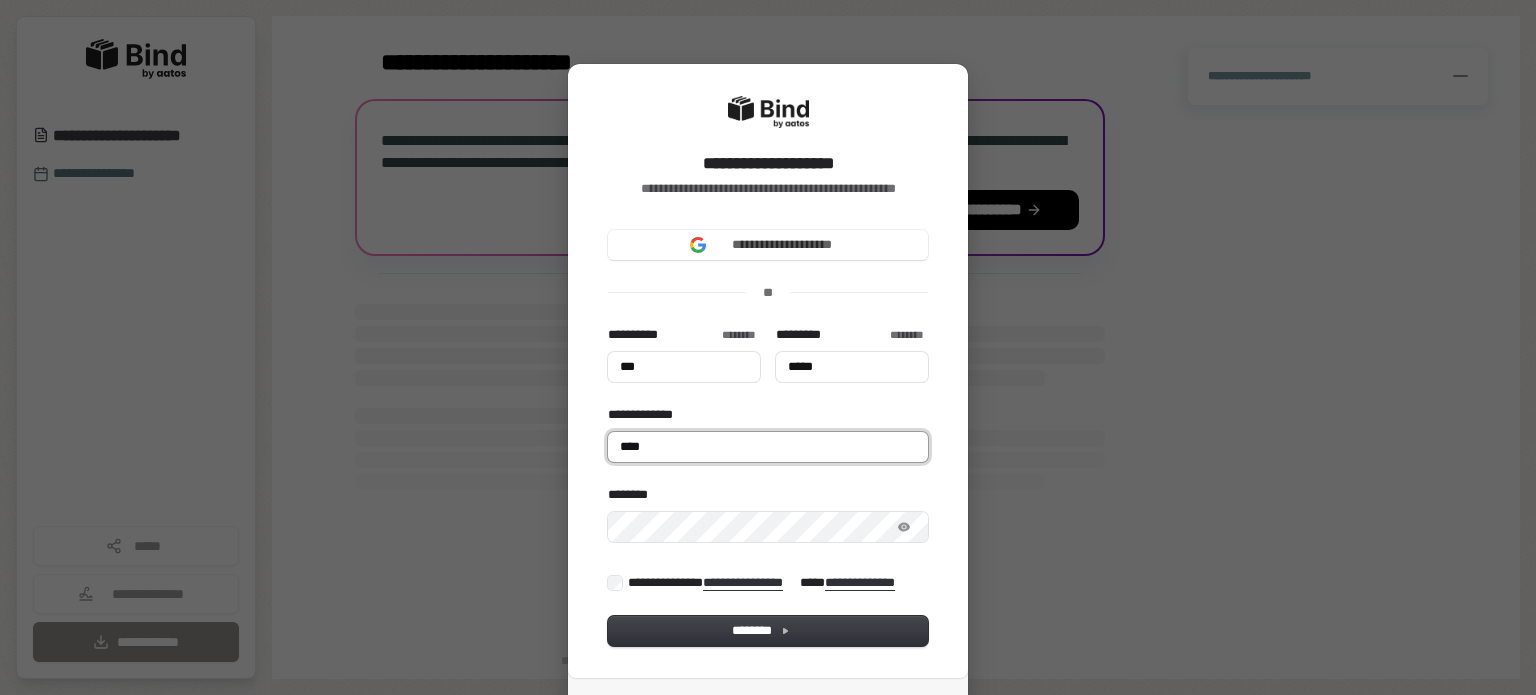 type on "***" 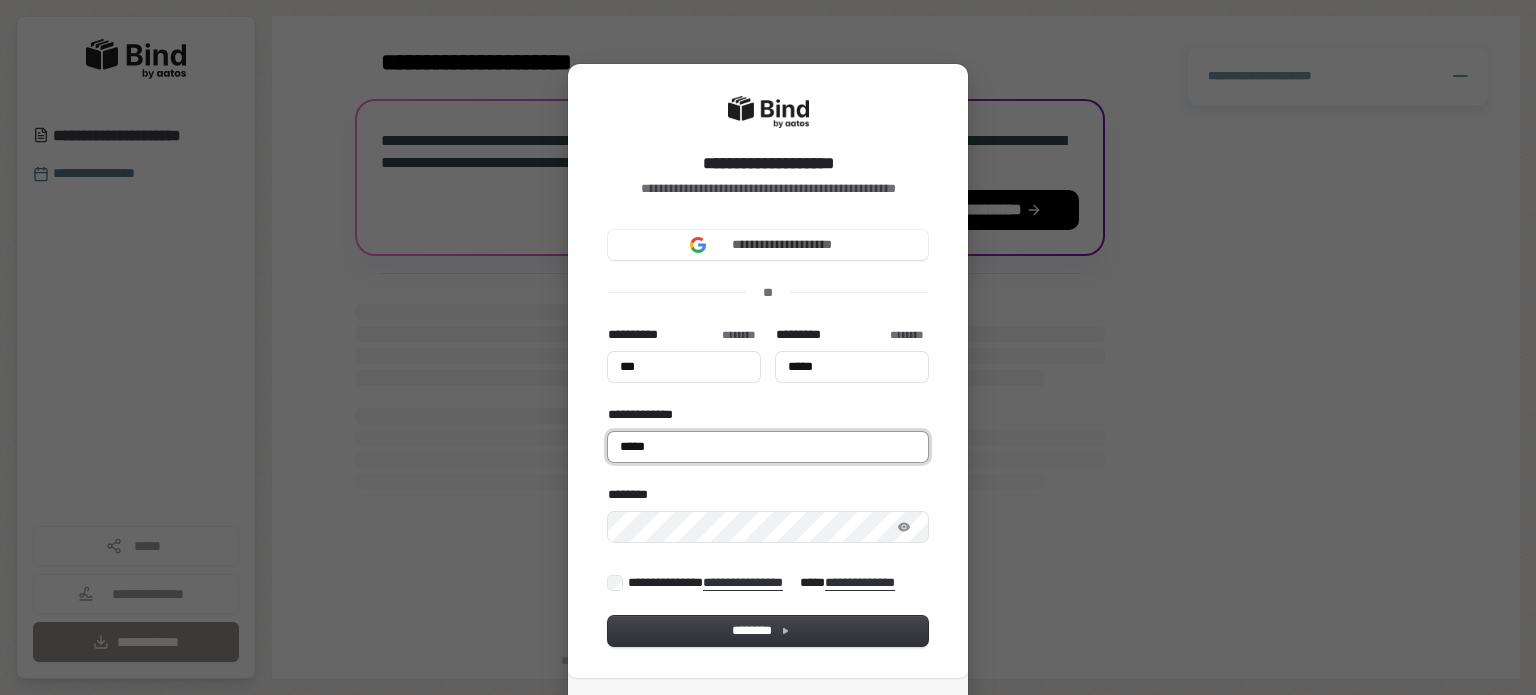 type on "***" 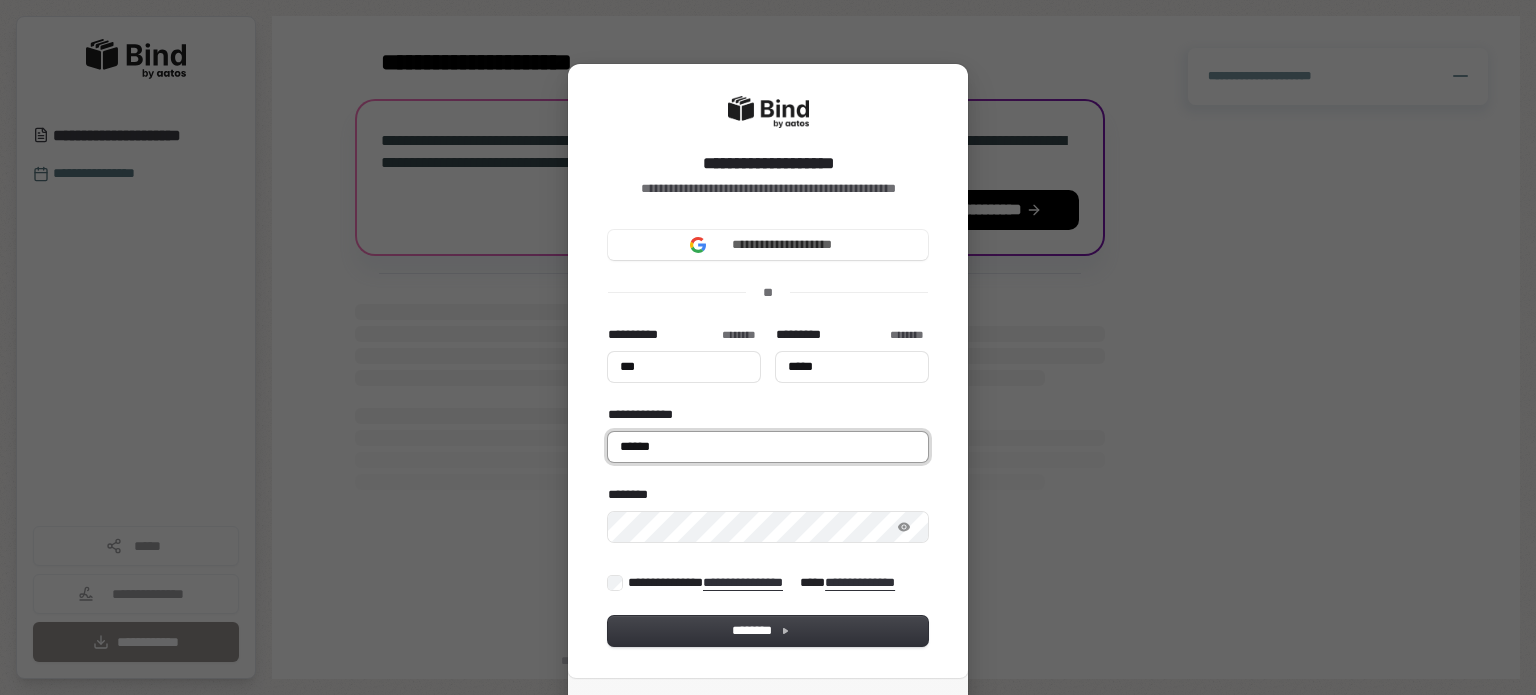 type on "***" 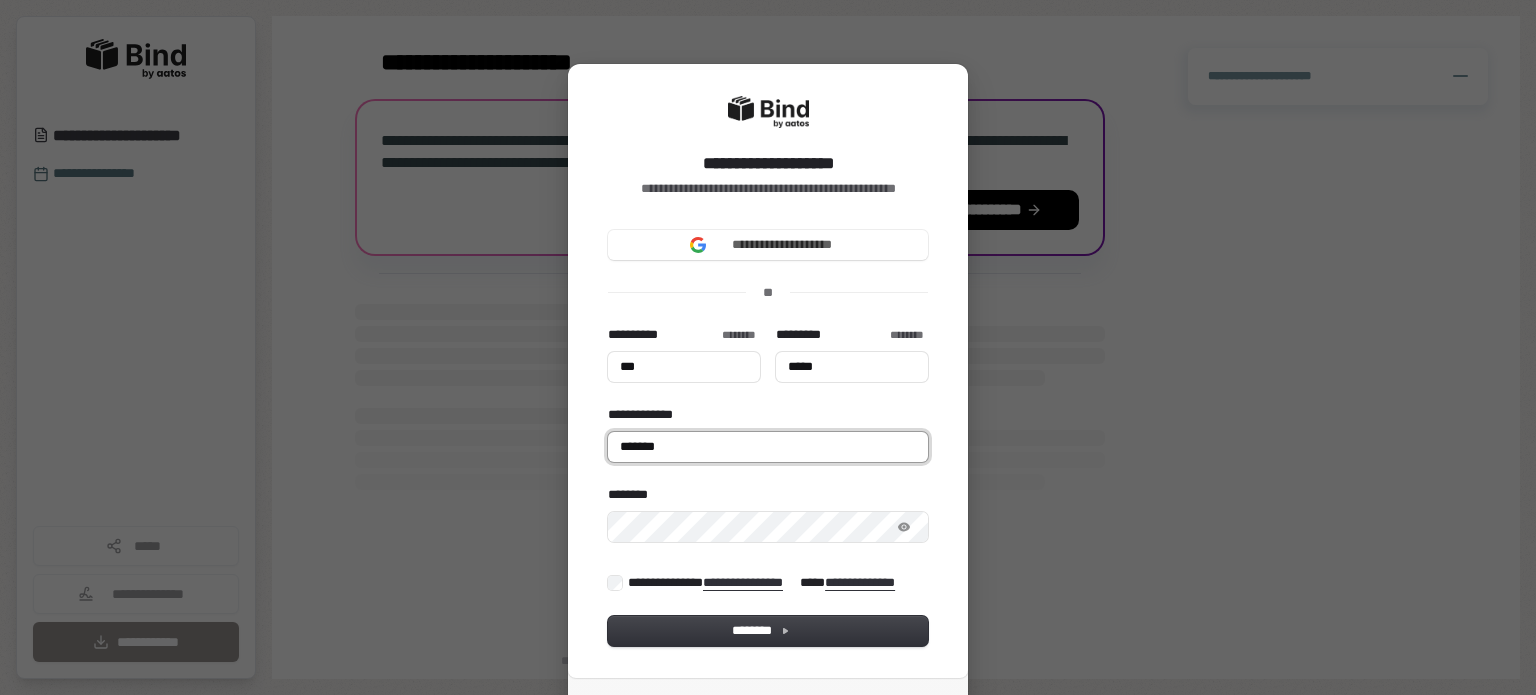 type on "***" 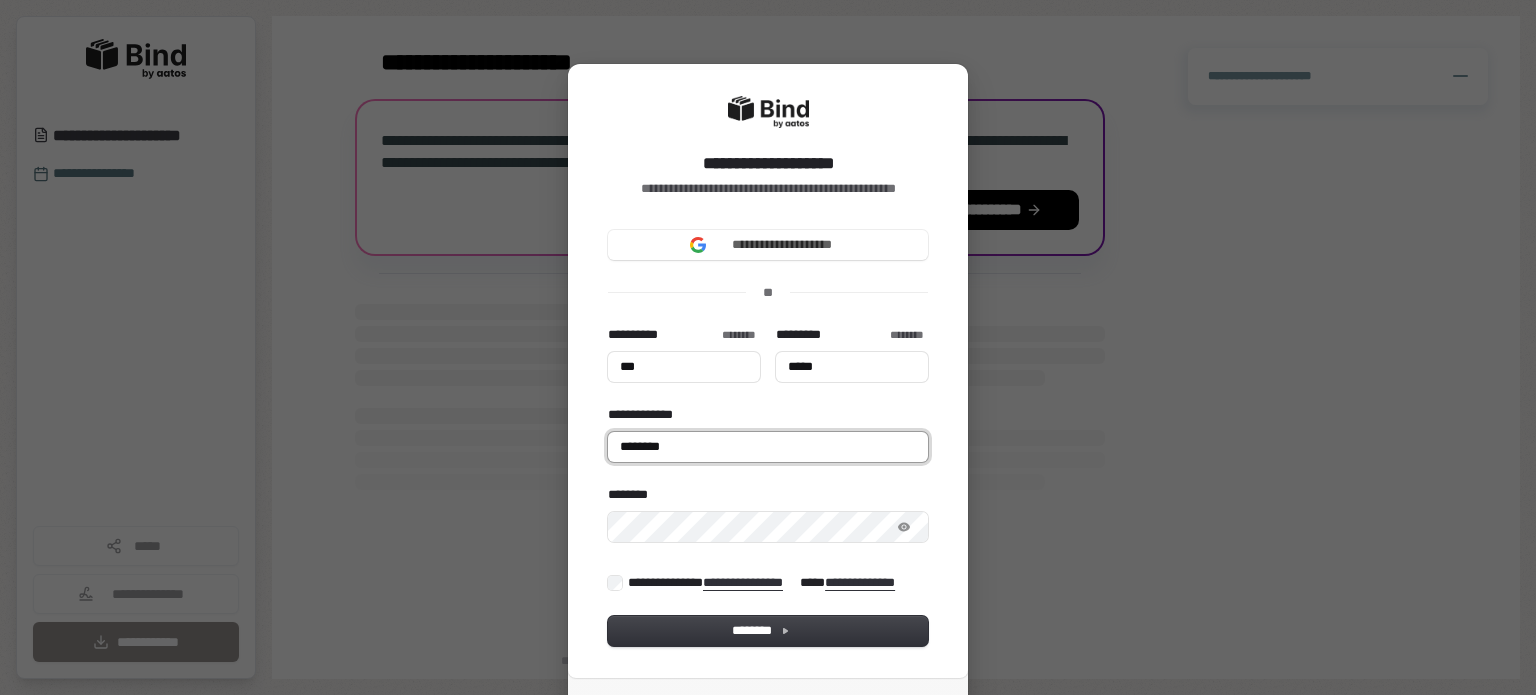 type on "***" 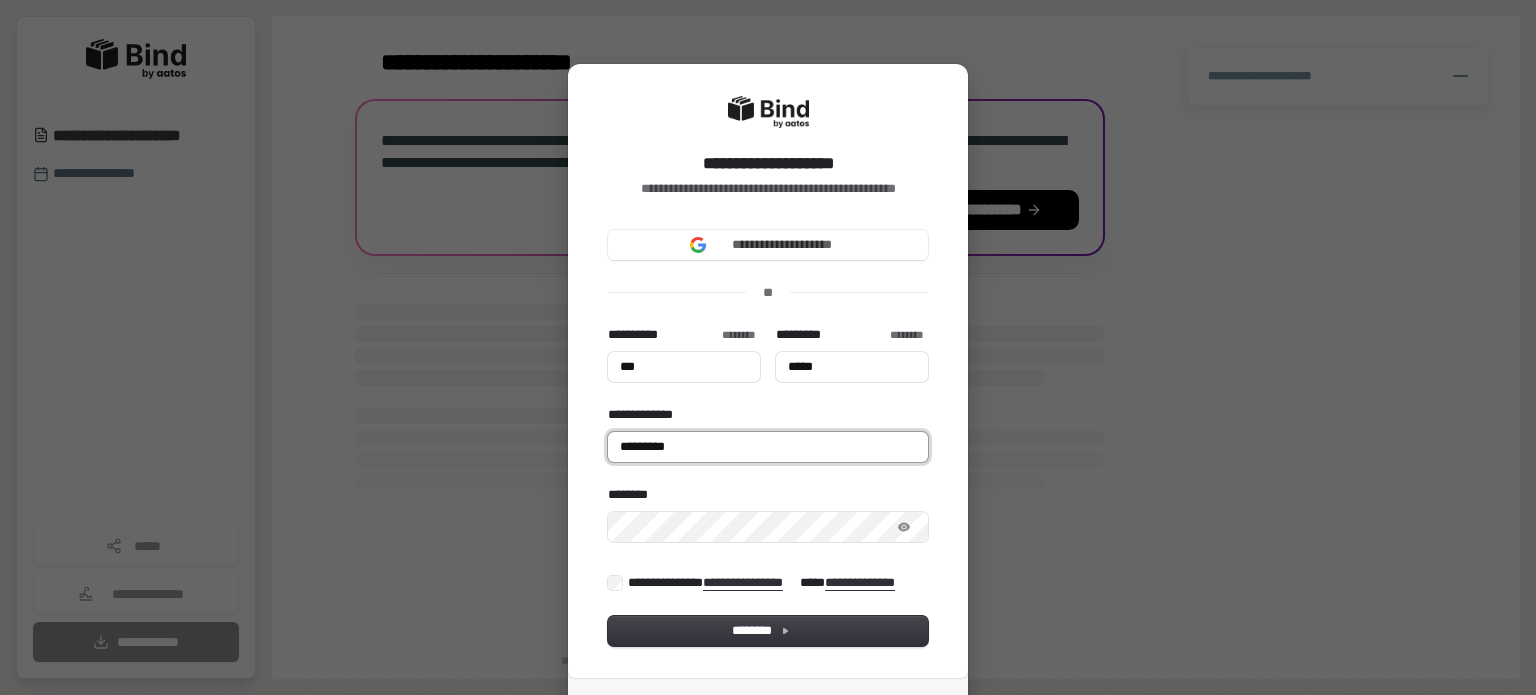 type on "***" 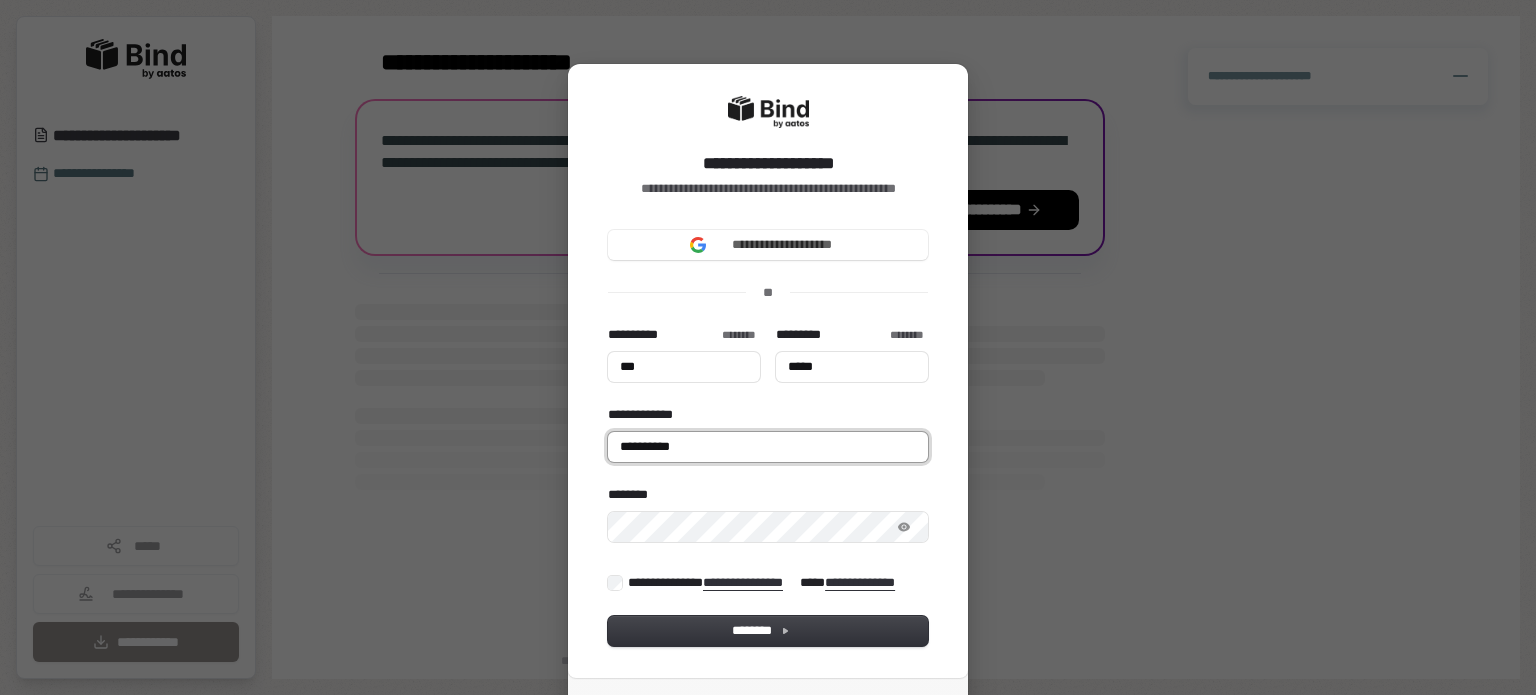 type on "***" 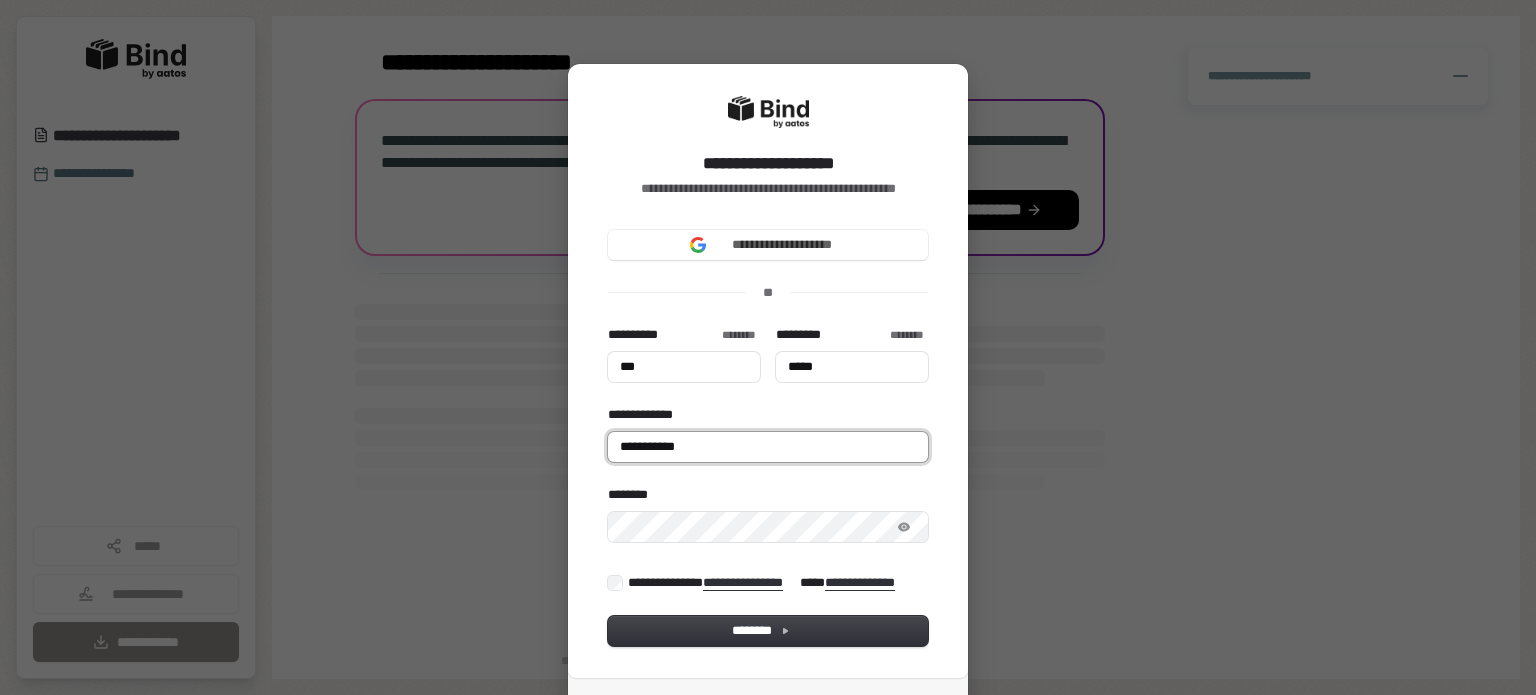 type on "***" 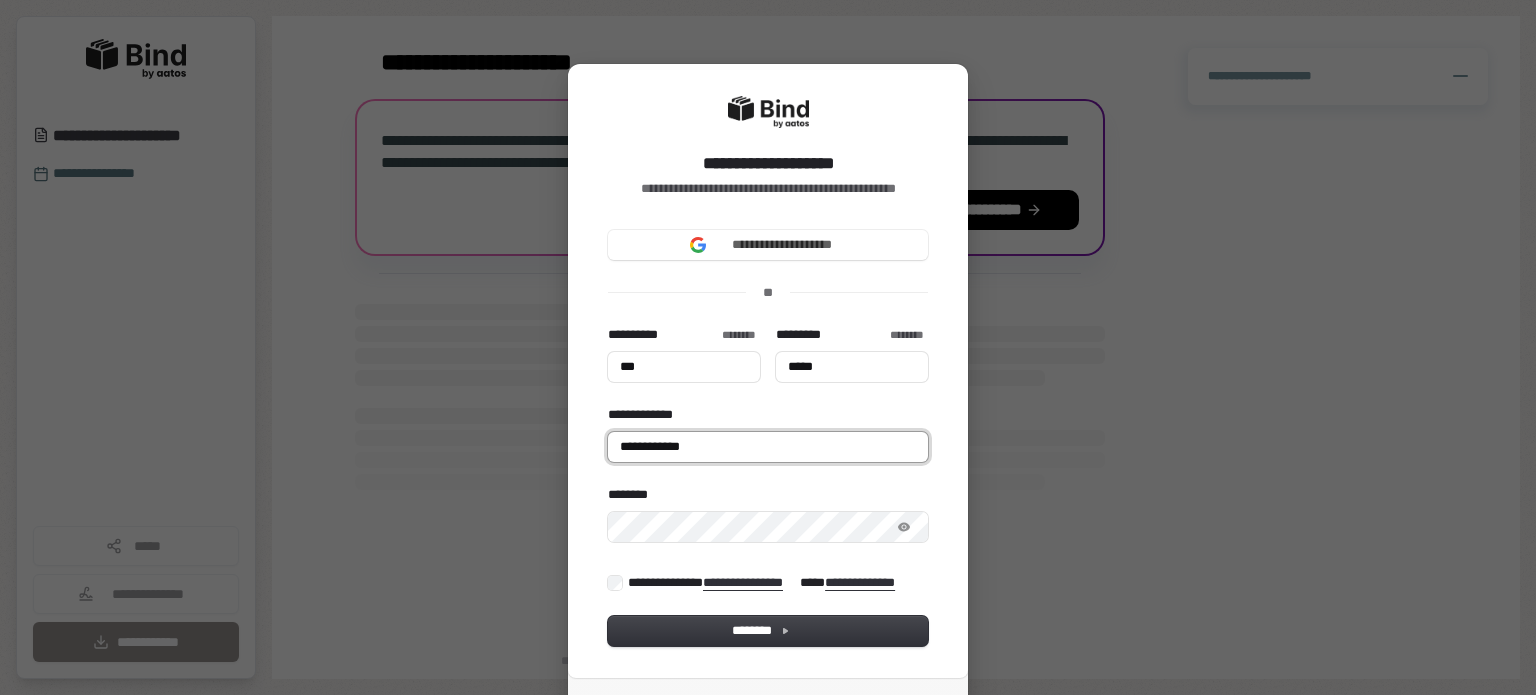 type on "***" 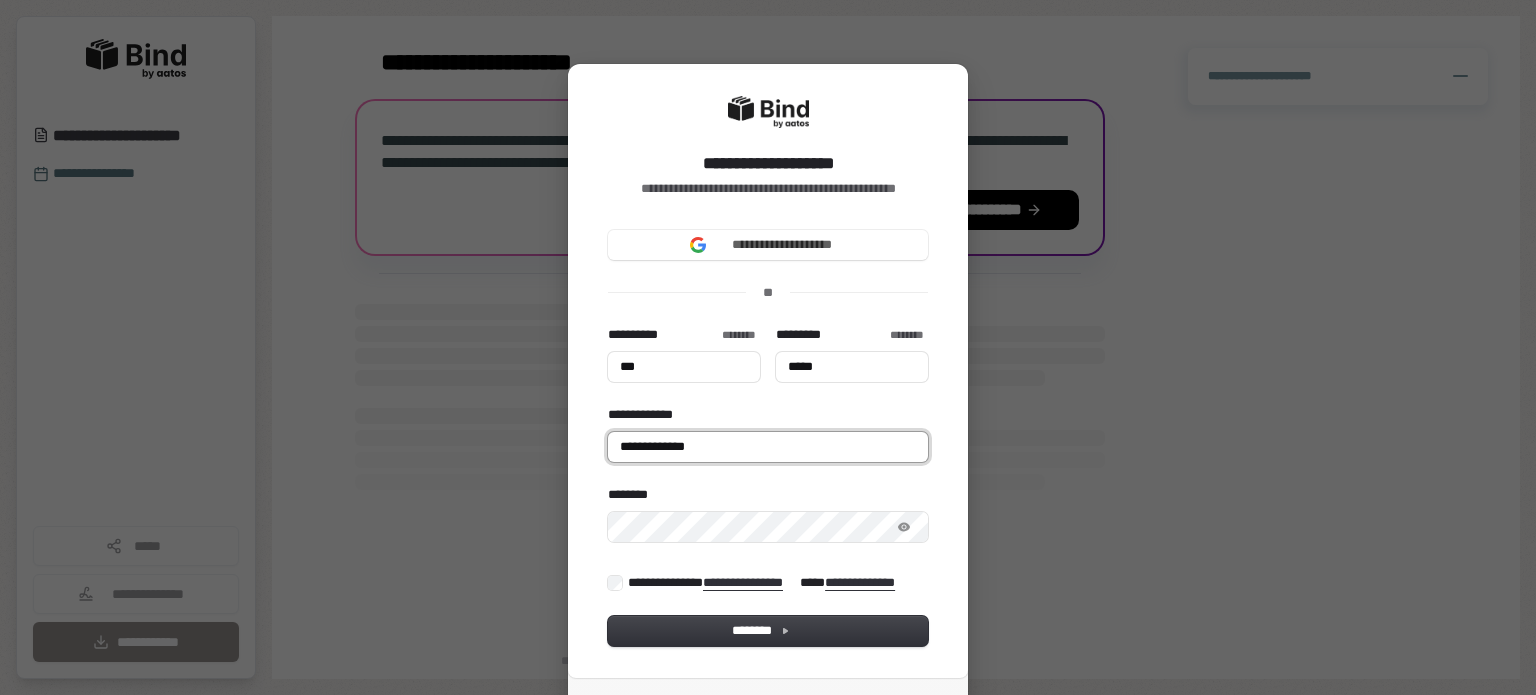 type on "***" 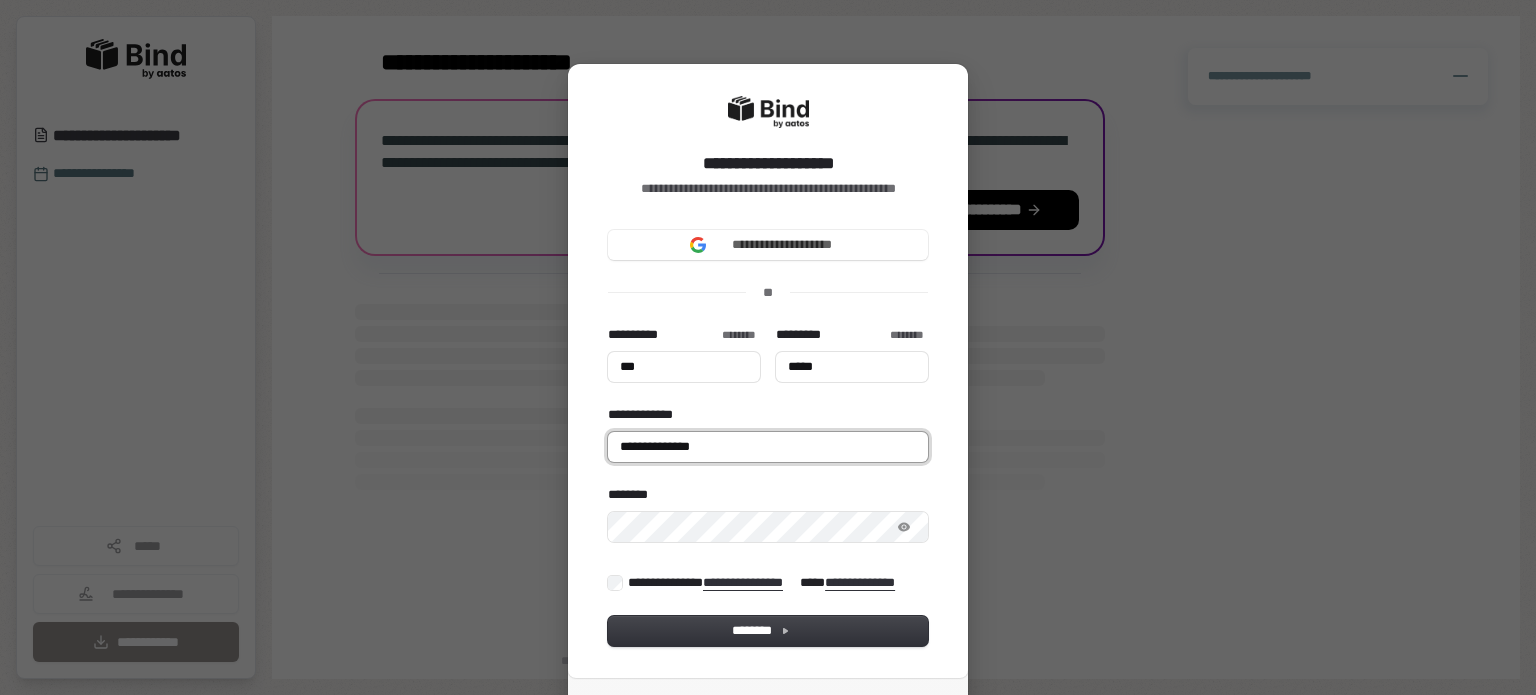 type on "***" 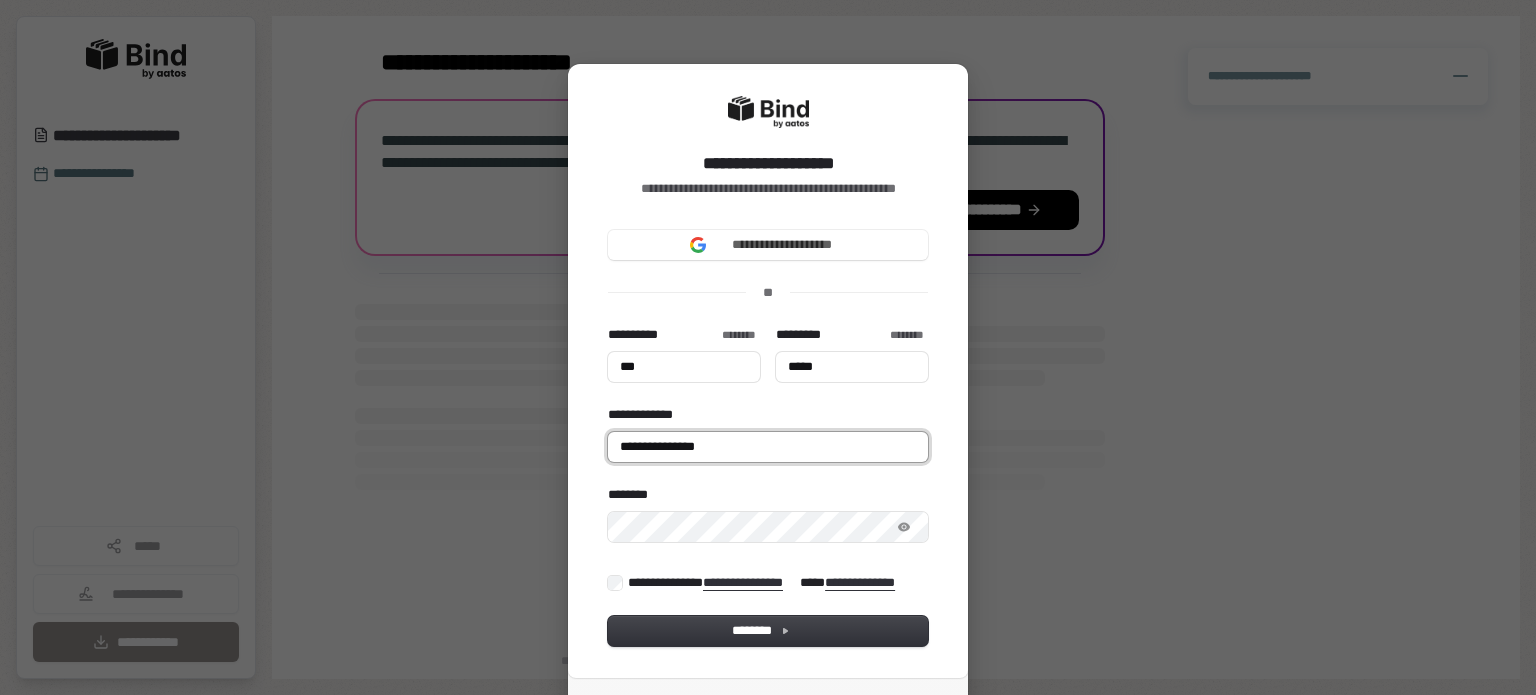 type on "***" 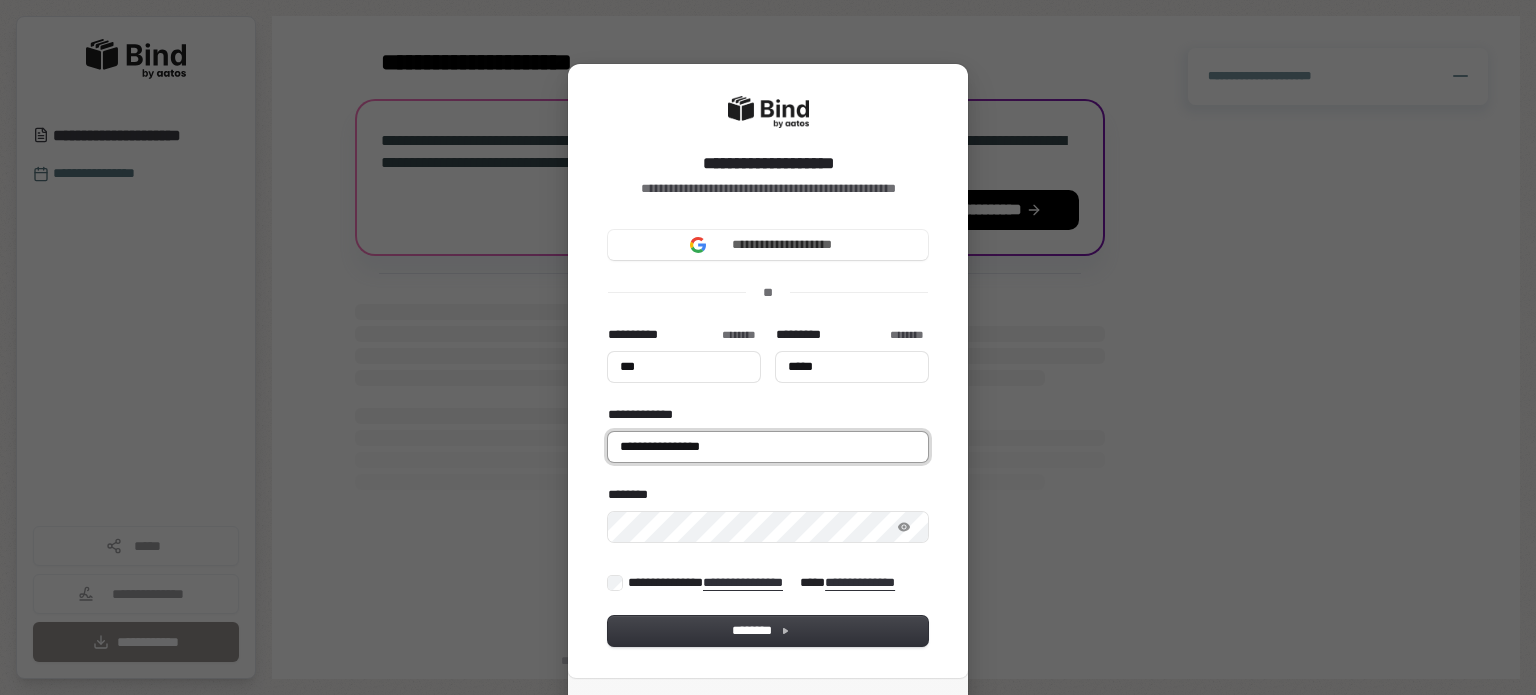 type on "***" 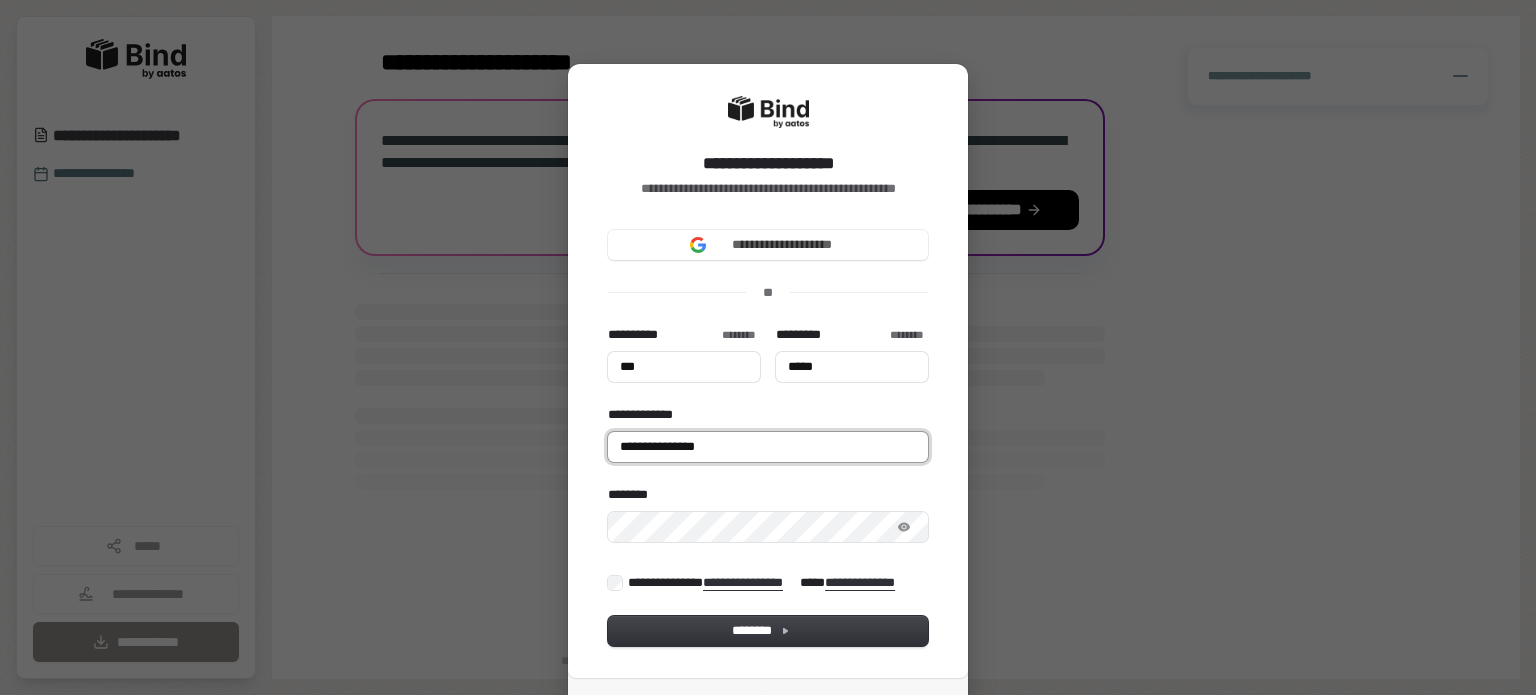 type on "***" 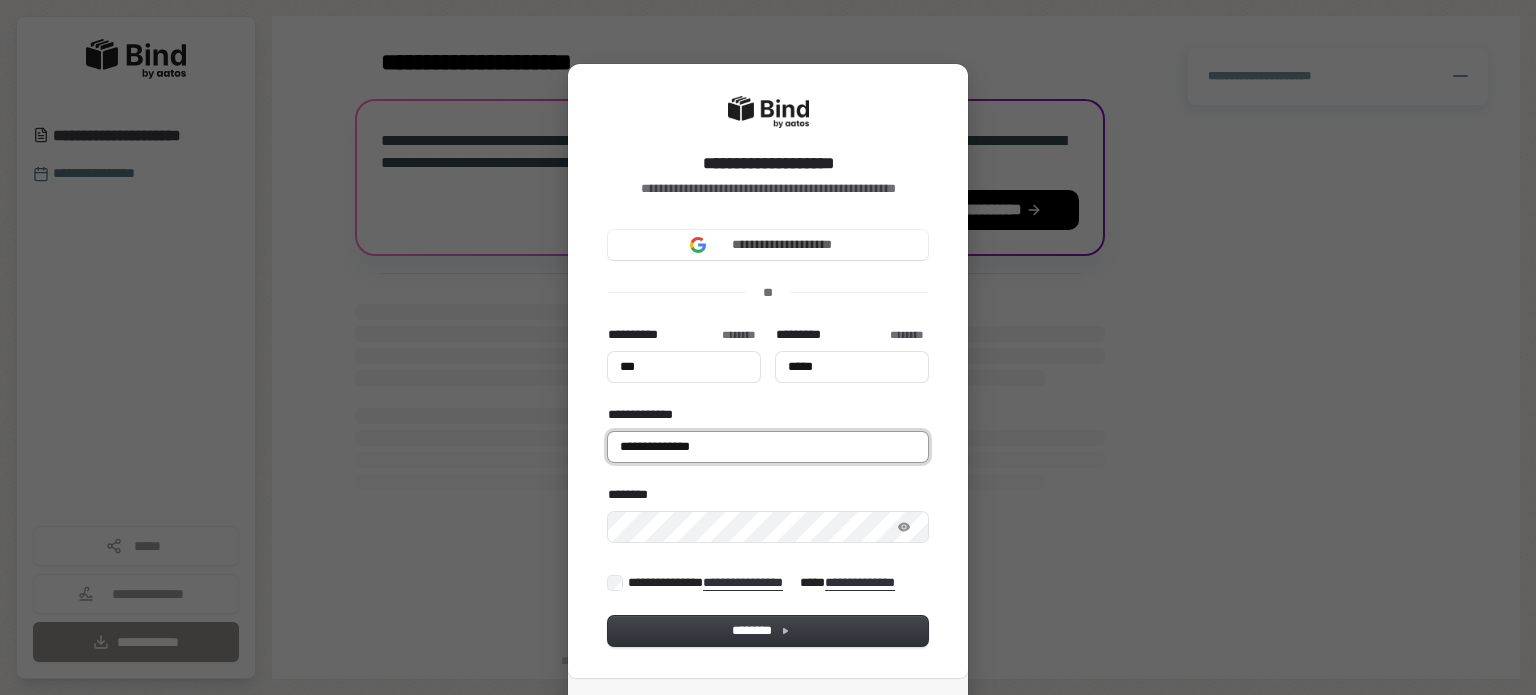 type on "***" 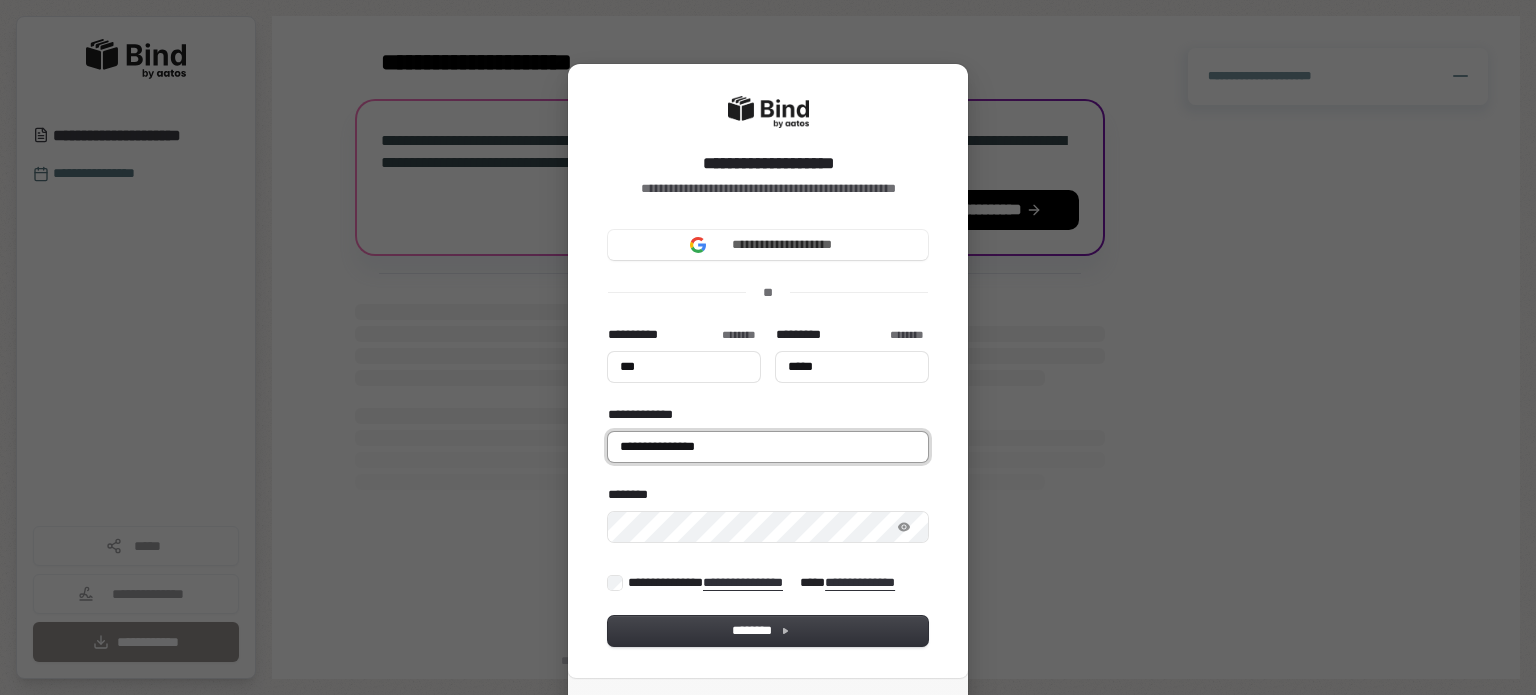 type on "***" 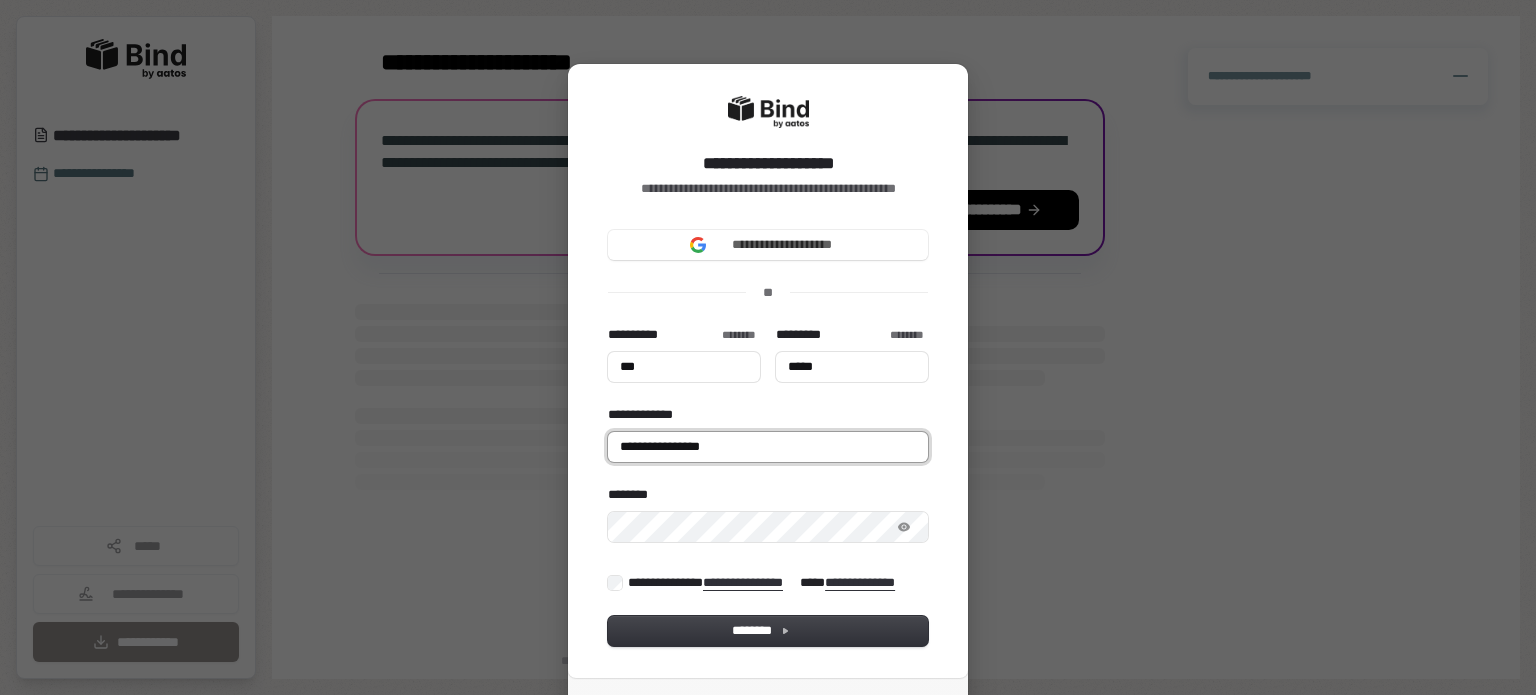 type on "**********" 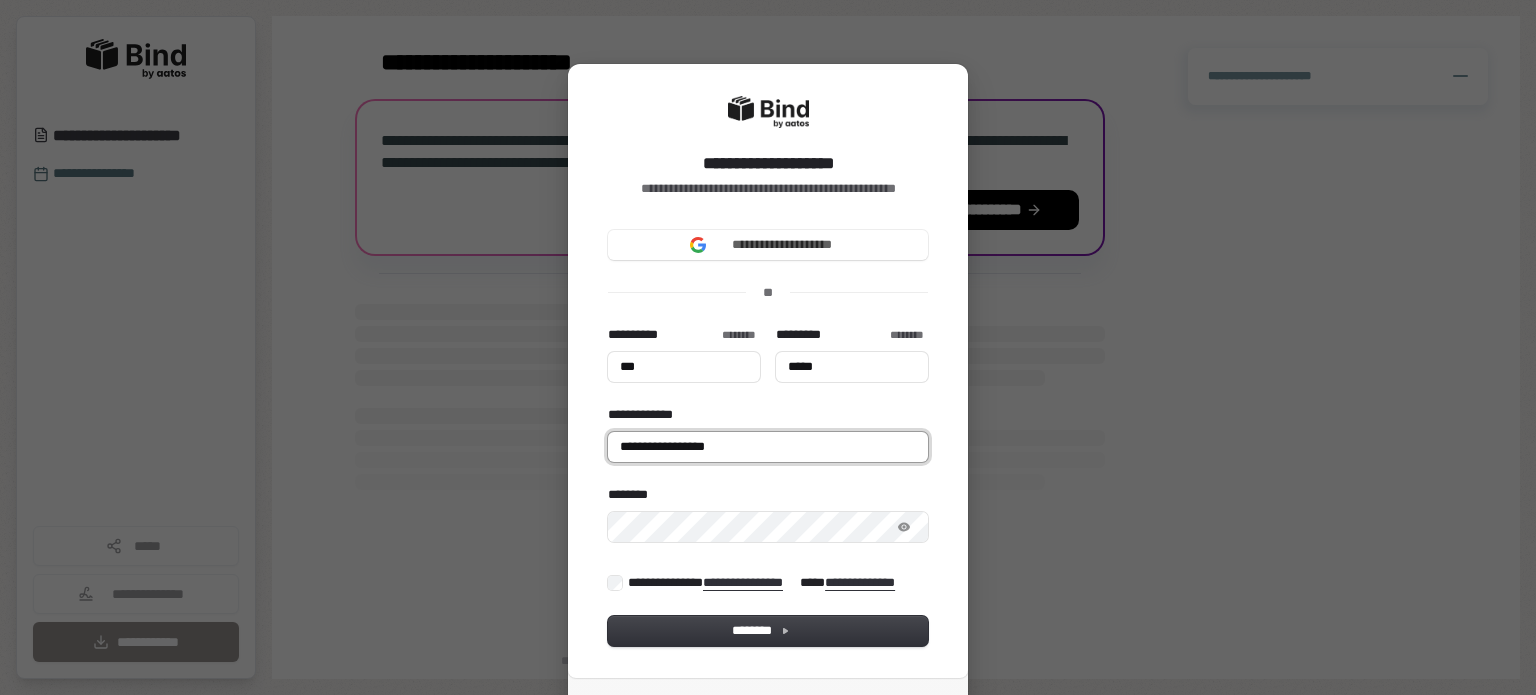 type on "***" 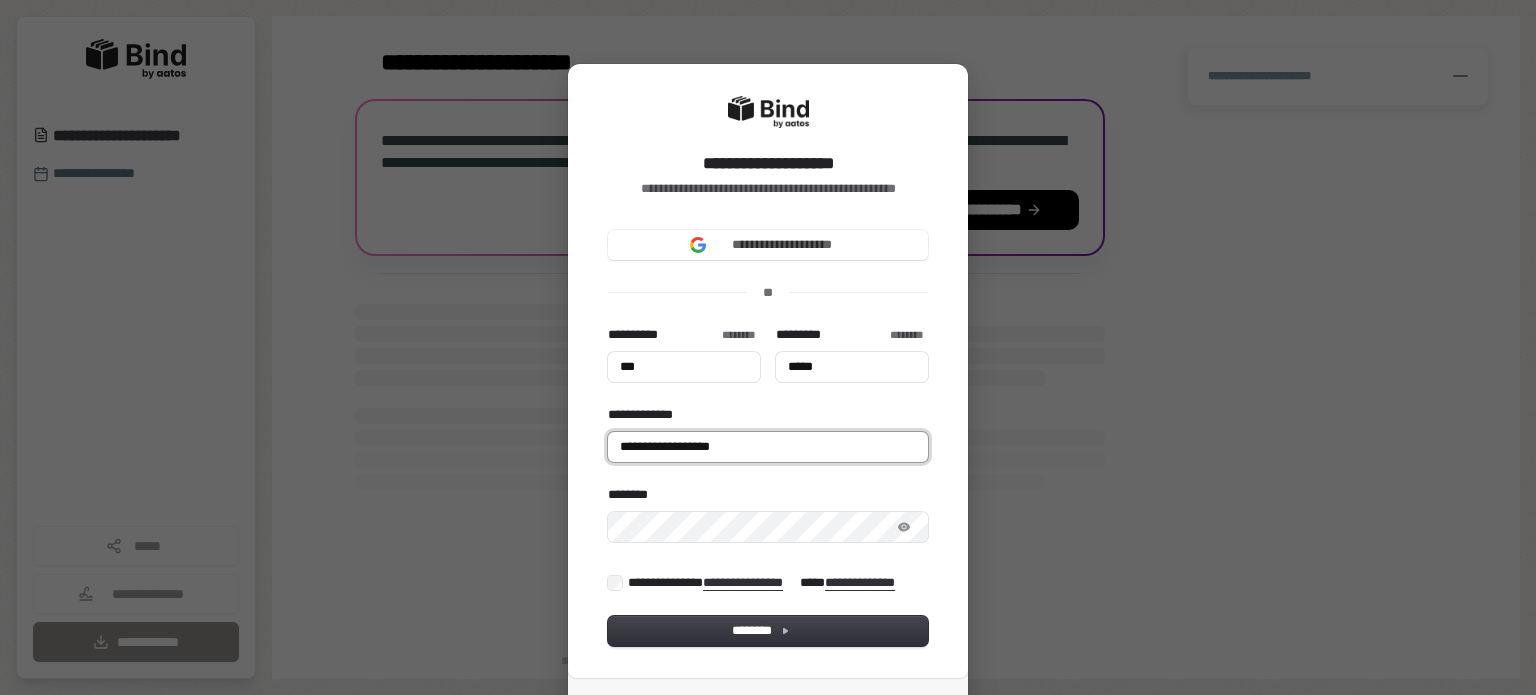 type on "***" 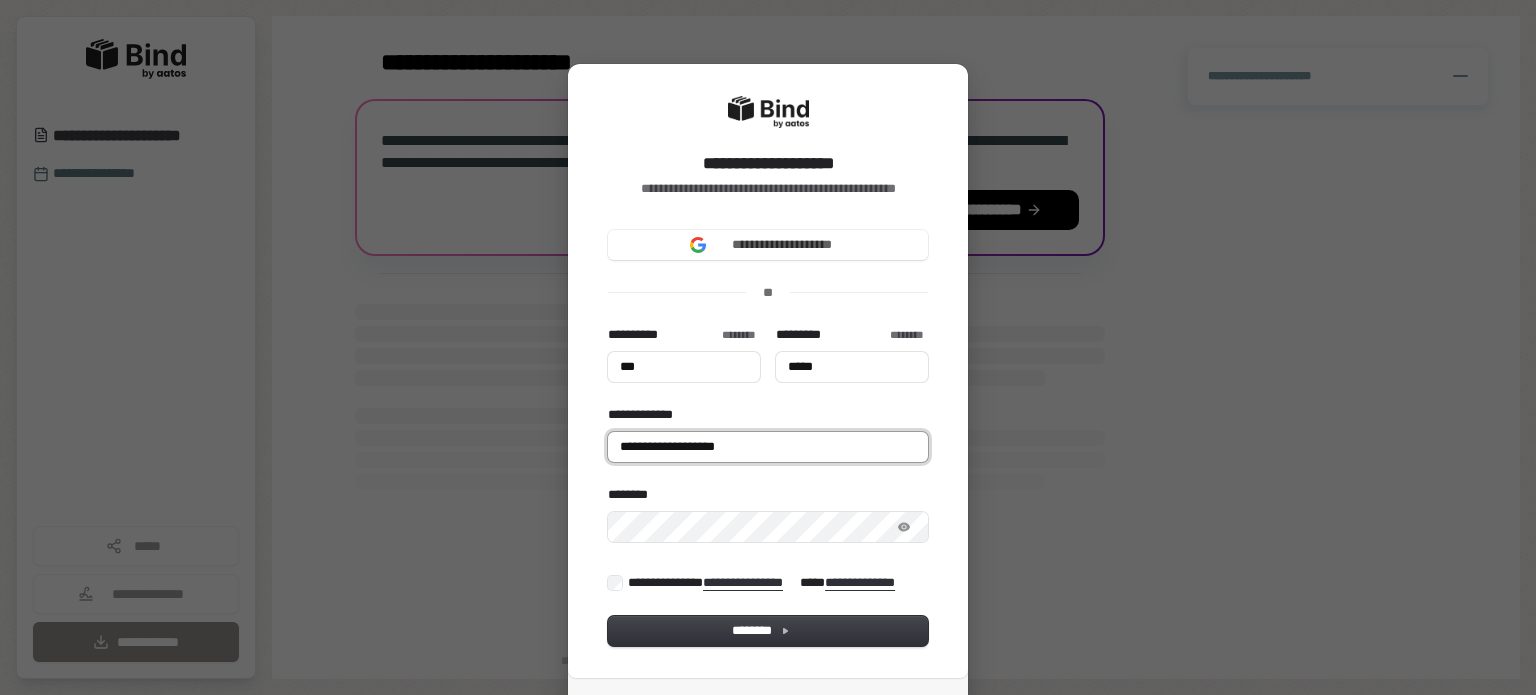 type on "**********" 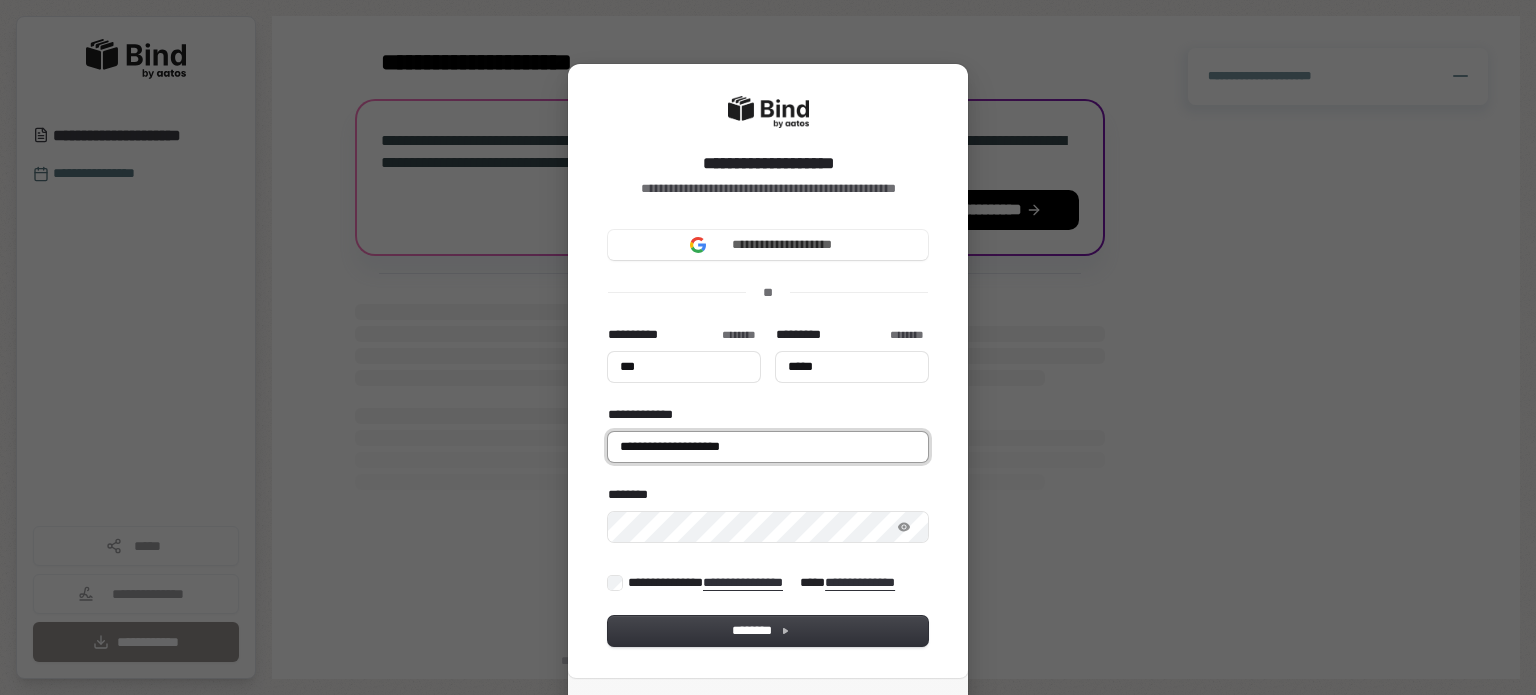 type on "***" 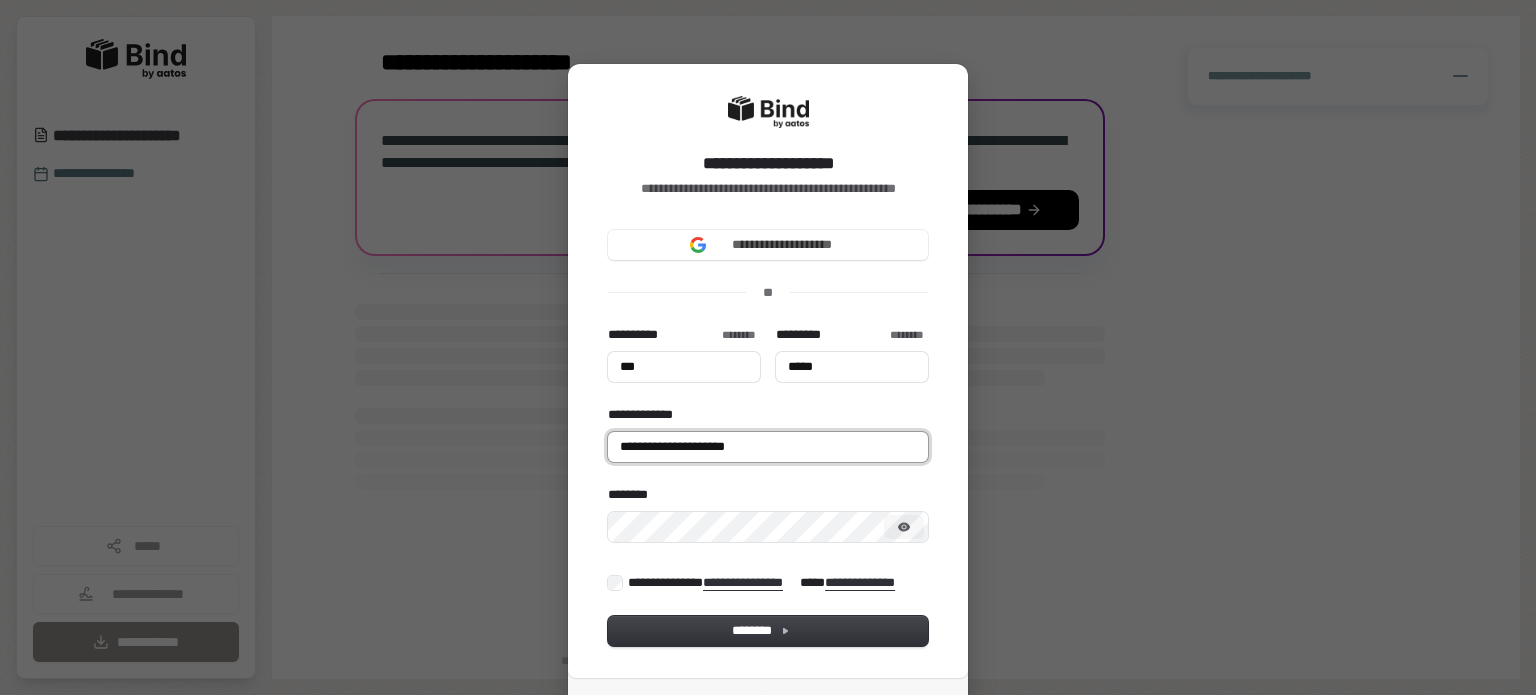 type on "**********" 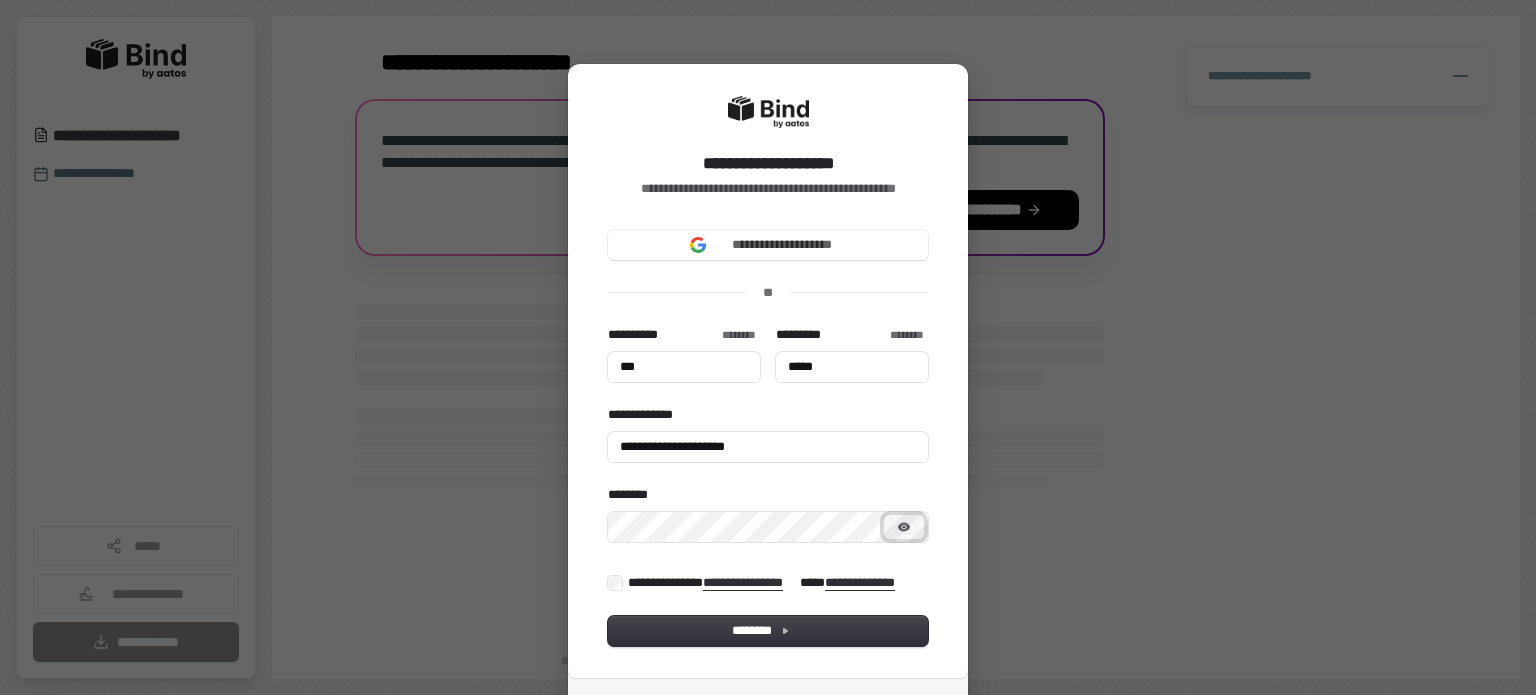 type on "***" 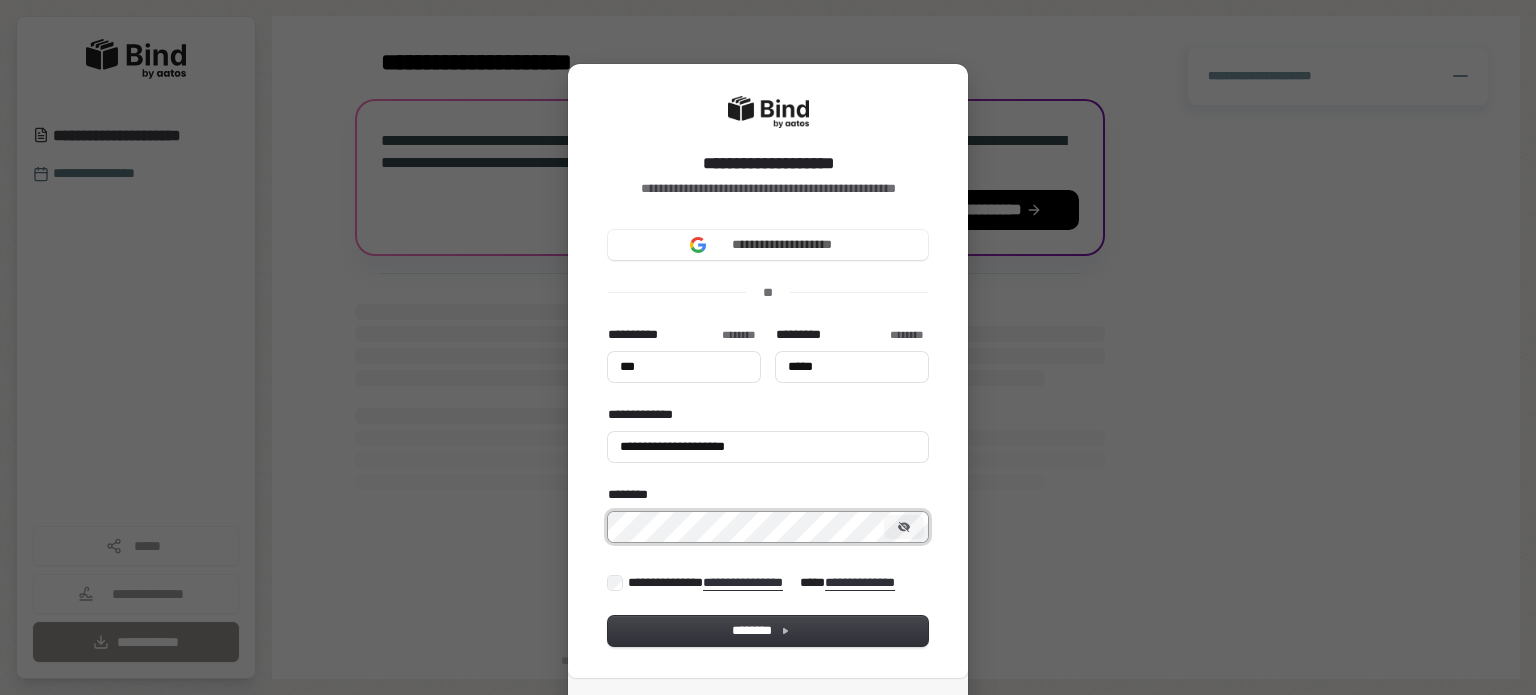 type on "***" 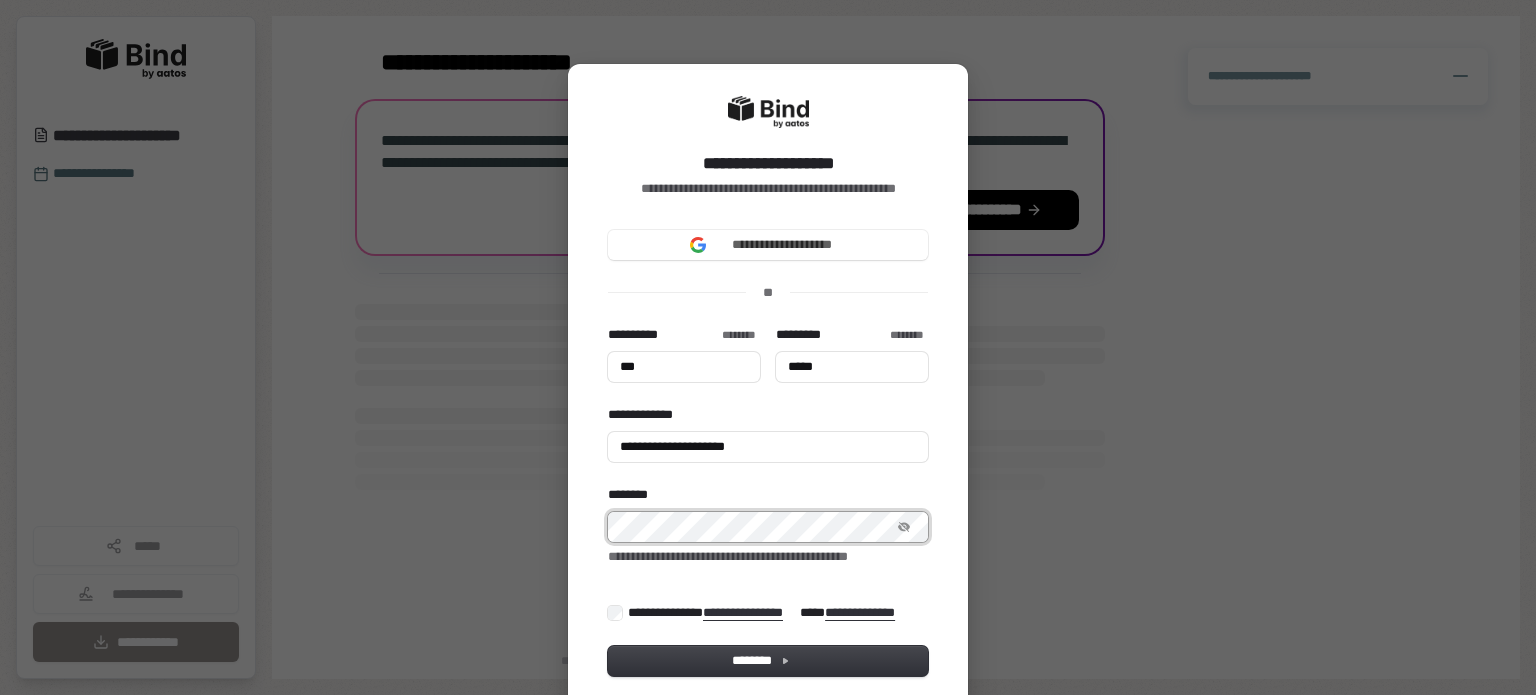 click on "**********" at bounding box center (768, 347) 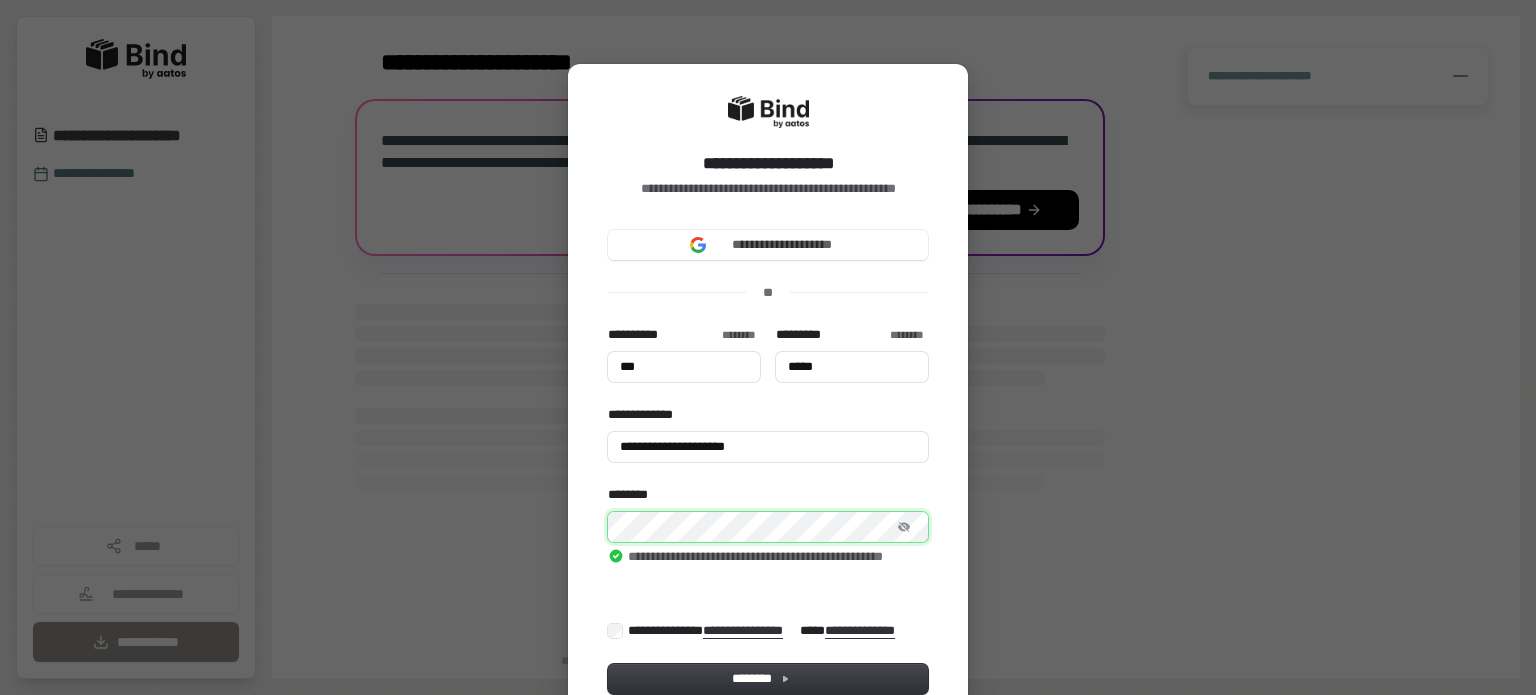 type on "***" 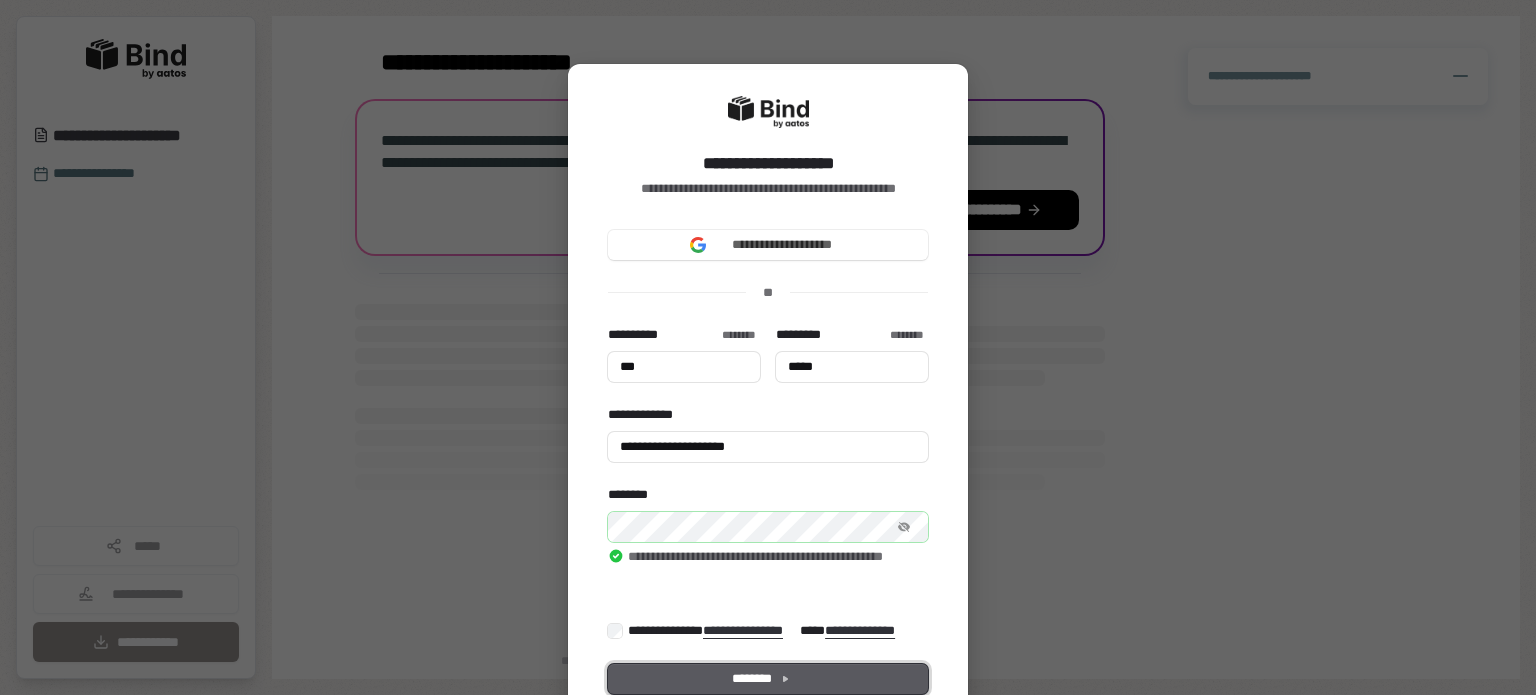 type on "***" 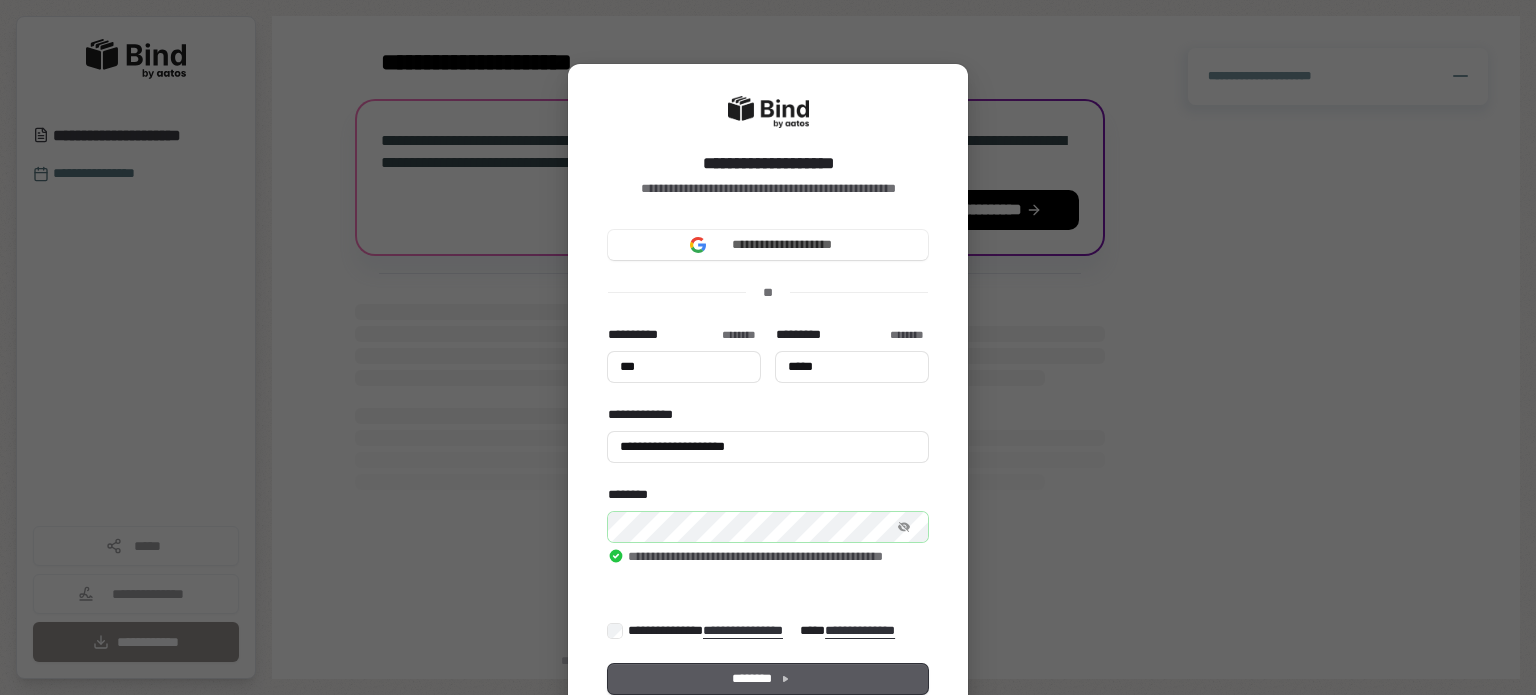 type on "***" 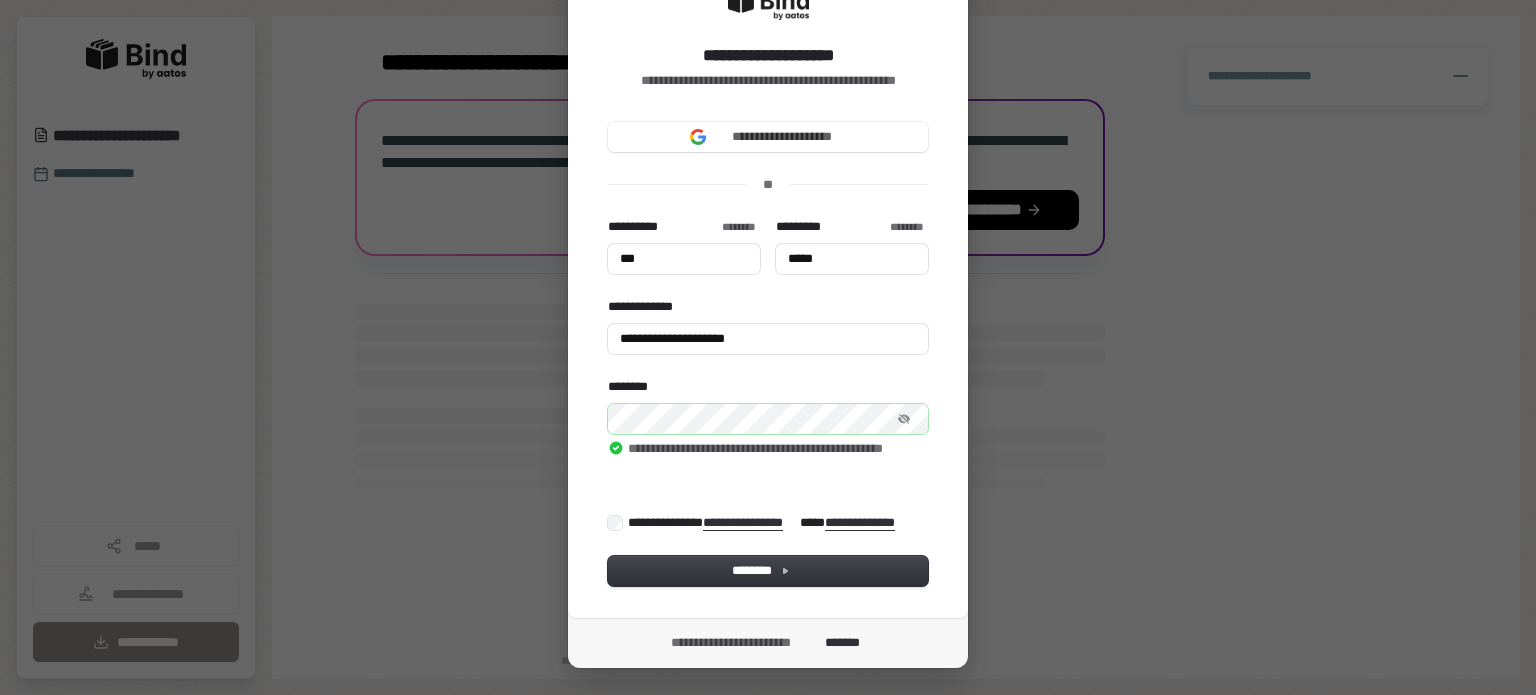 scroll, scrollTop: 144, scrollLeft: 0, axis: vertical 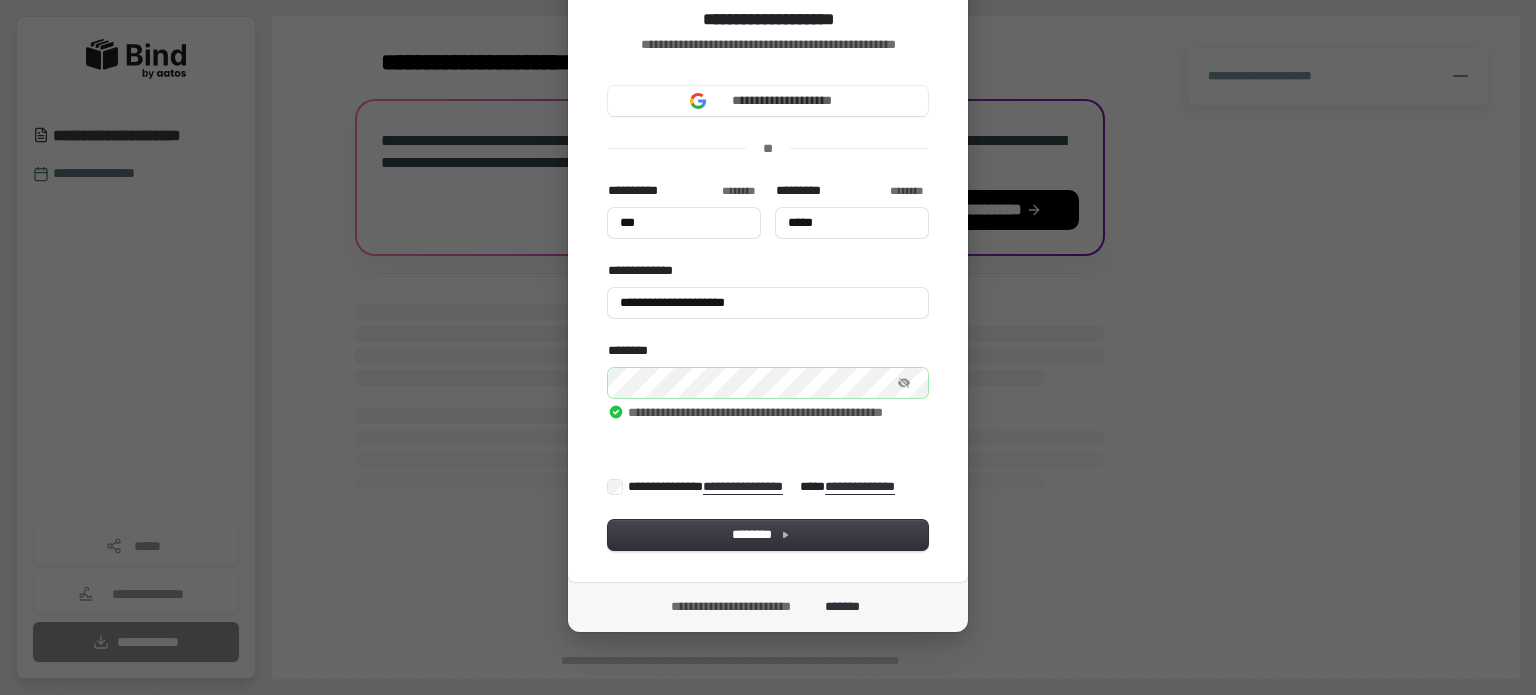 type on "***" 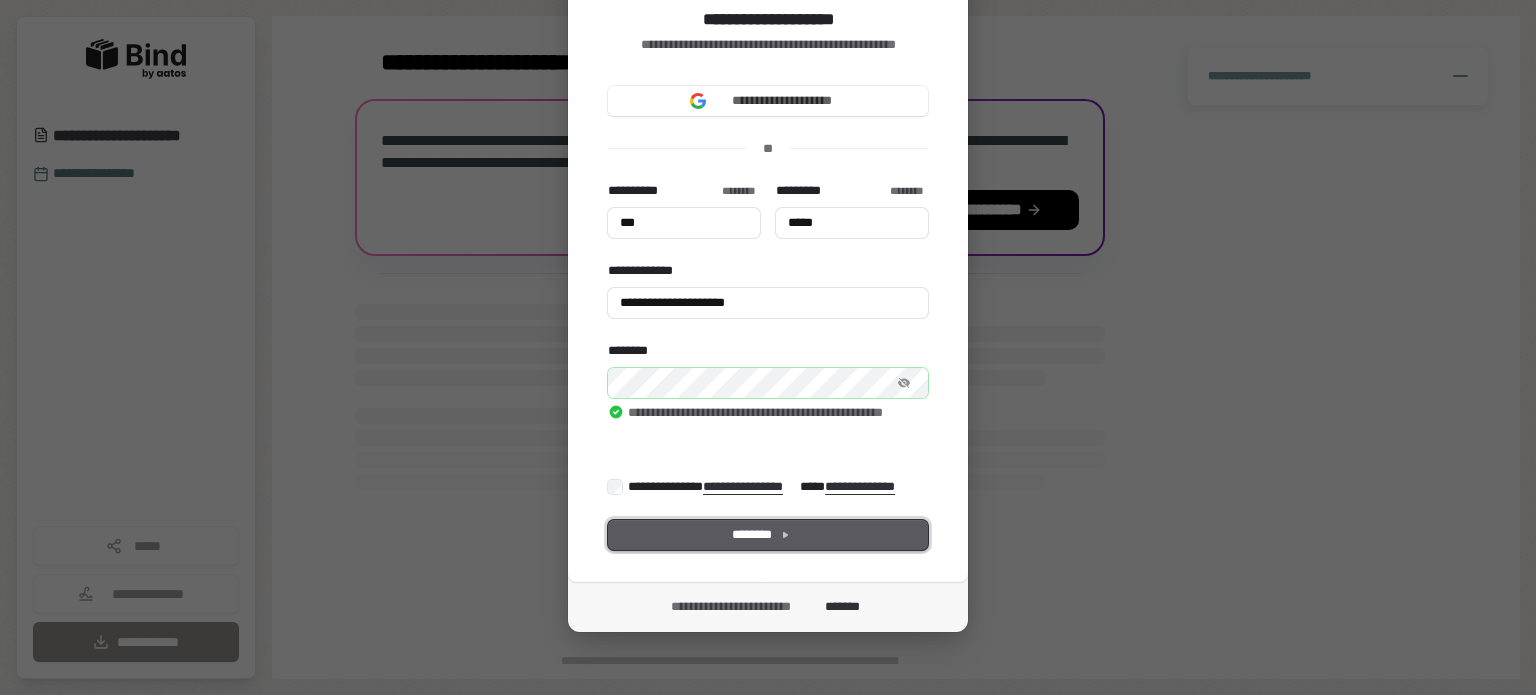type on "***" 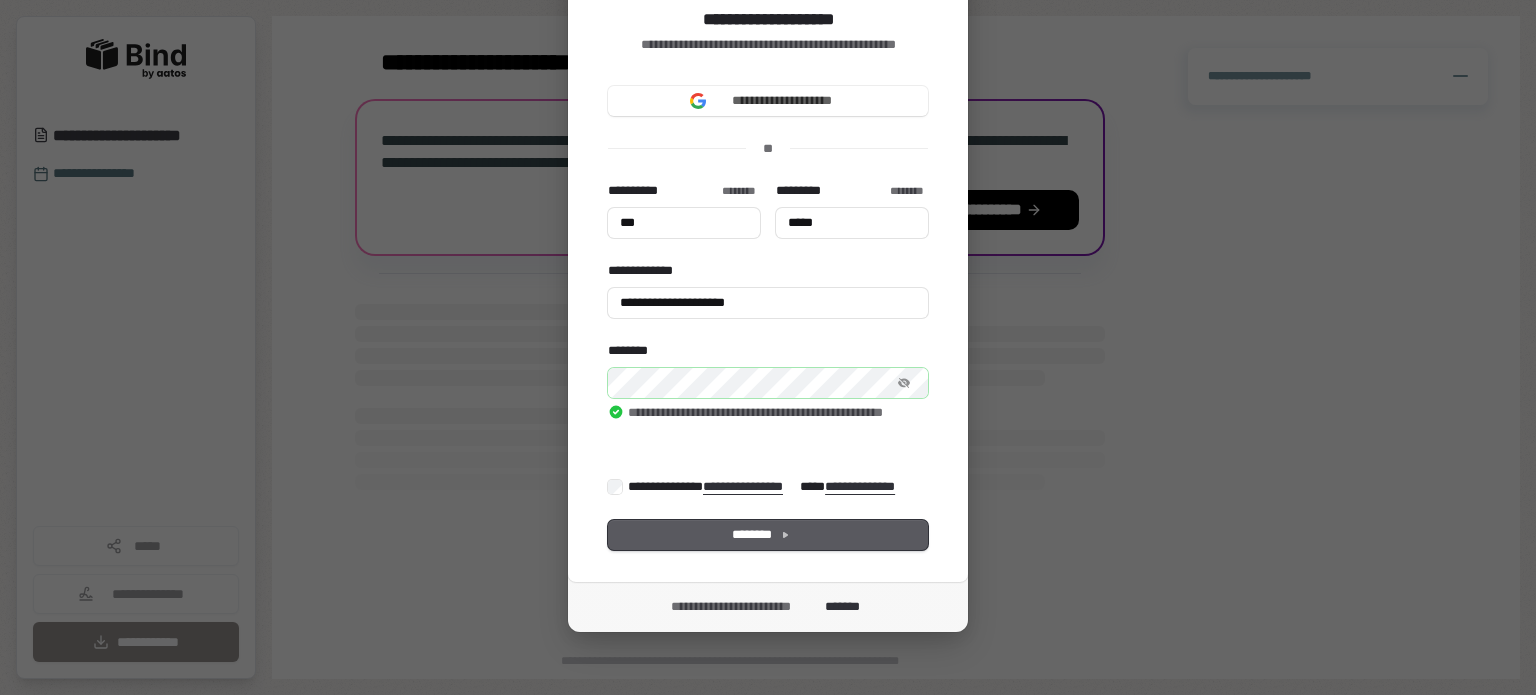 type on "***" 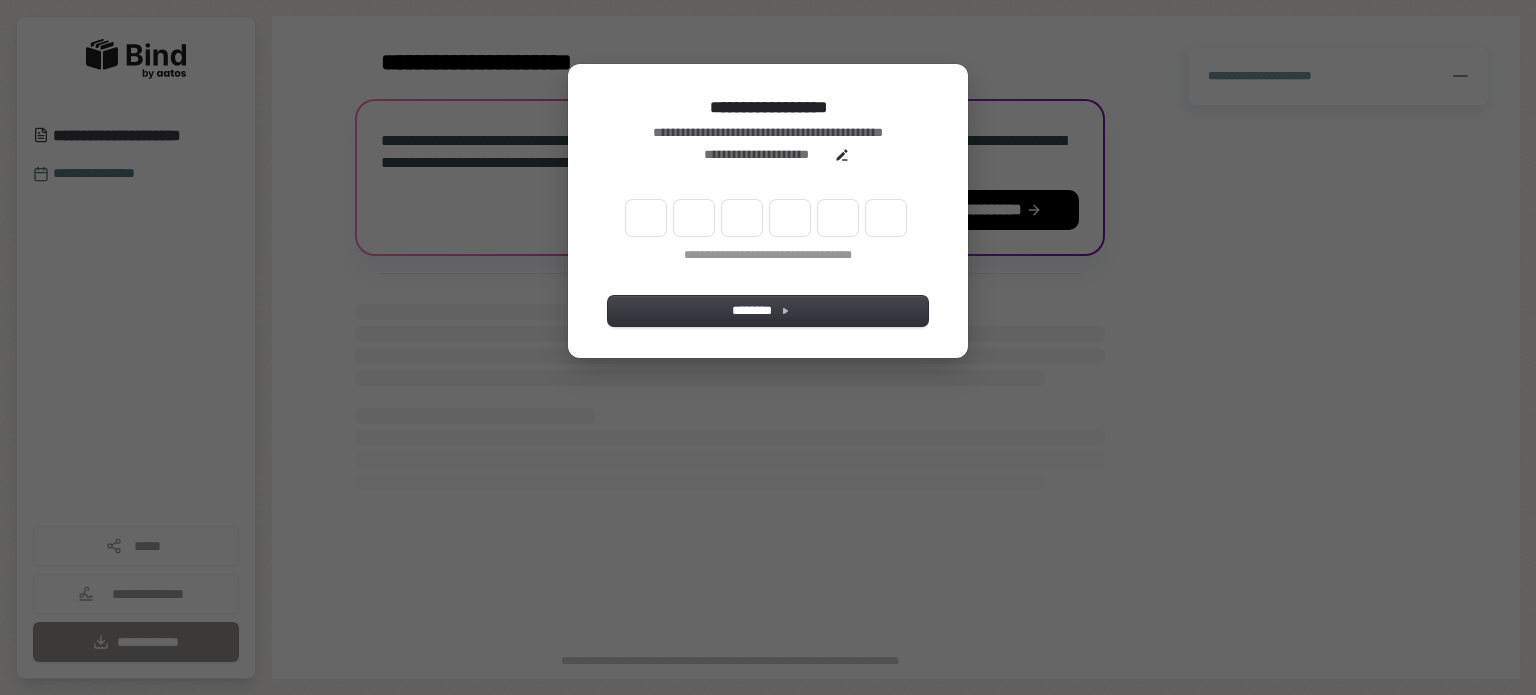 scroll, scrollTop: 0, scrollLeft: 0, axis: both 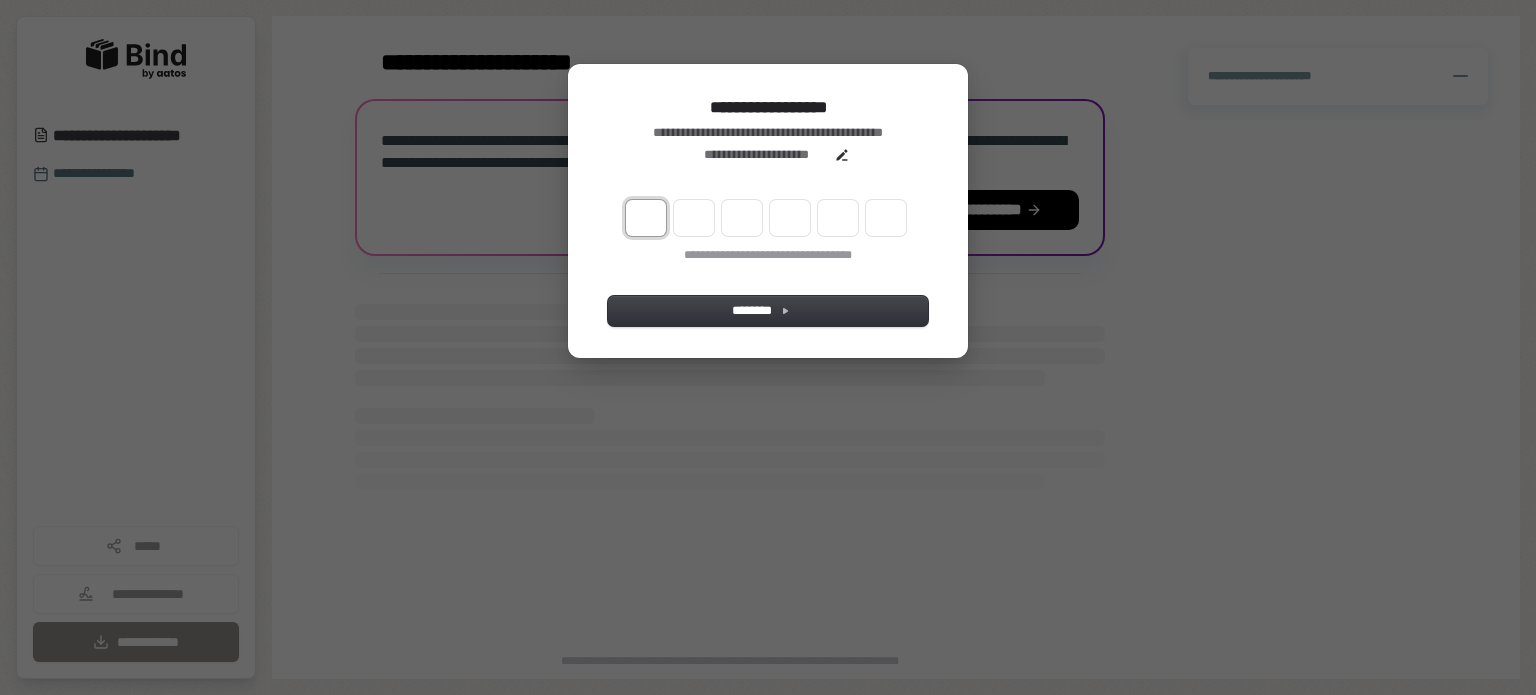 type on "*" 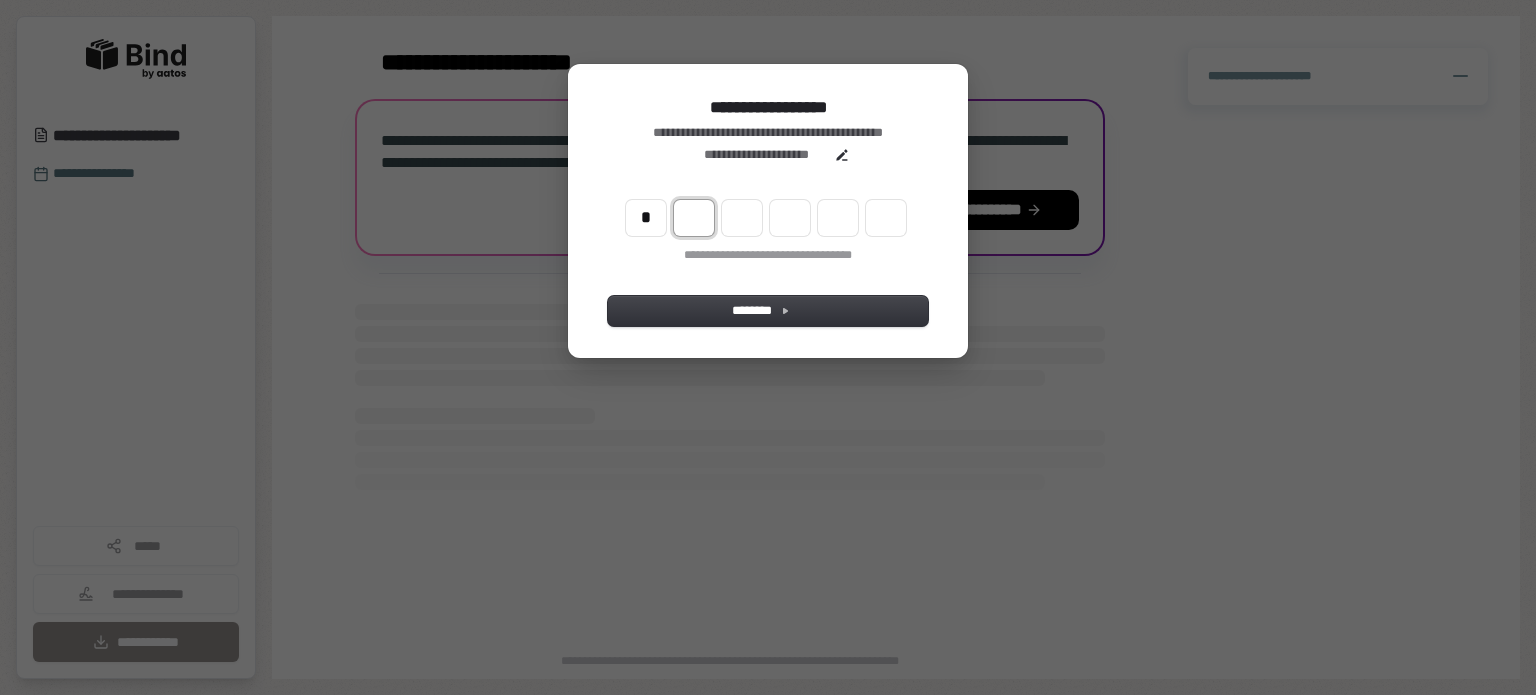 type on "*" 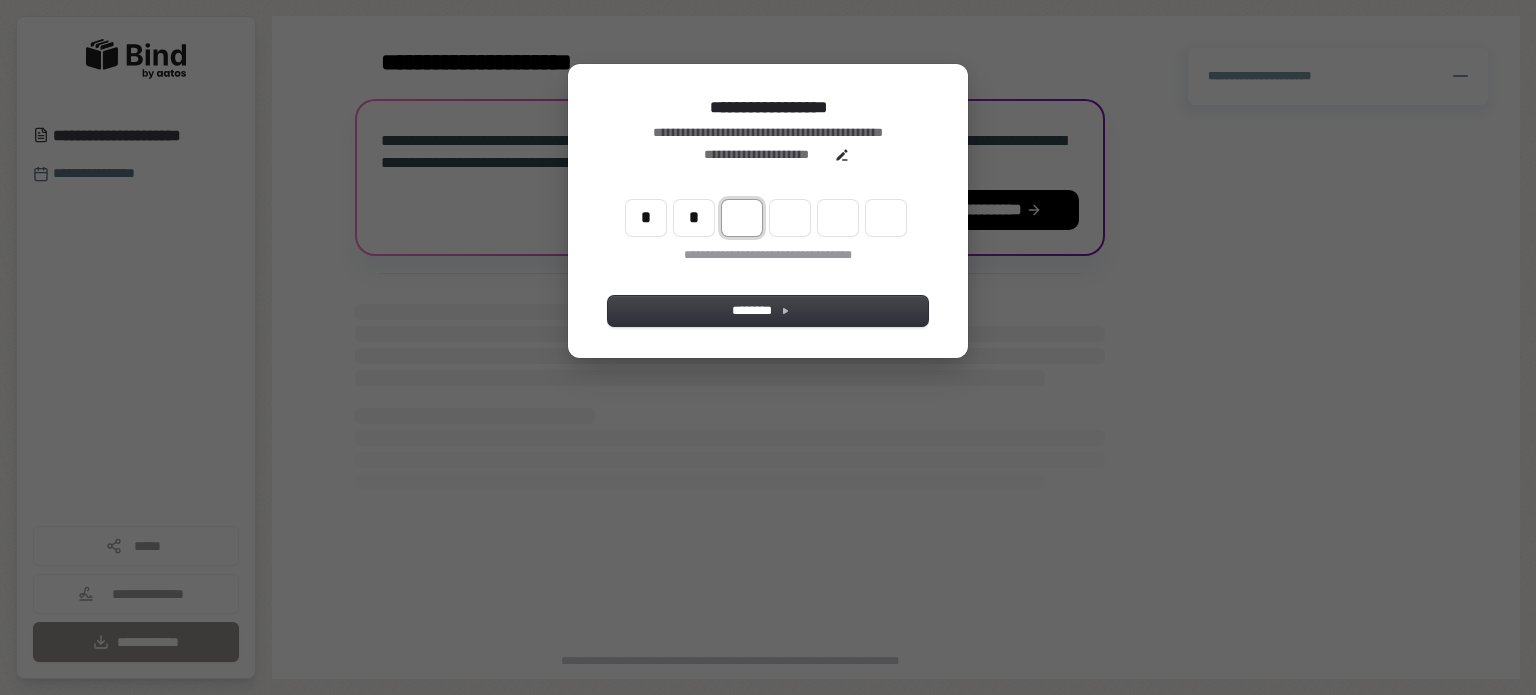 type on "**" 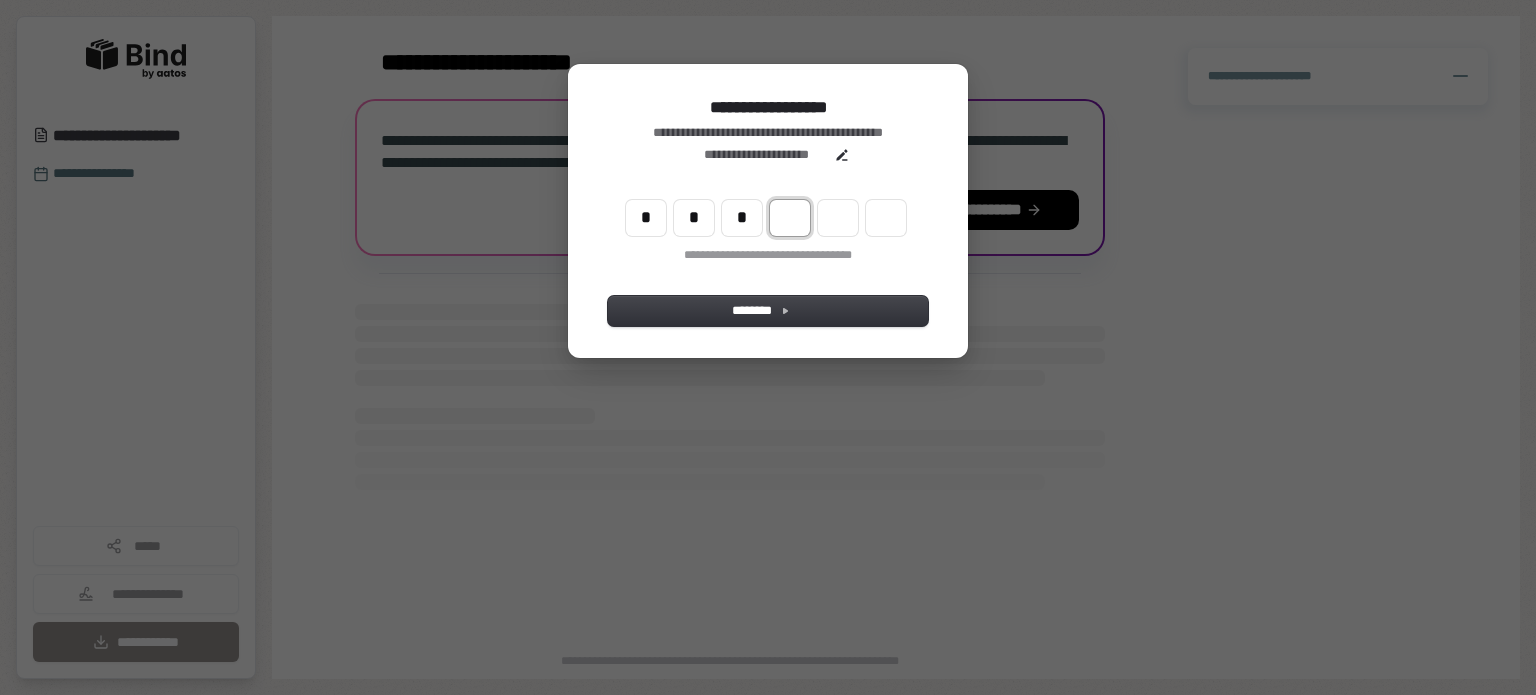 type on "***" 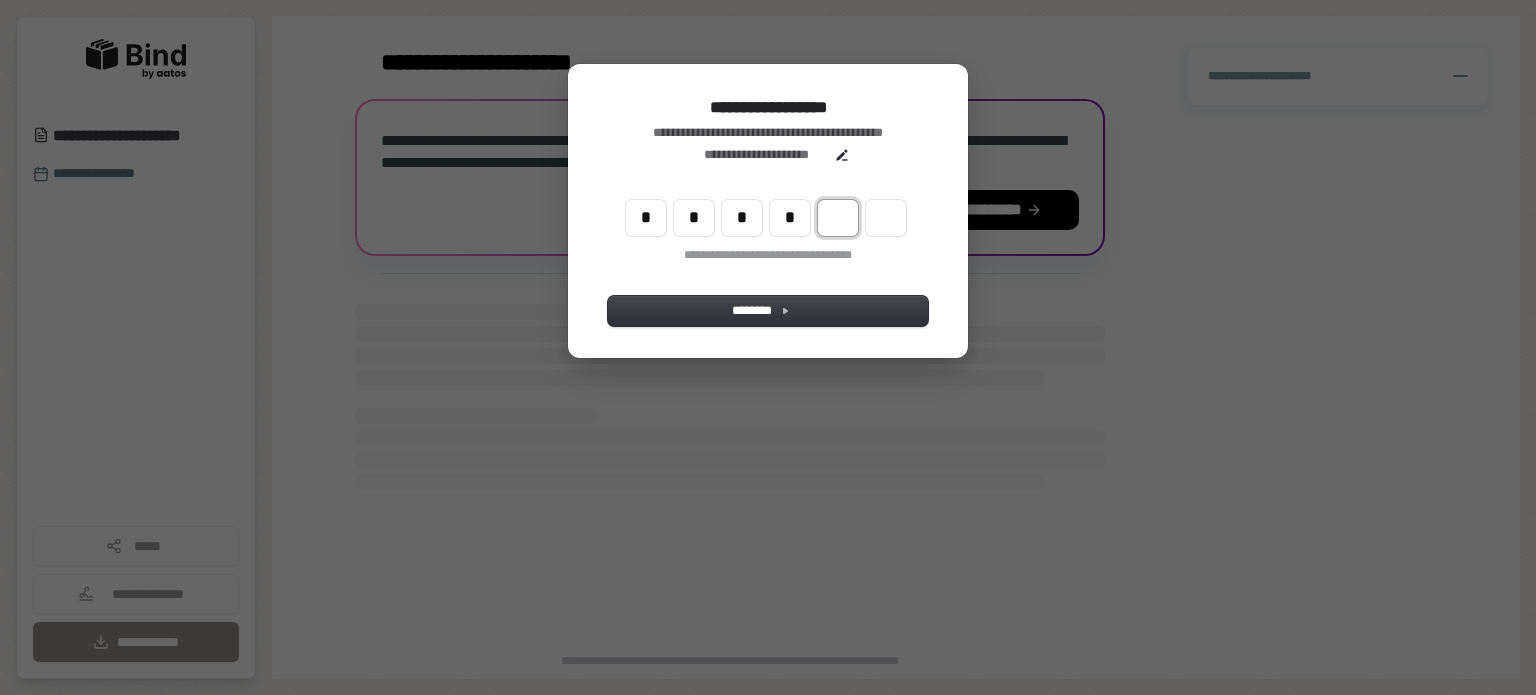 type on "****" 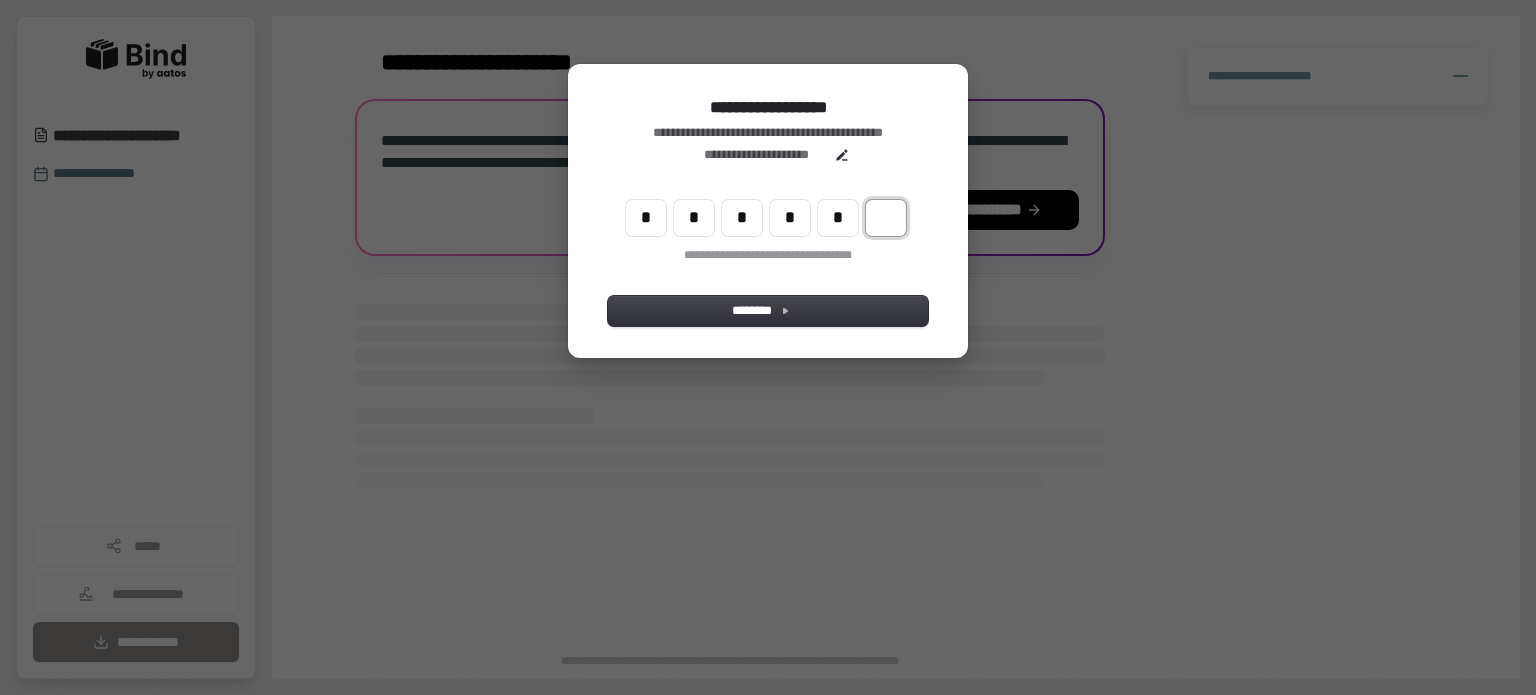 type on "******" 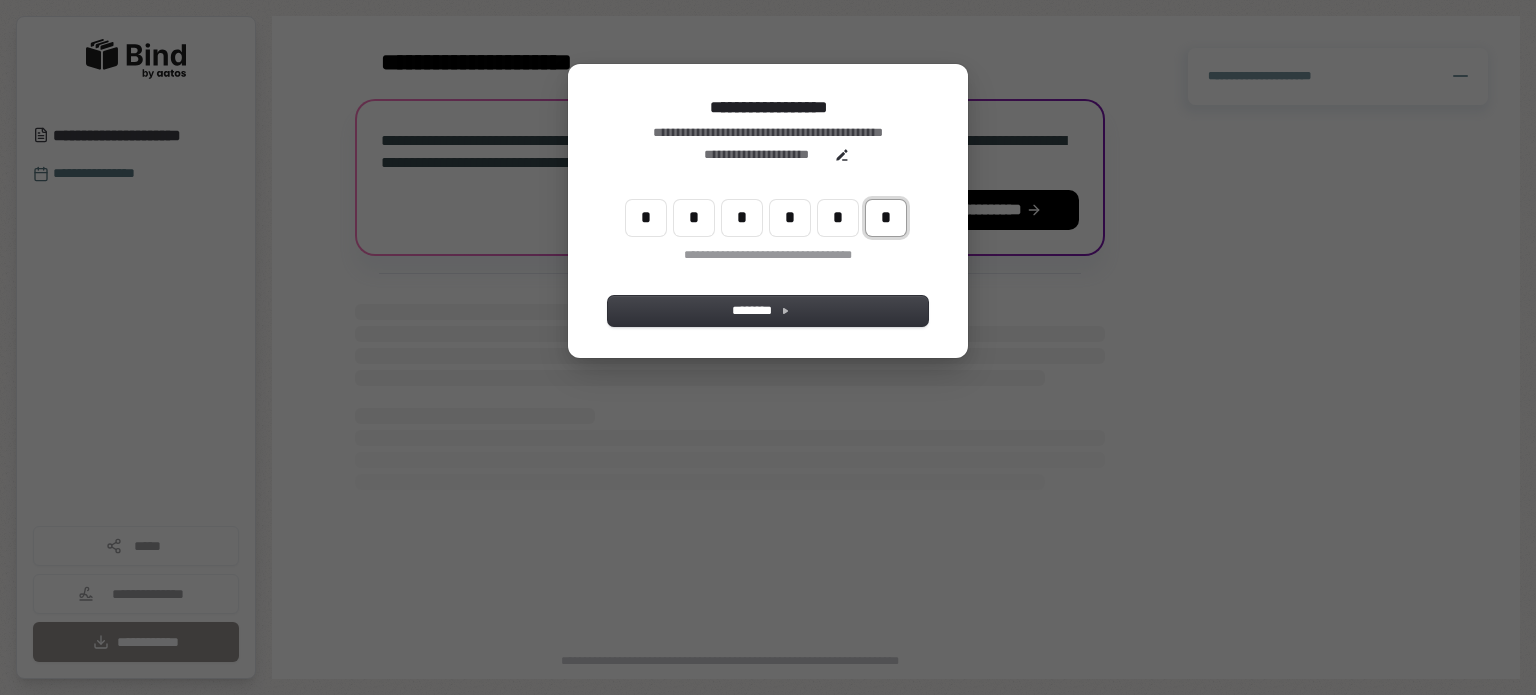 type on "*" 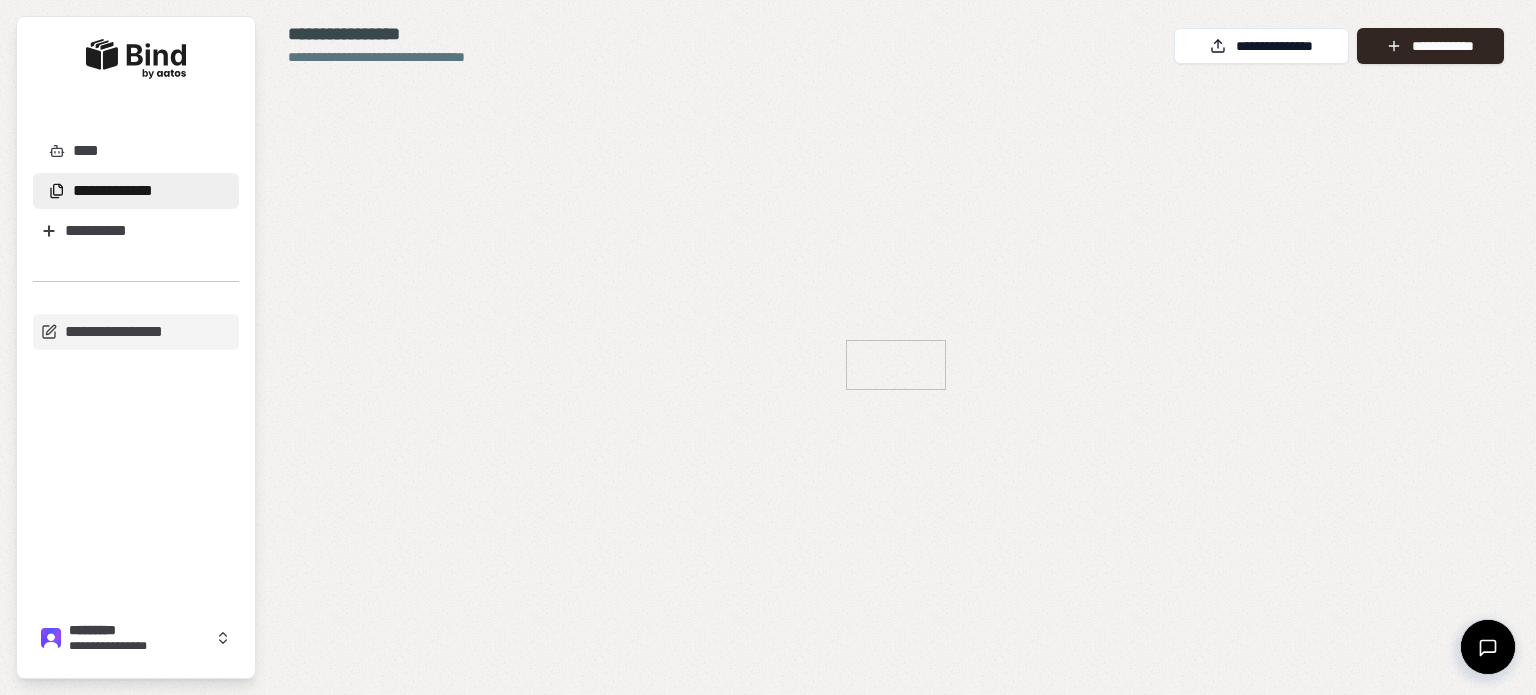 scroll, scrollTop: 0, scrollLeft: 0, axis: both 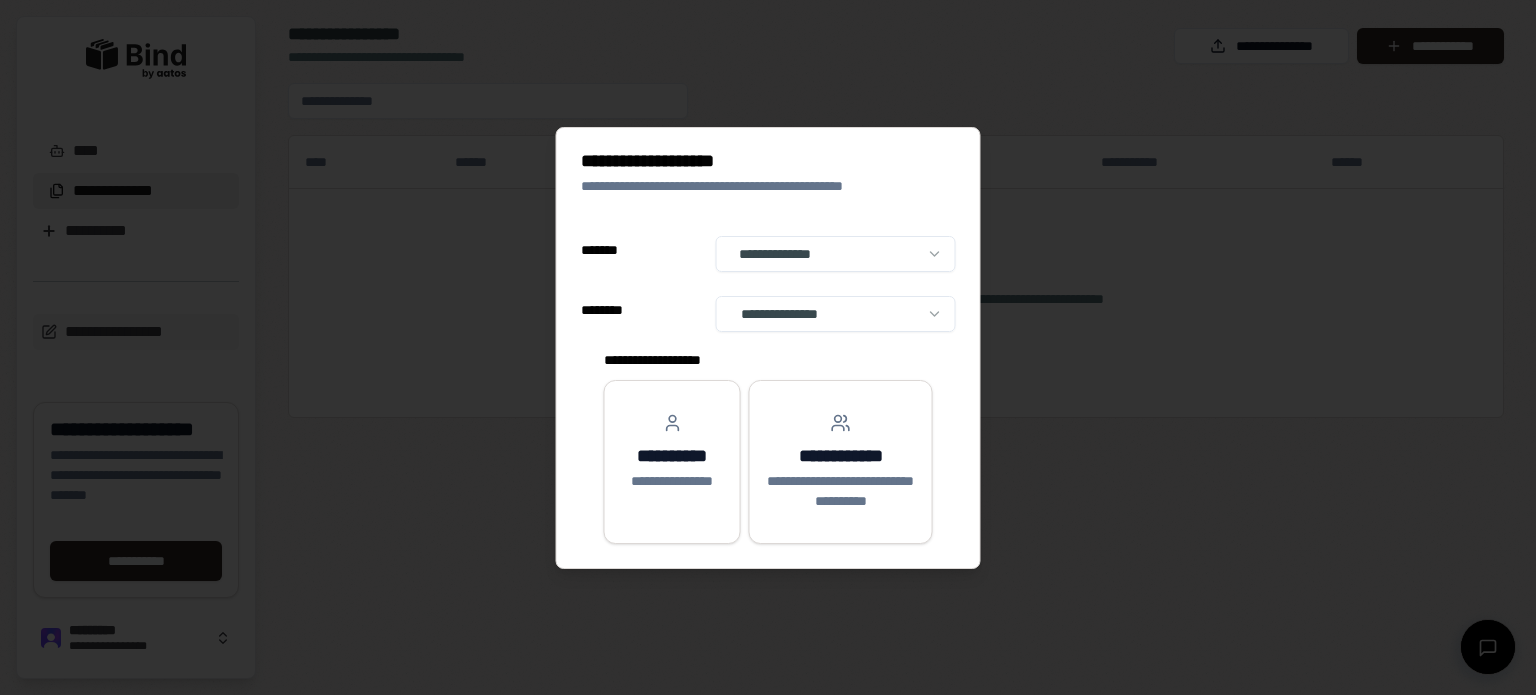 select on "**" 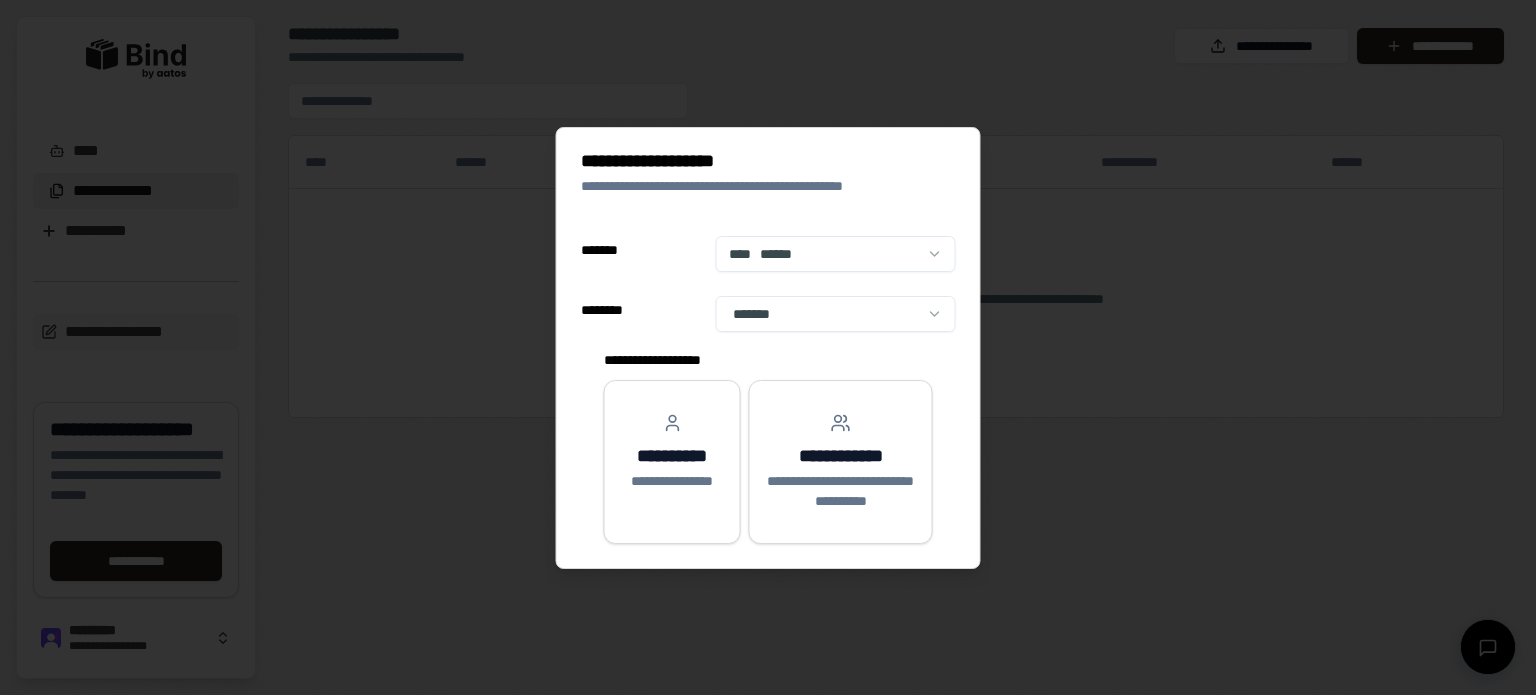 click on "**********" at bounding box center (768, 347) 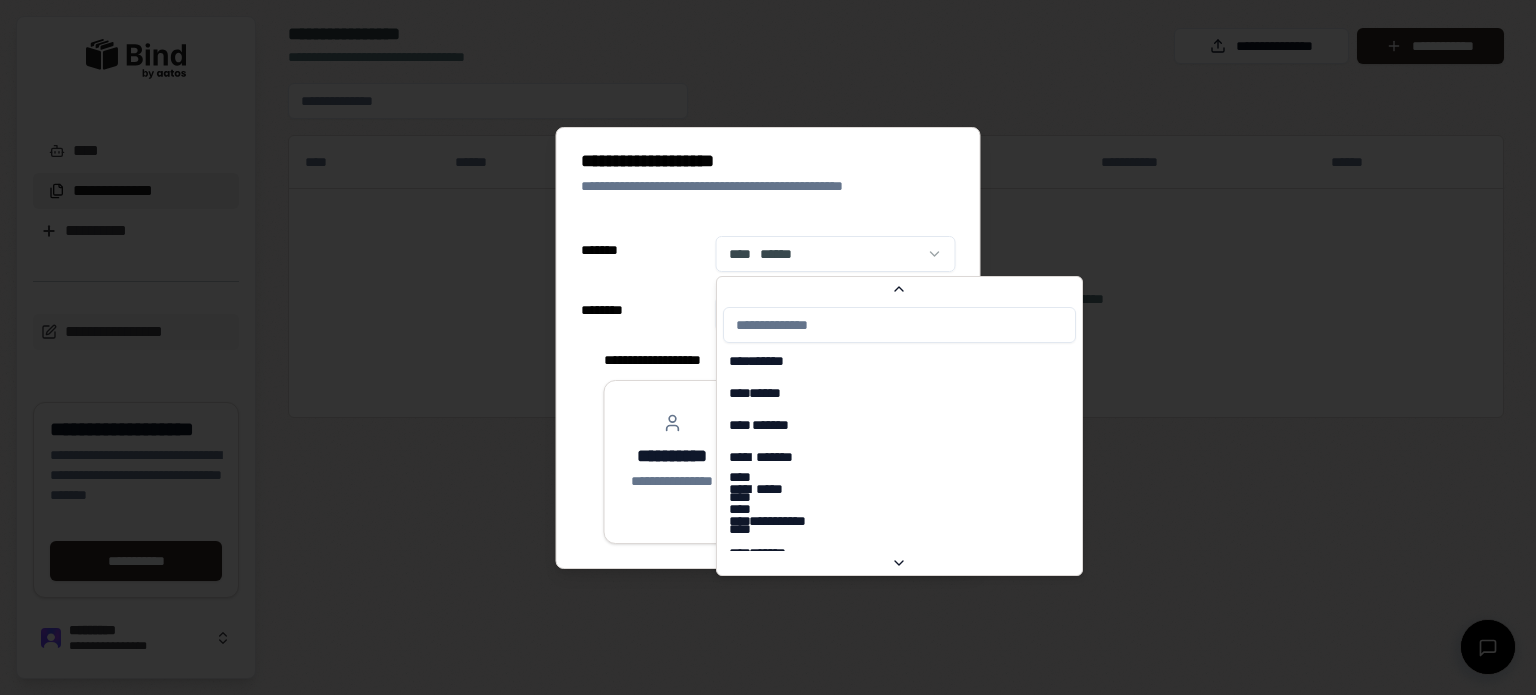 scroll, scrollTop: 4433, scrollLeft: 0, axis: vertical 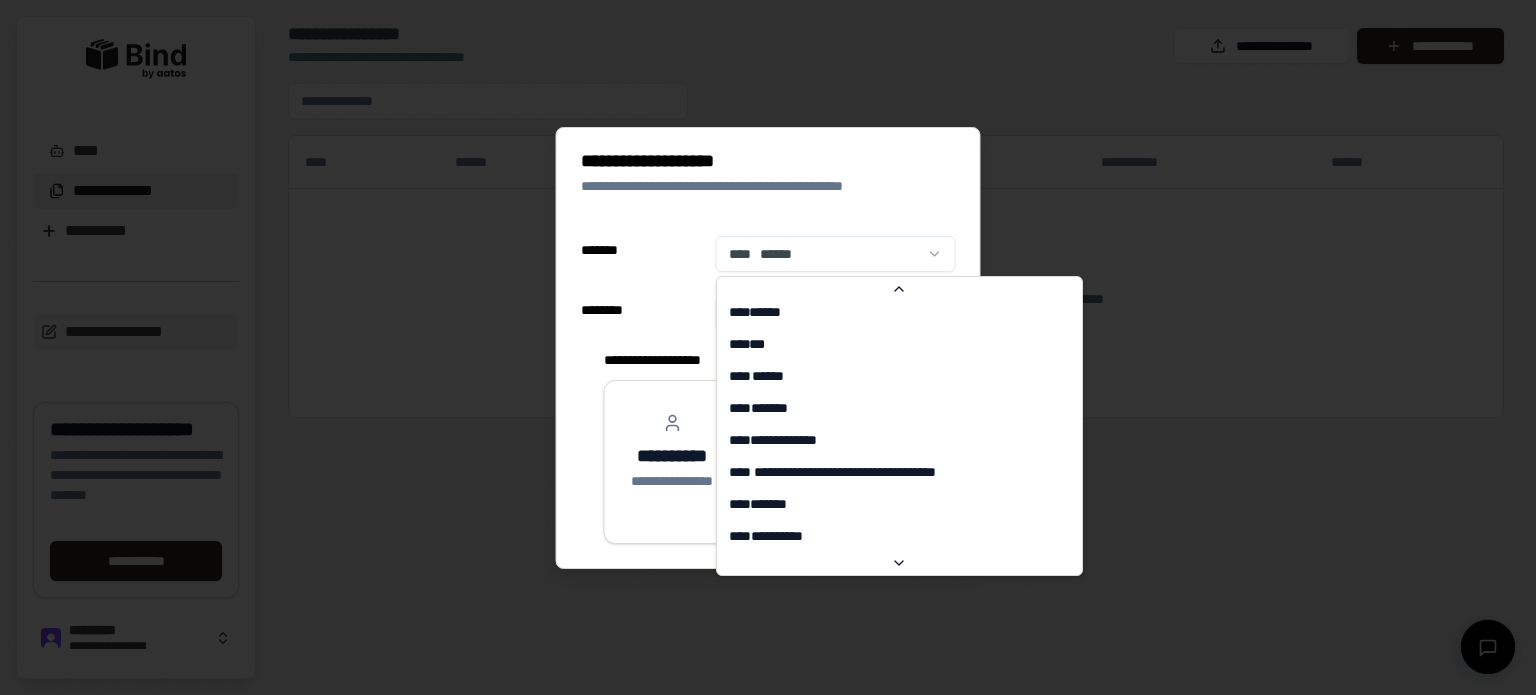click 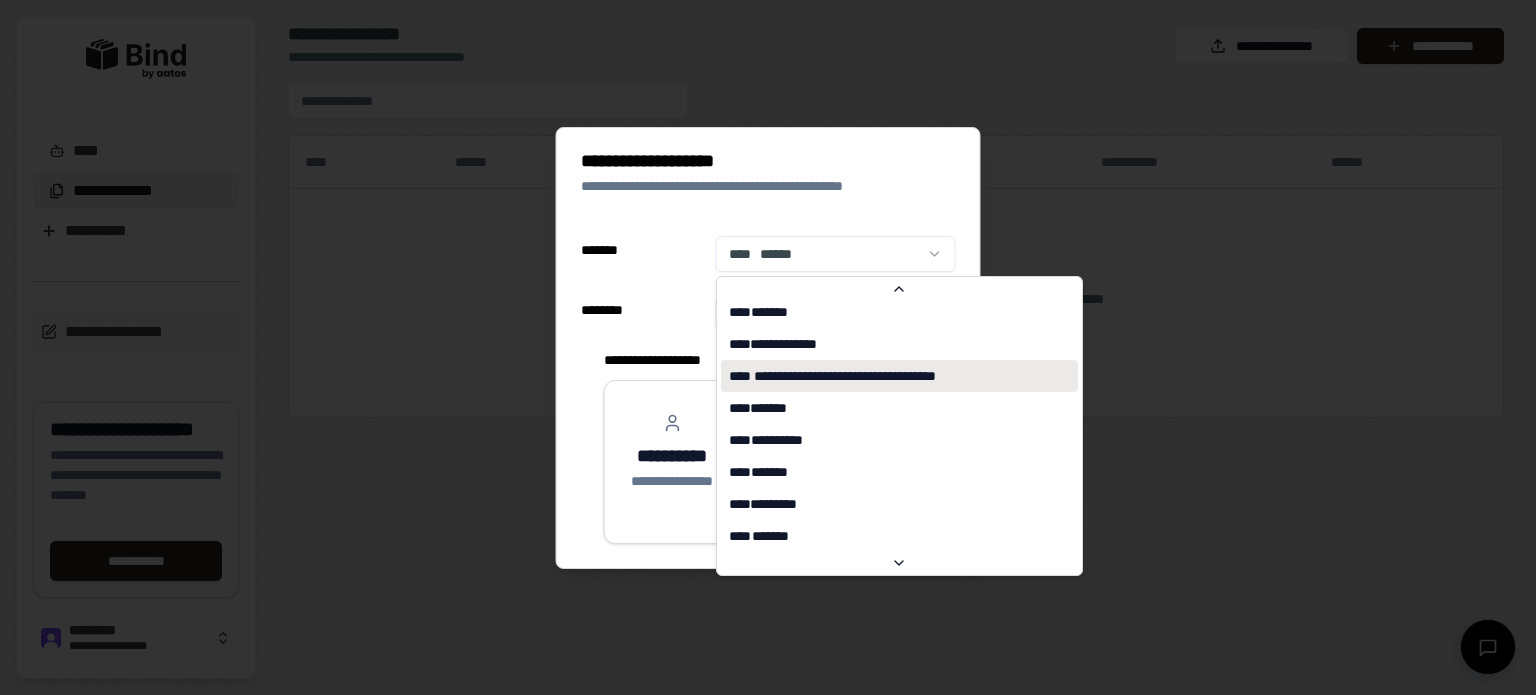 scroll, scrollTop: 7665, scrollLeft: 0, axis: vertical 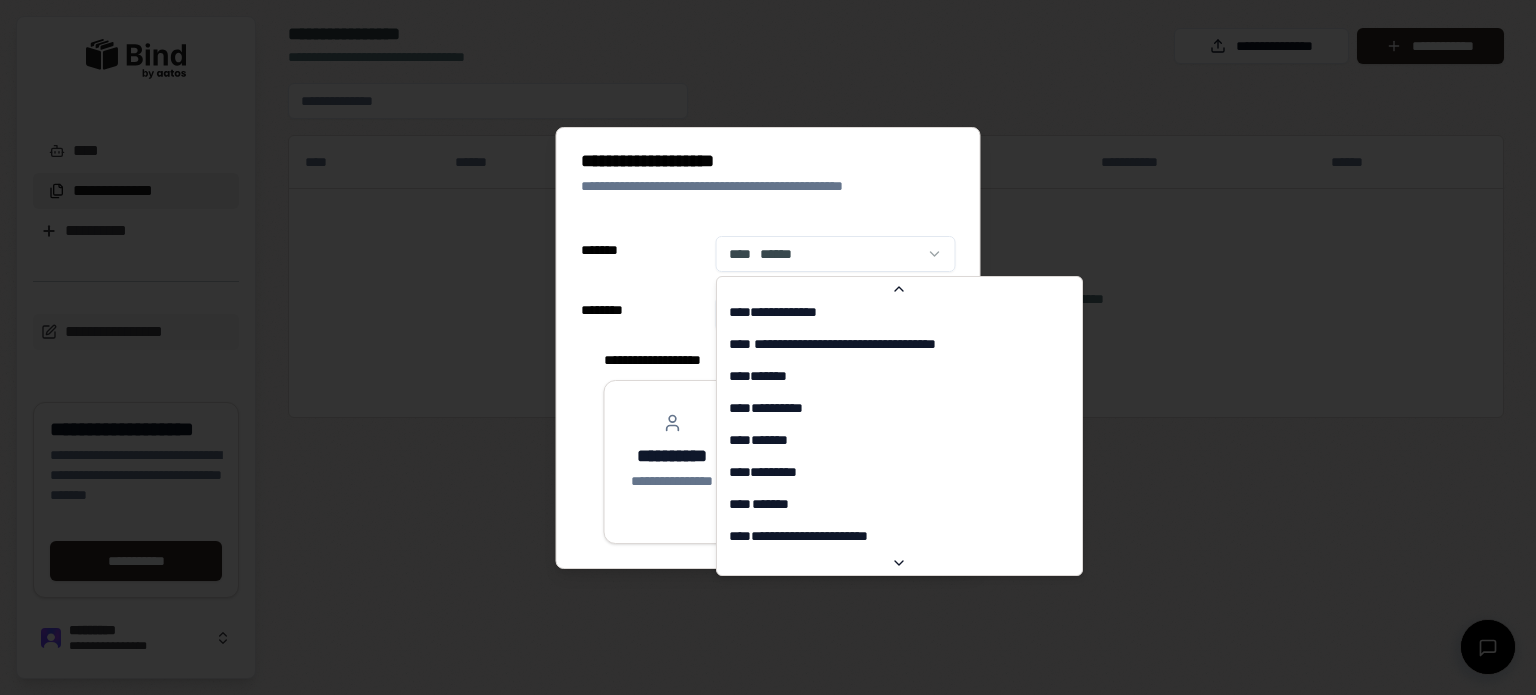 select on "**" 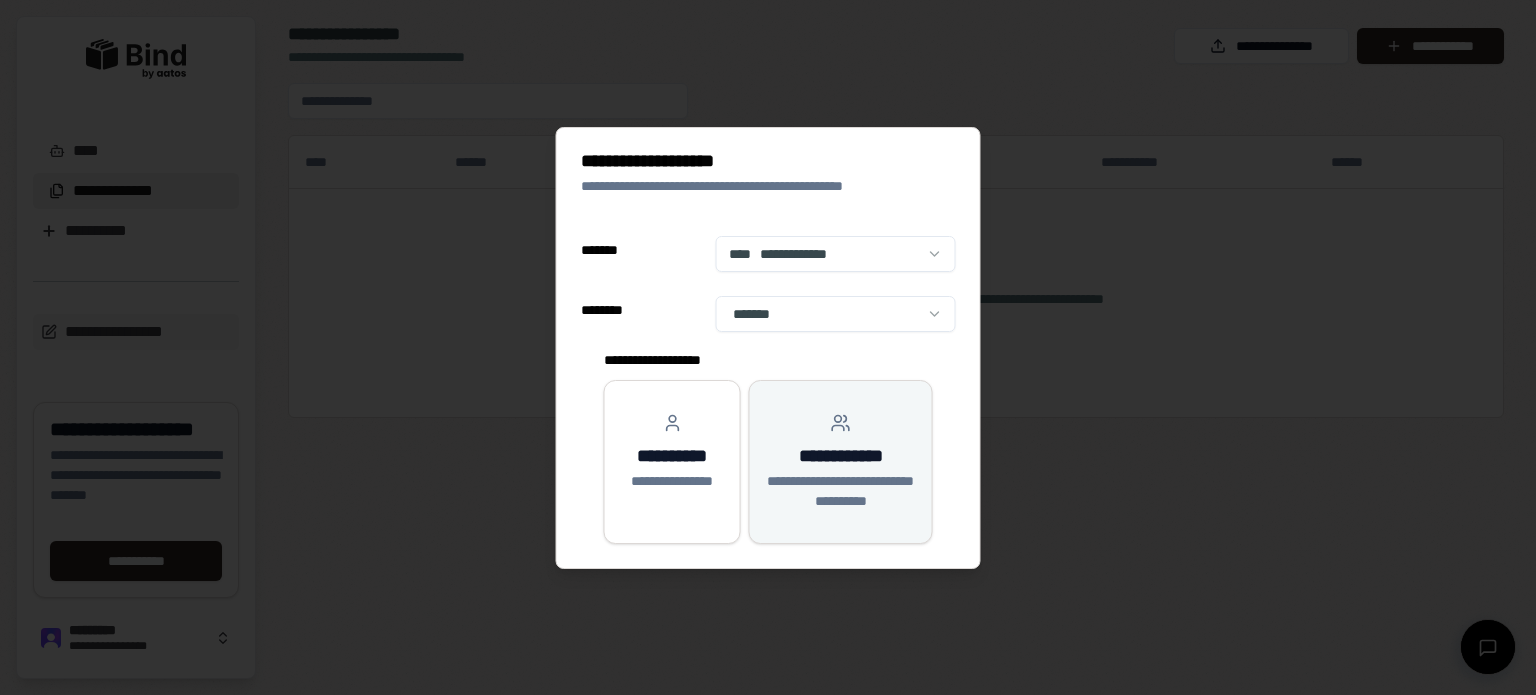 click on "**********" at bounding box center (841, 462) 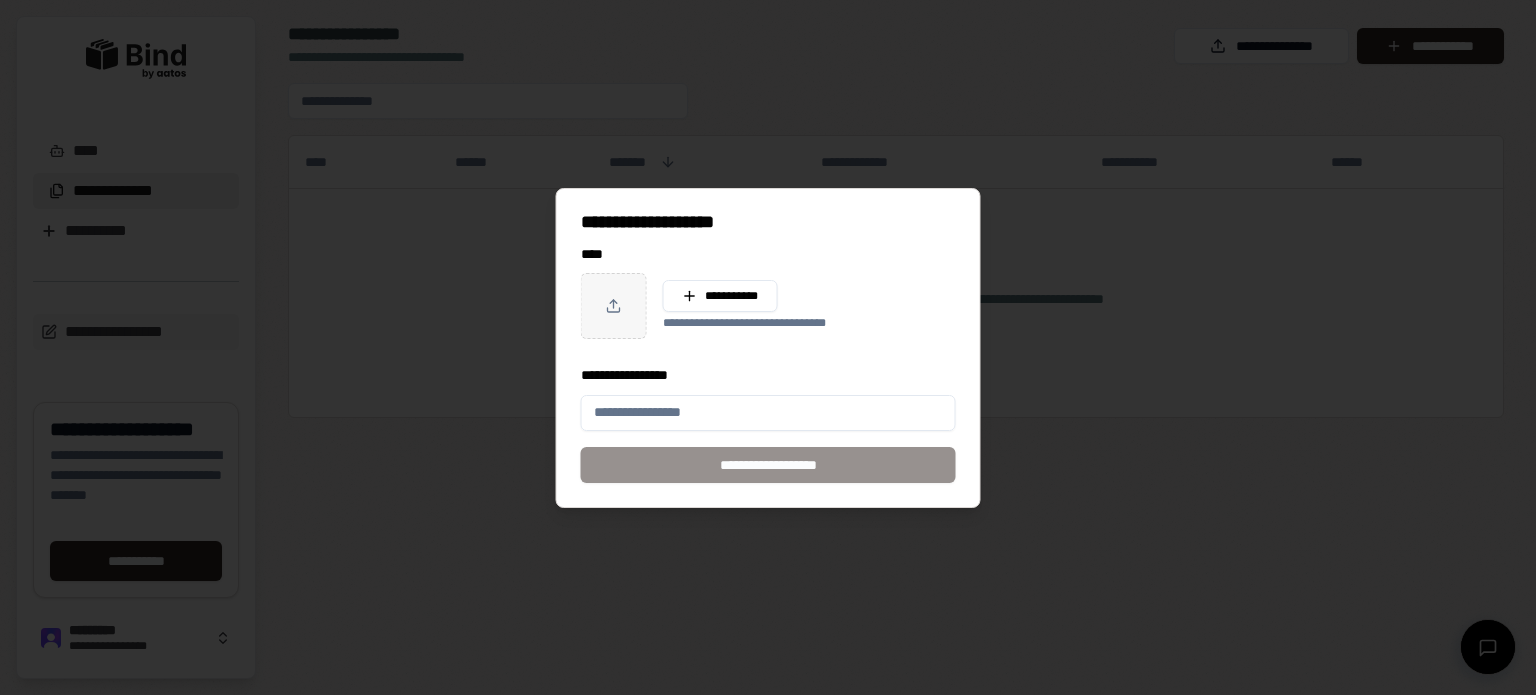 click on "**********" at bounding box center [768, 413] 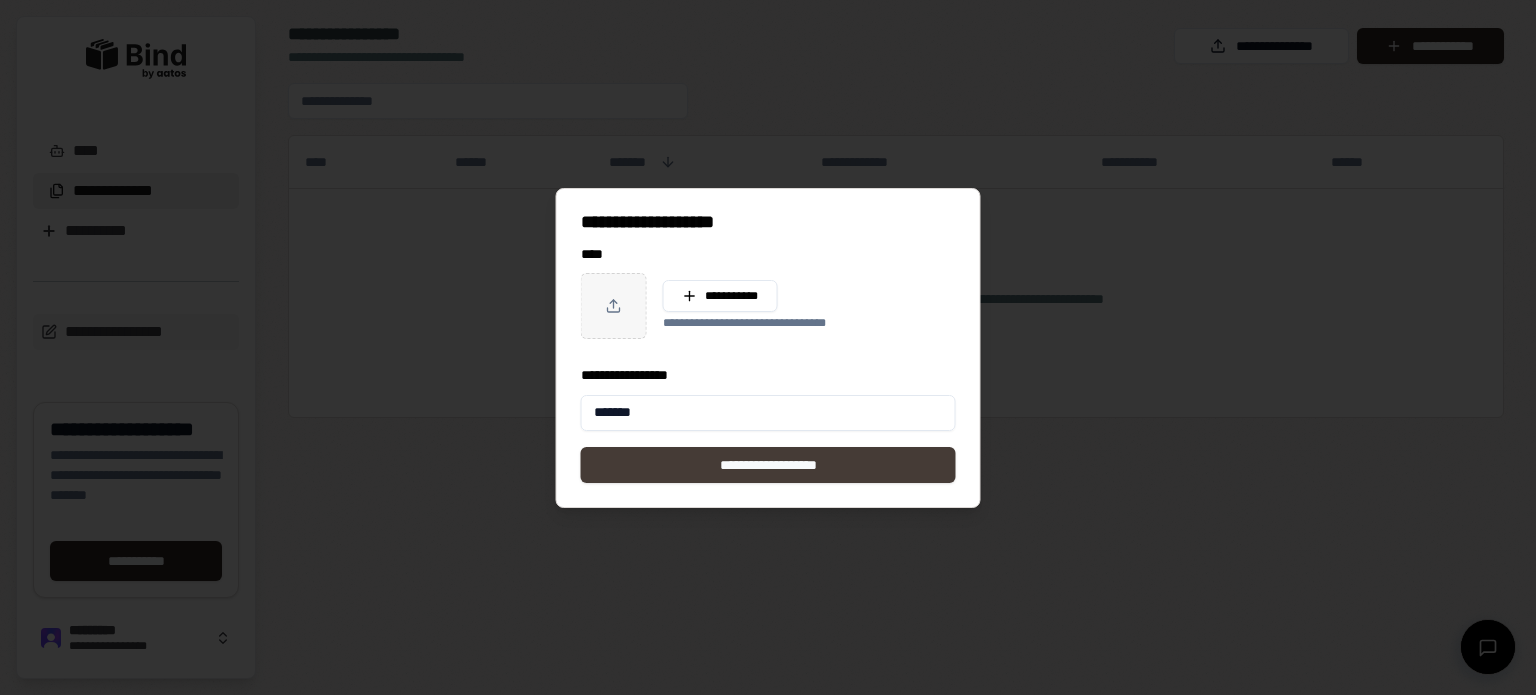 type on "*******" 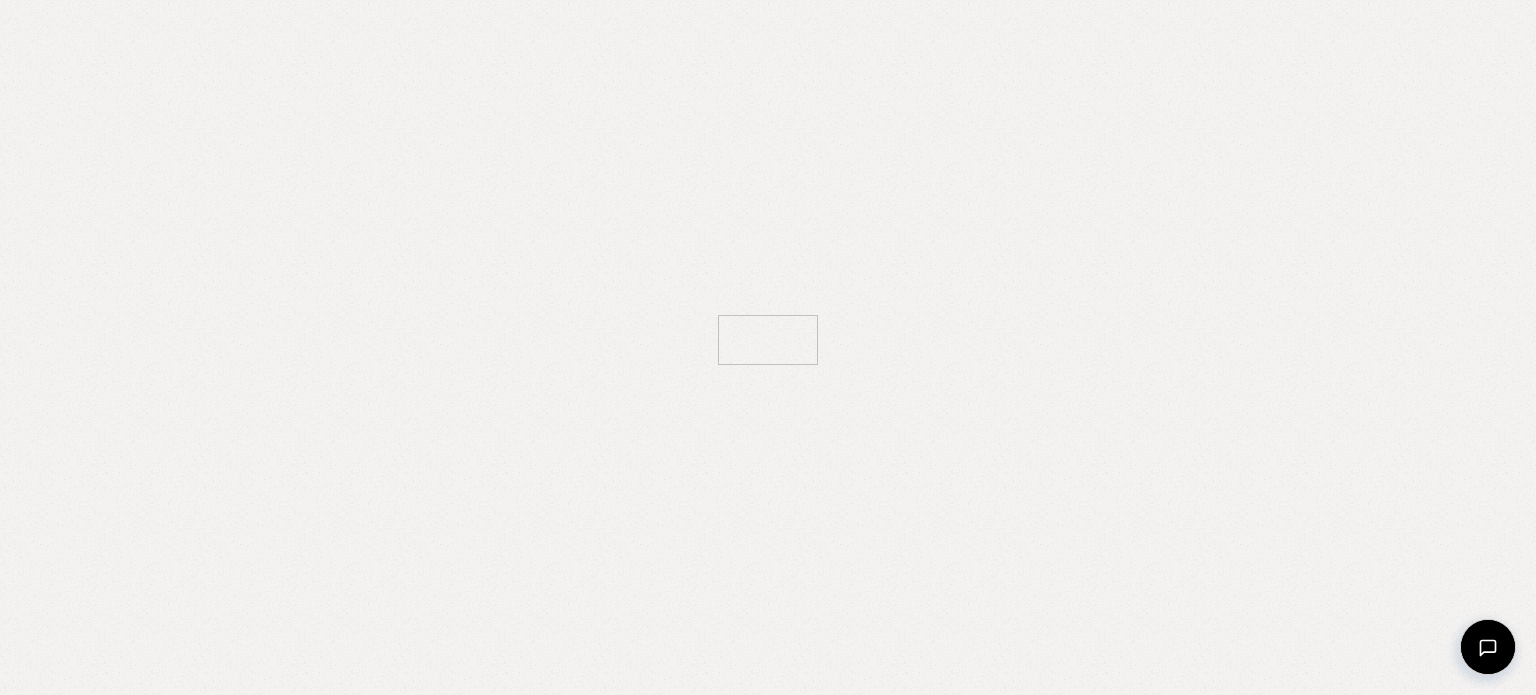 scroll, scrollTop: 0, scrollLeft: 0, axis: both 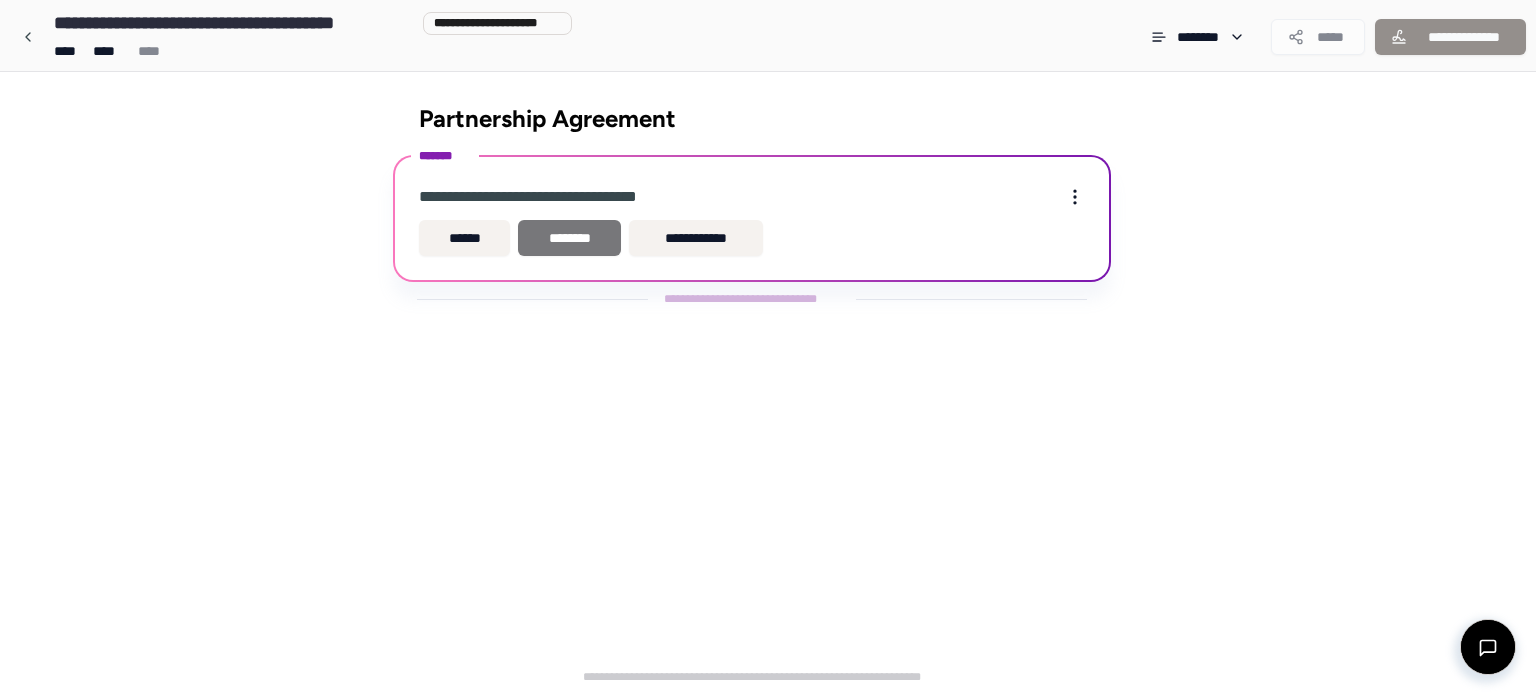 click on "********" at bounding box center [569, 238] 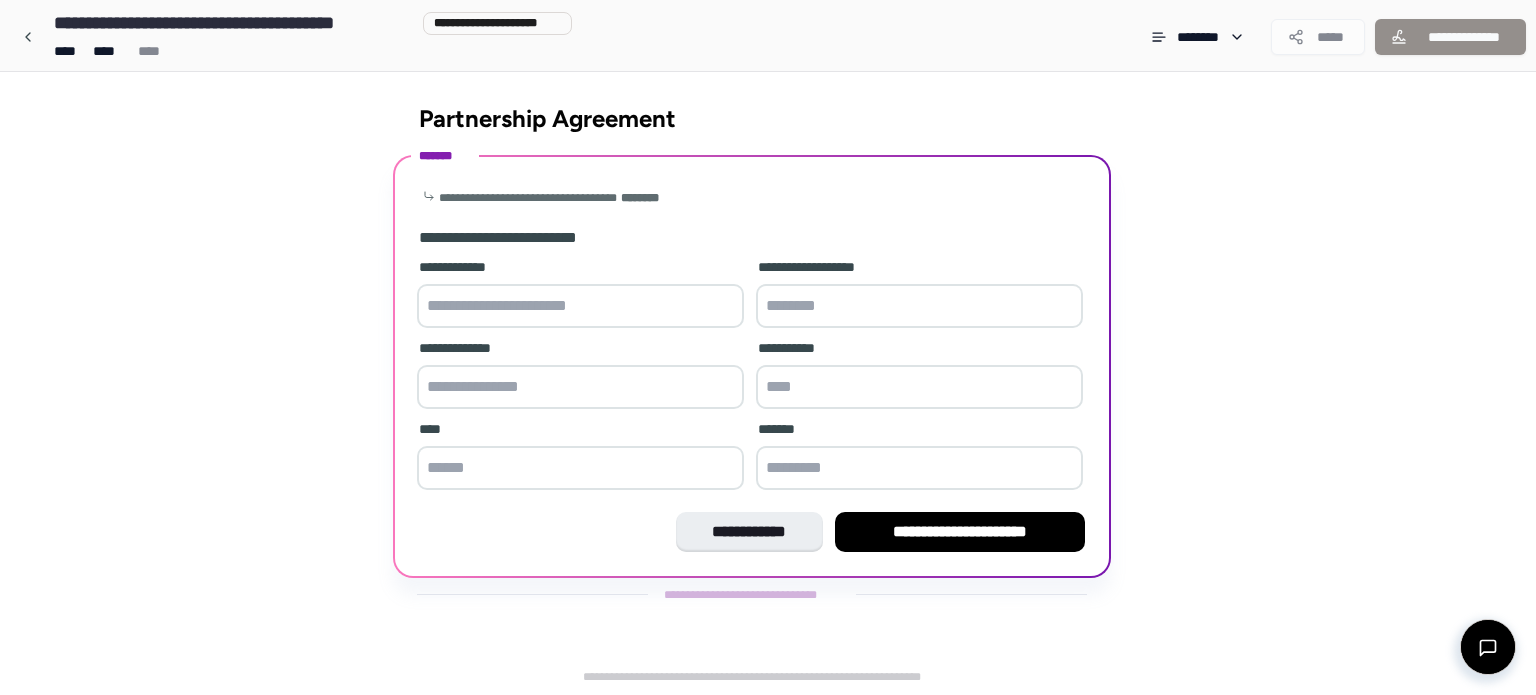 click at bounding box center (580, 306) 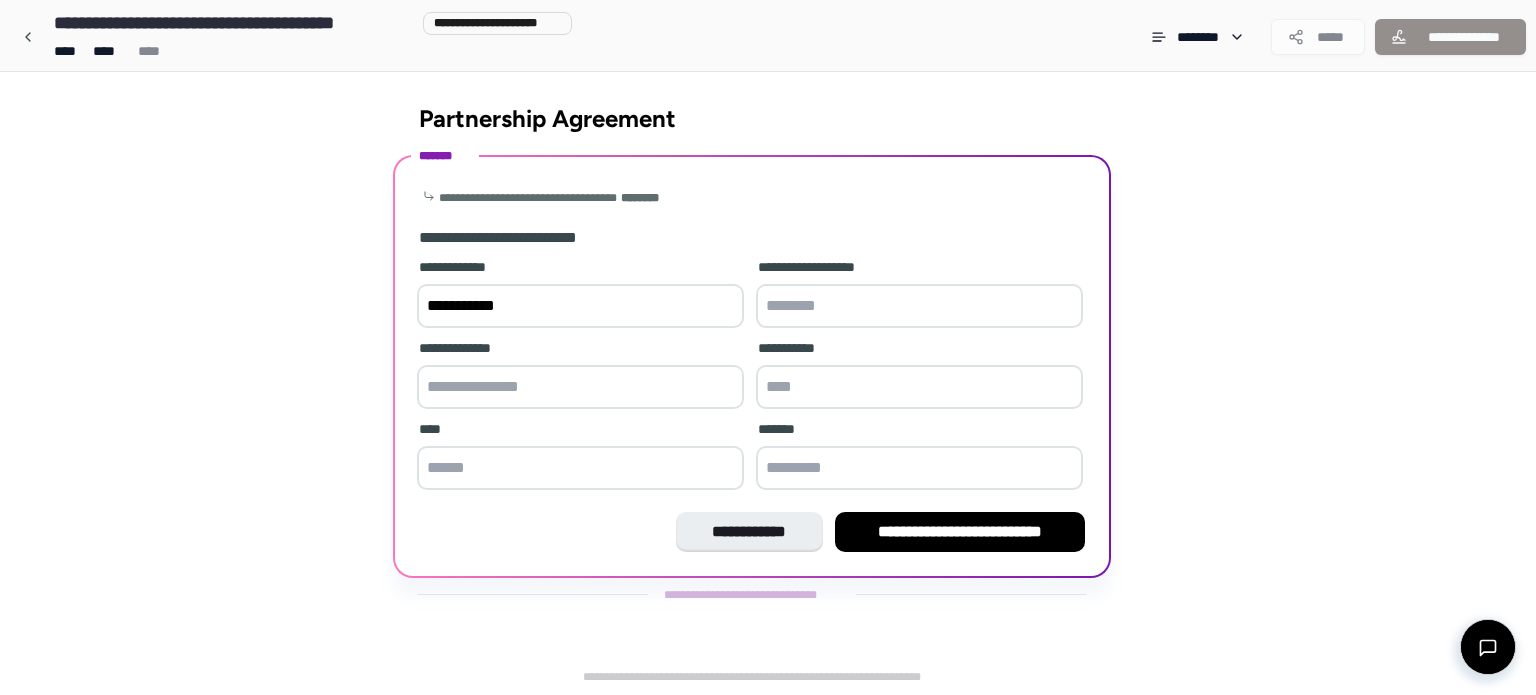 type on "**********" 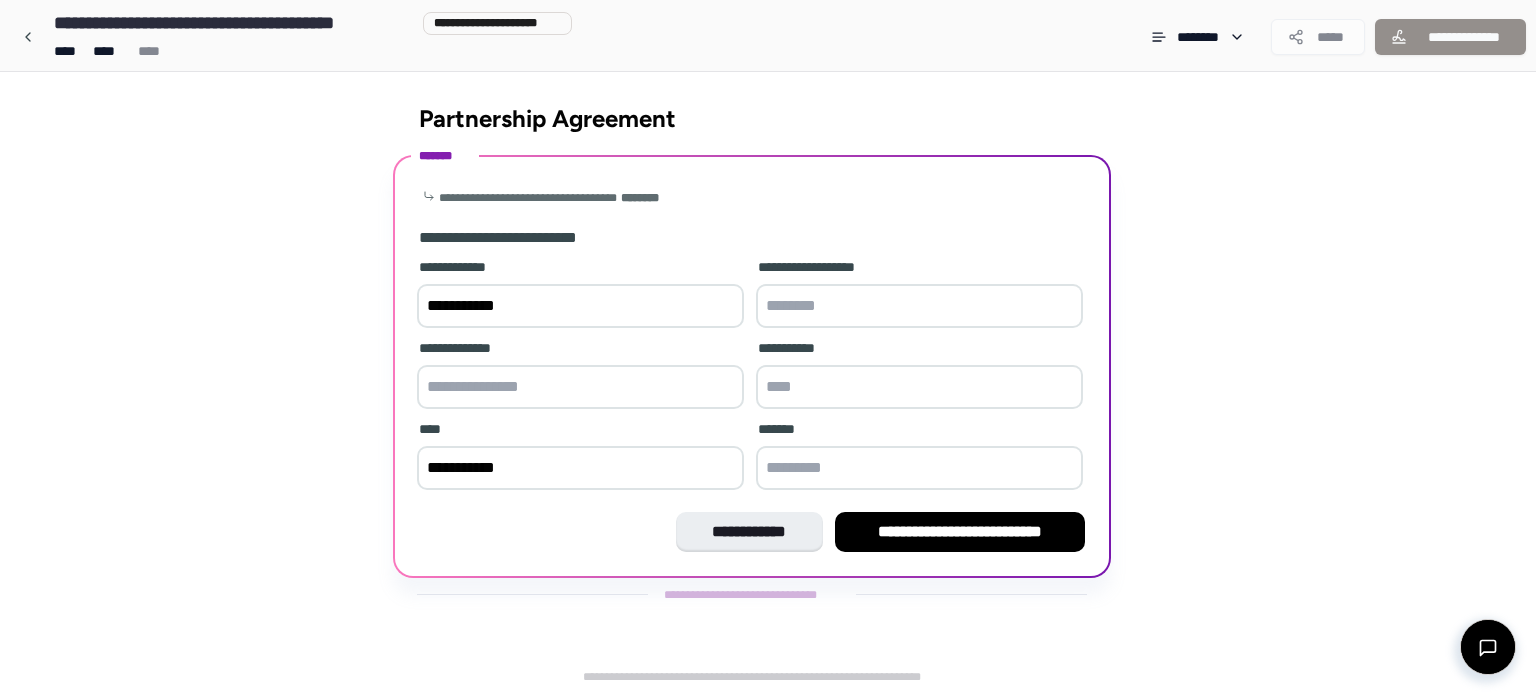 type on "**********" 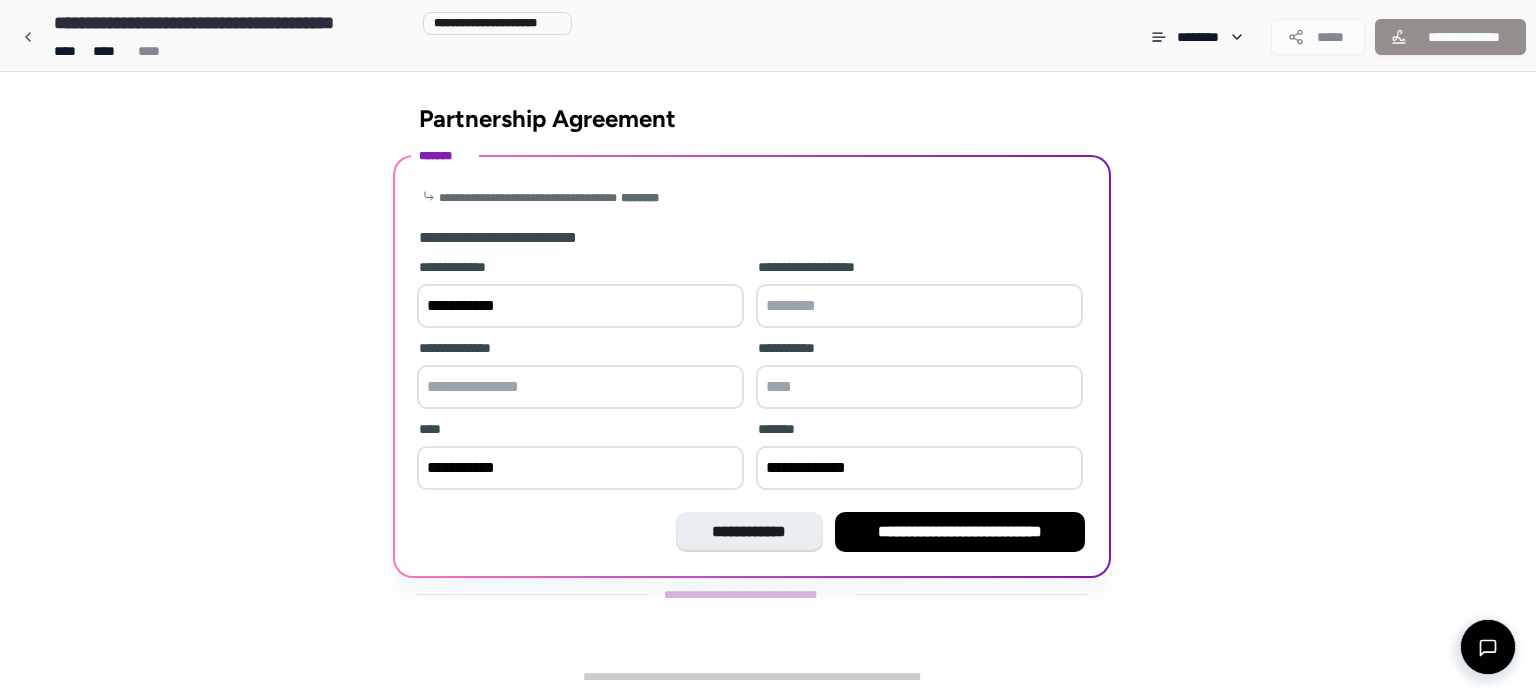 type on "**********" 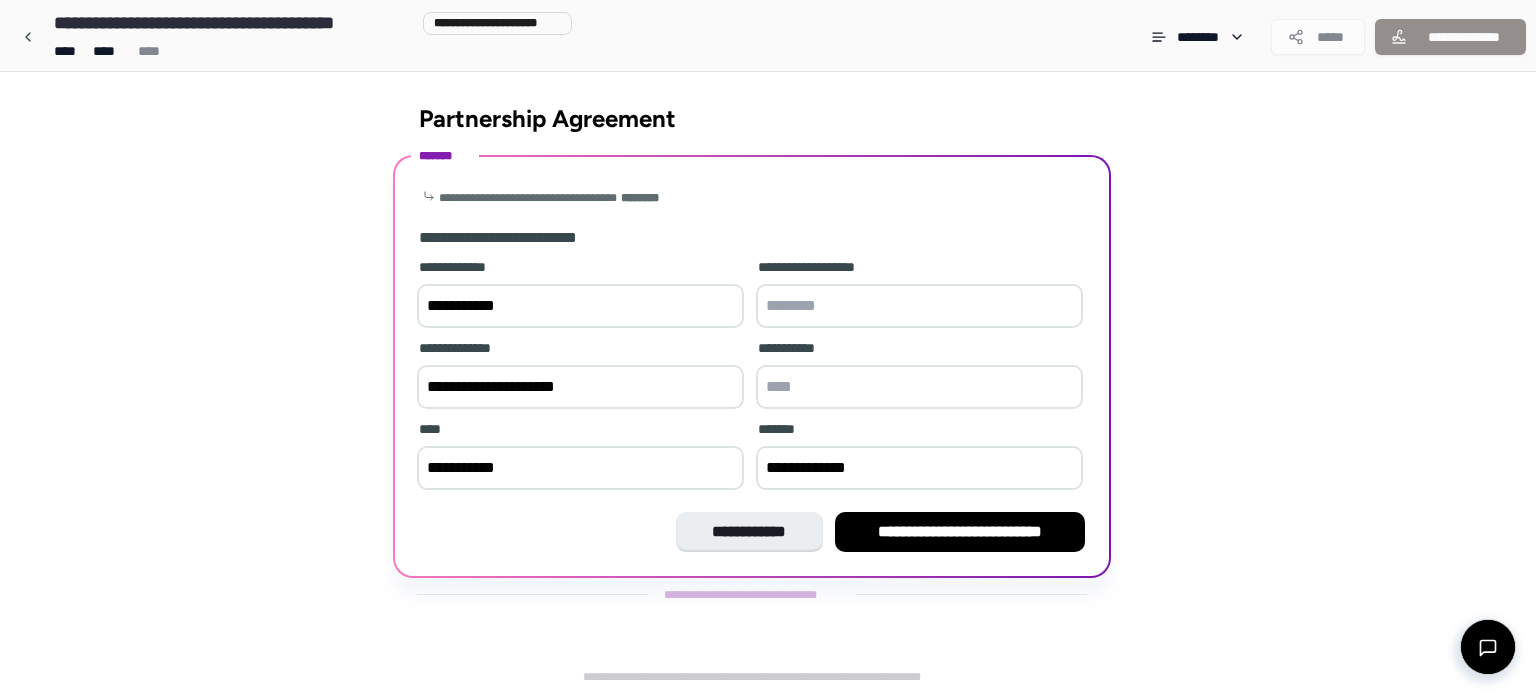 type on "**********" 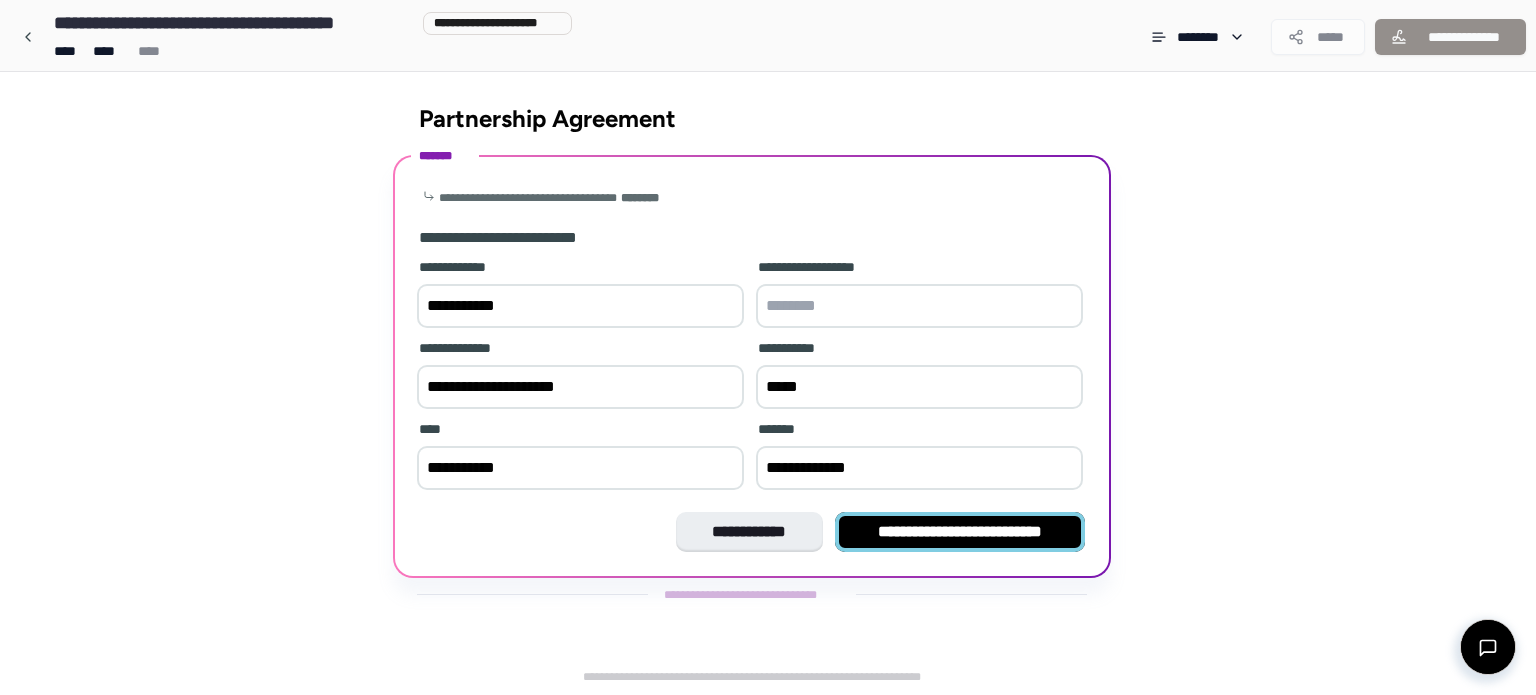 type on "*****" 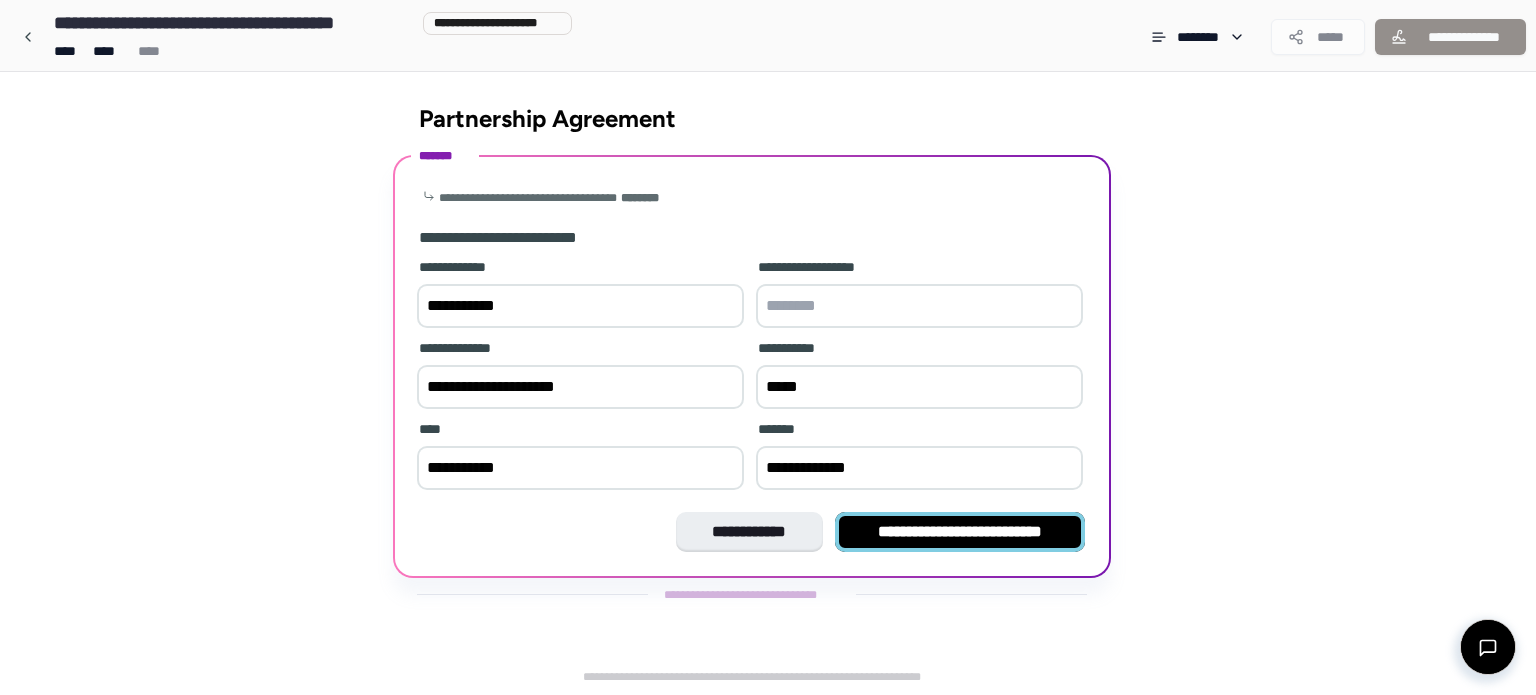 click on "**********" at bounding box center (960, 532) 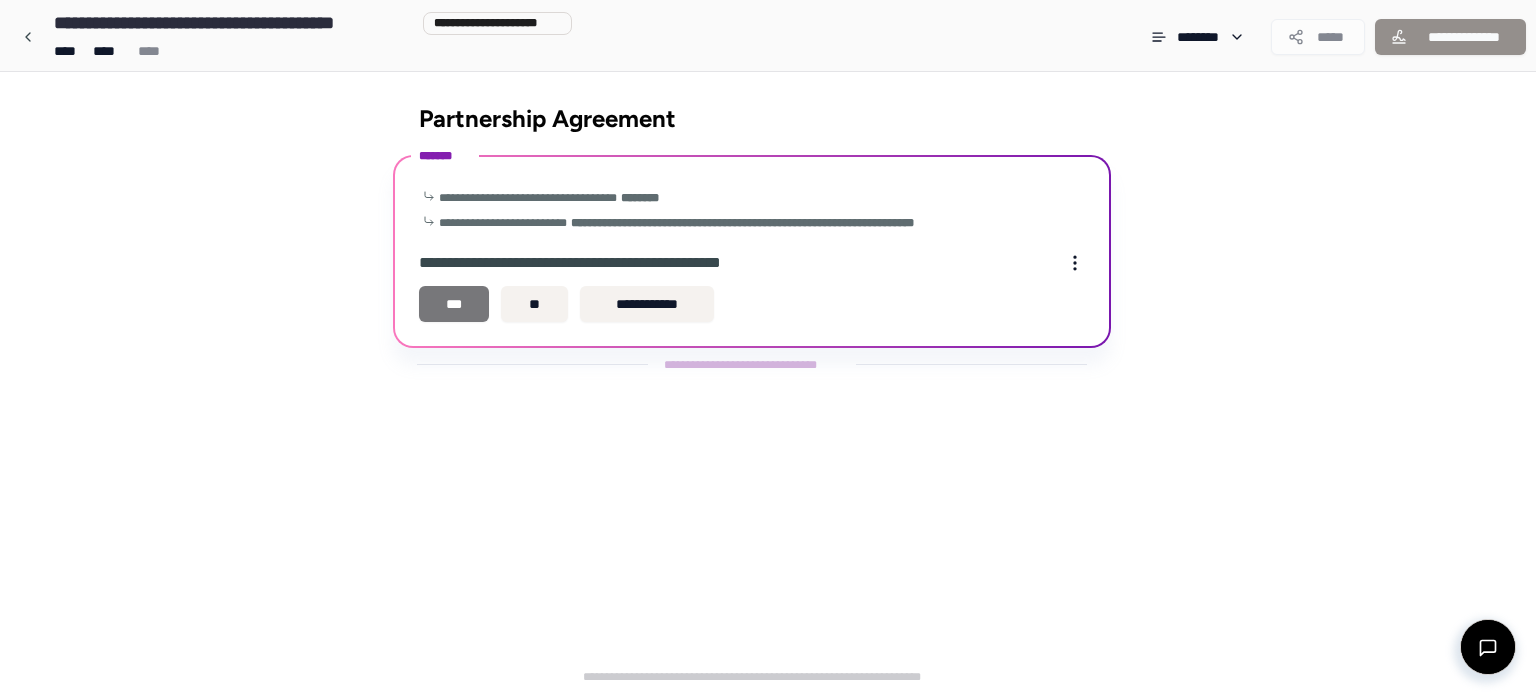 click on "***" at bounding box center [454, 304] 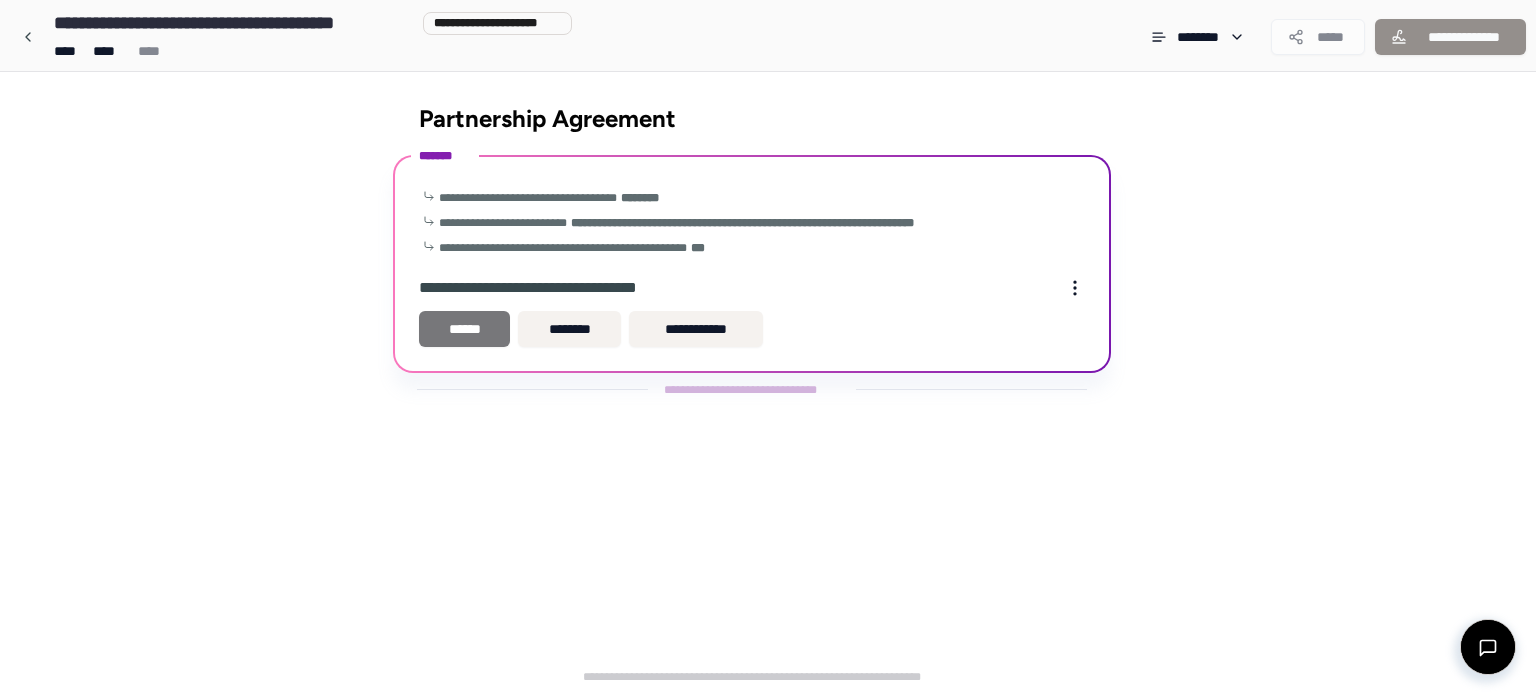 click on "******" at bounding box center (464, 329) 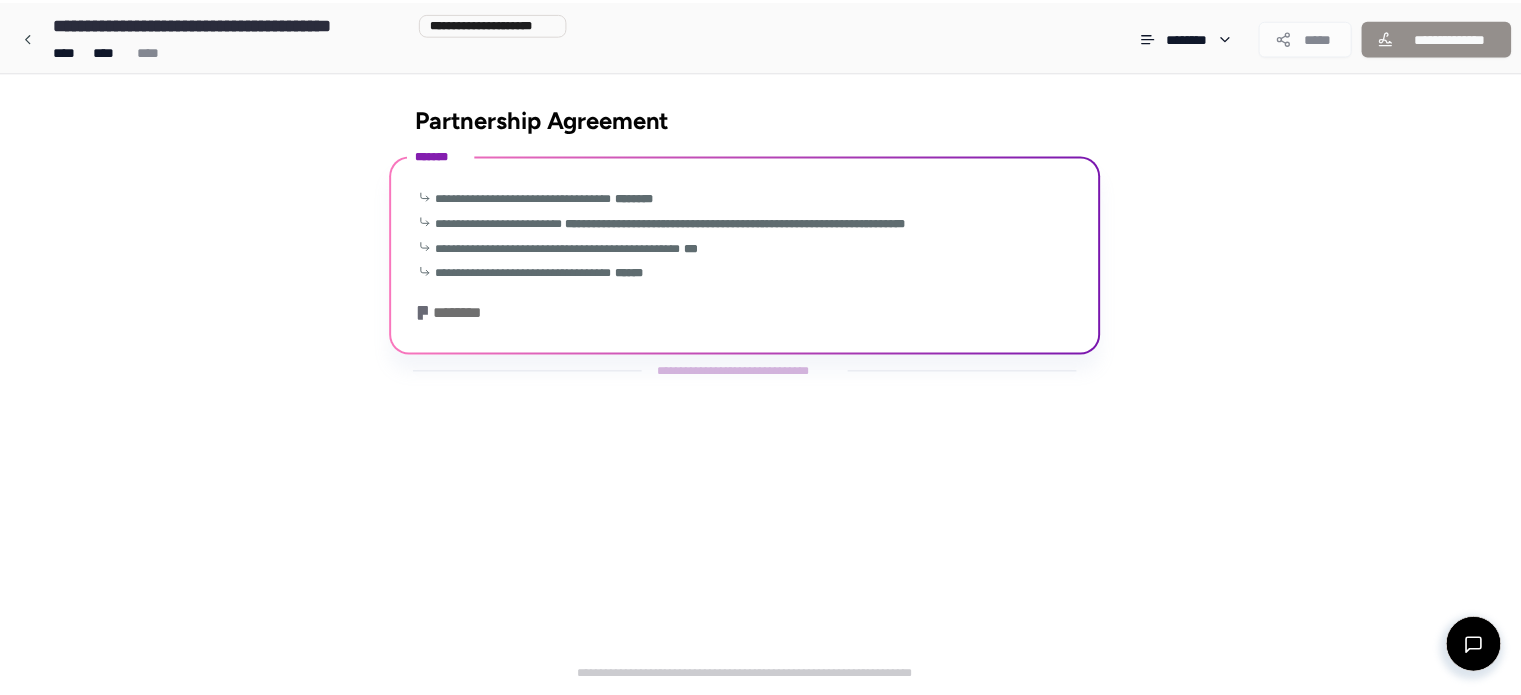 scroll, scrollTop: 35, scrollLeft: 0, axis: vertical 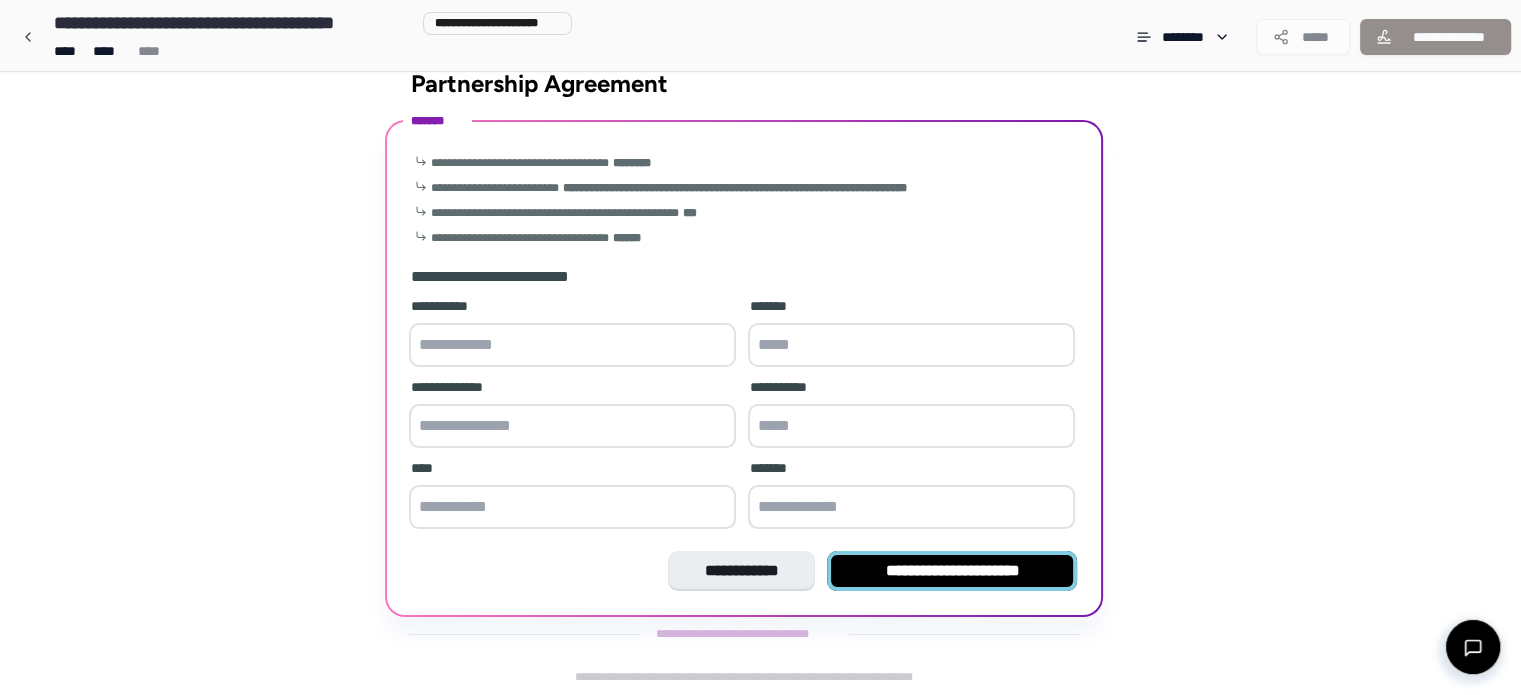 click on "**********" at bounding box center (952, 571) 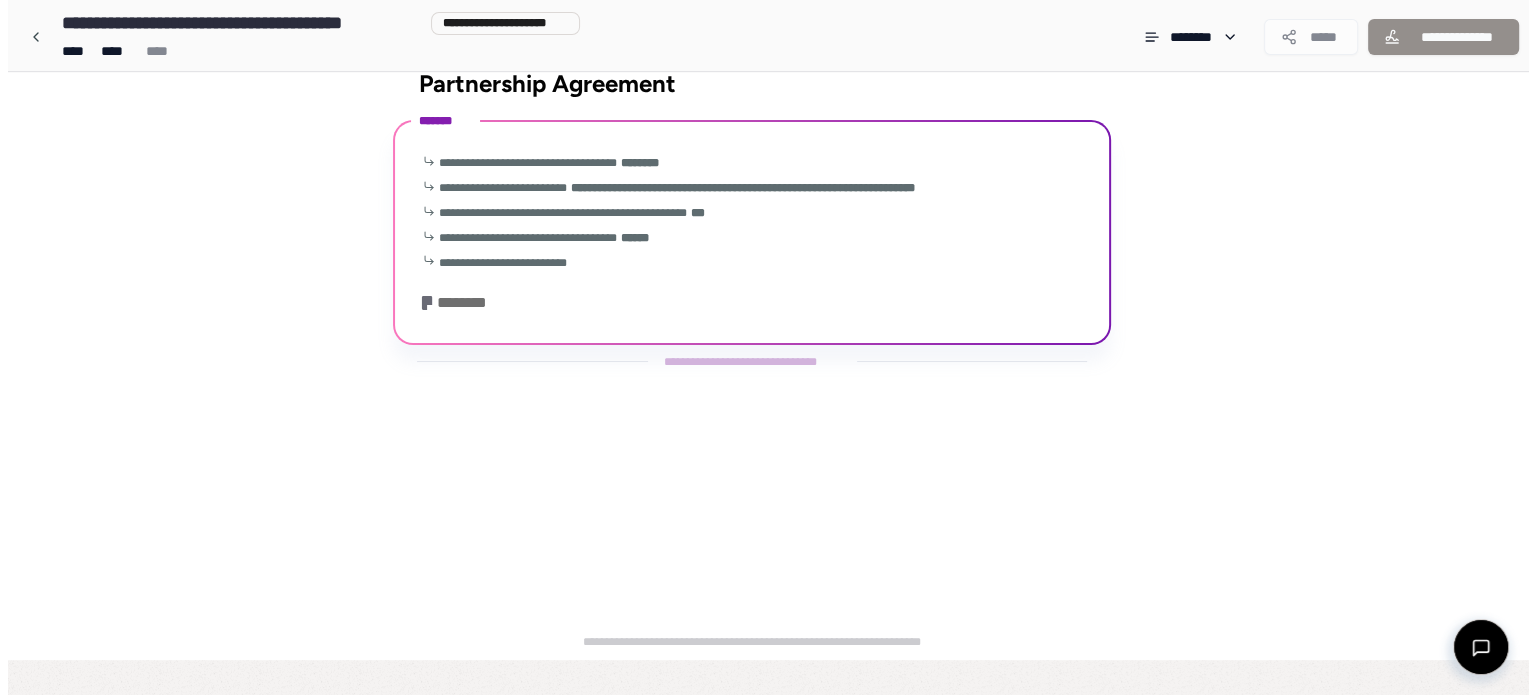 scroll, scrollTop: 0, scrollLeft: 0, axis: both 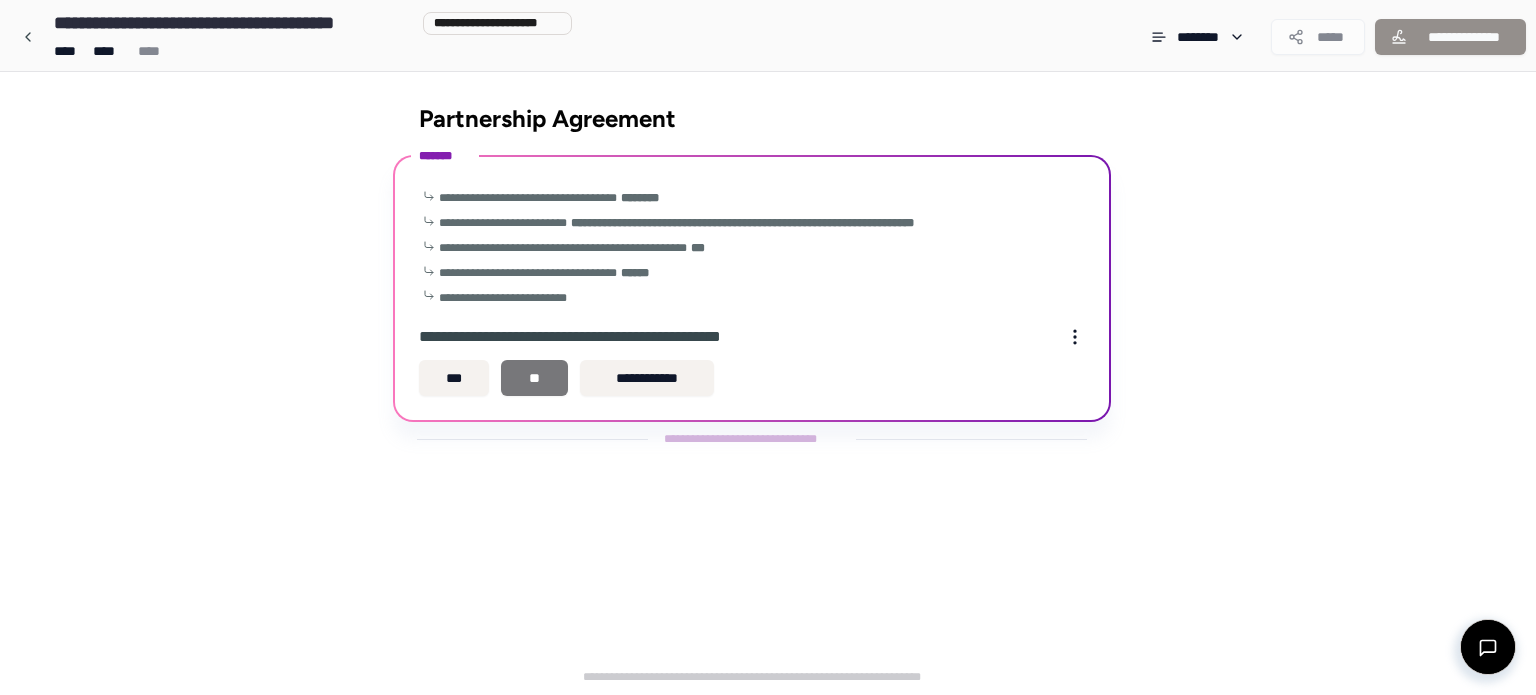 click on "**" at bounding box center (534, 378) 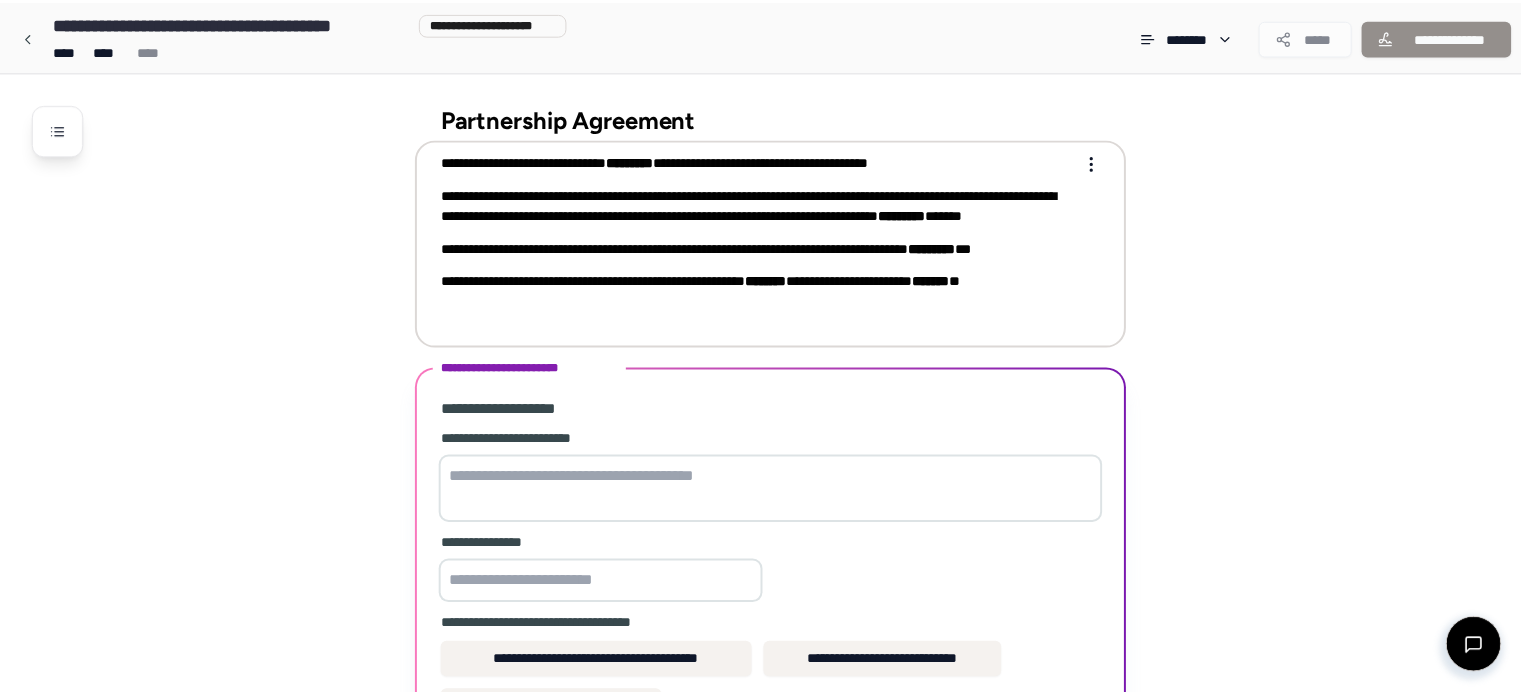 scroll, scrollTop: 295, scrollLeft: 0, axis: vertical 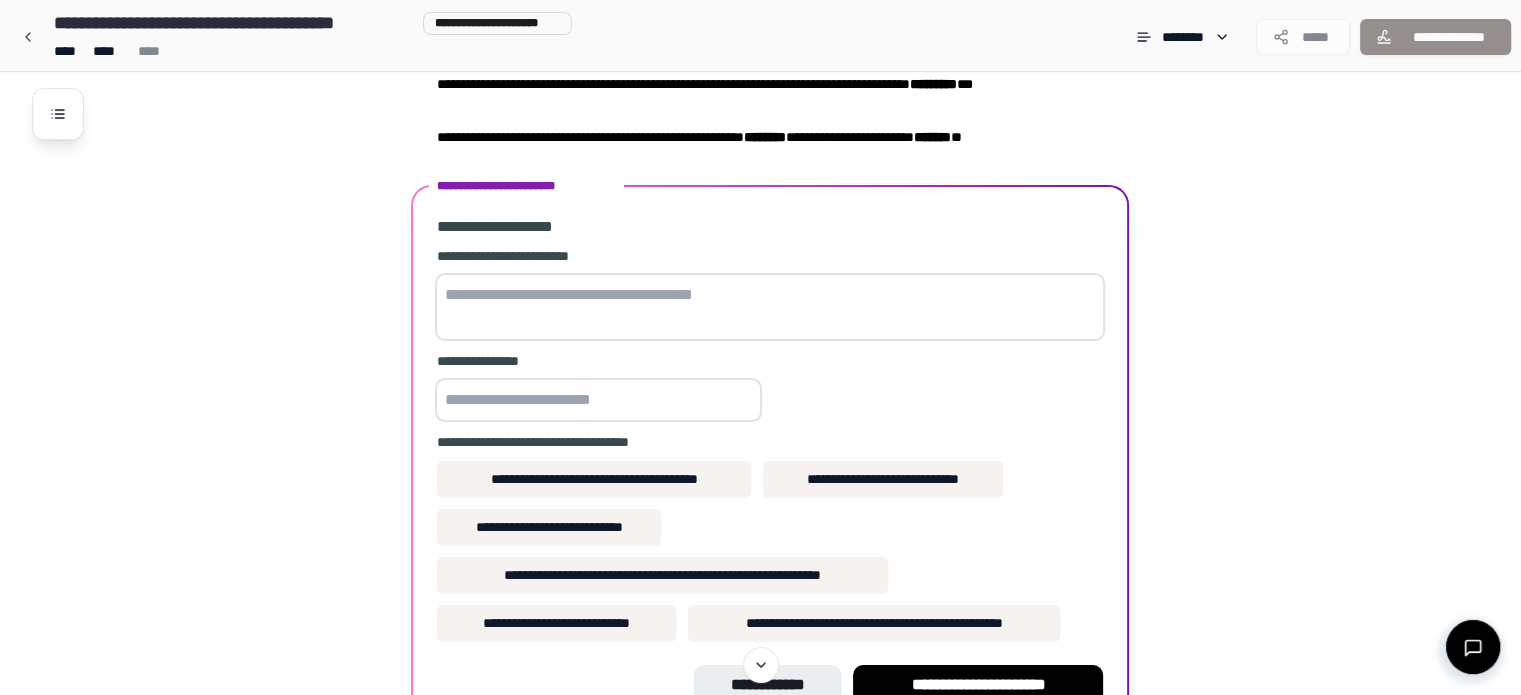 click at bounding box center [770, 307] 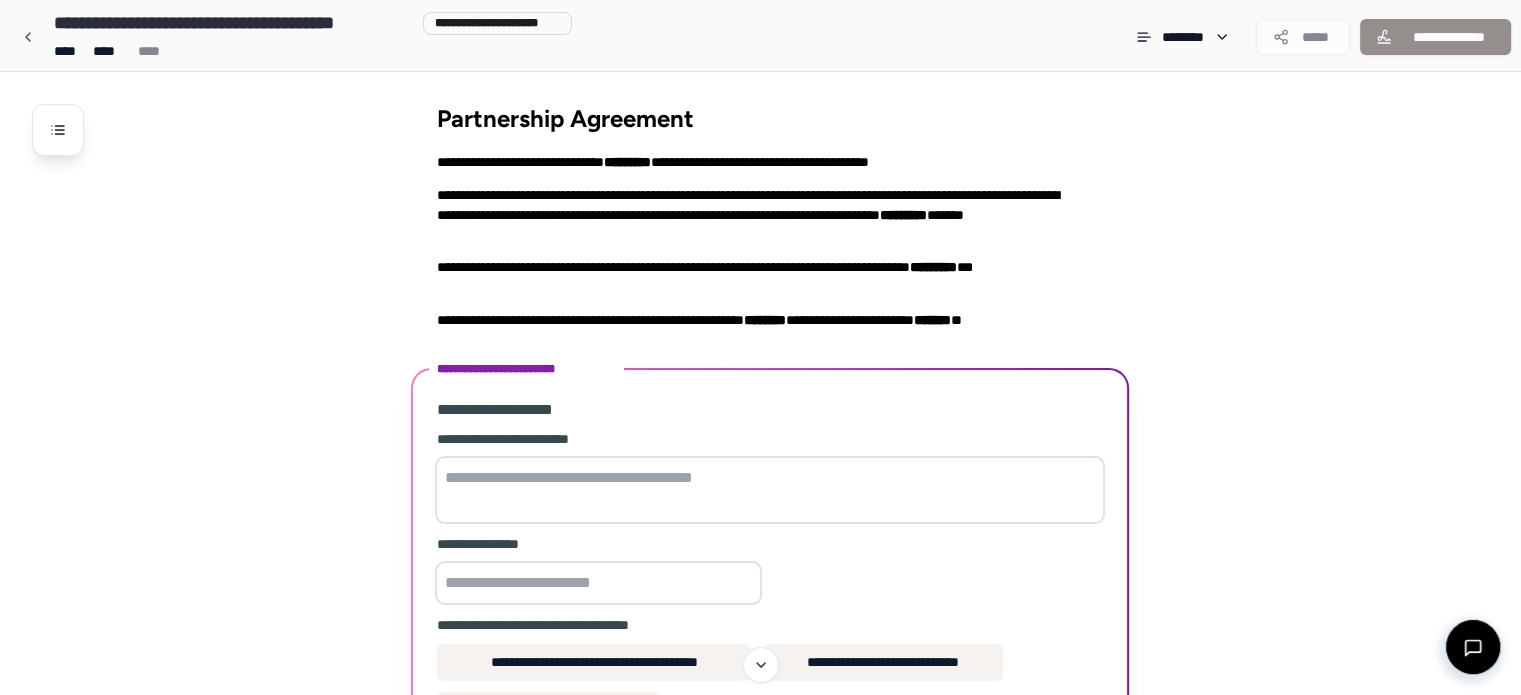 scroll, scrollTop: 0, scrollLeft: 0, axis: both 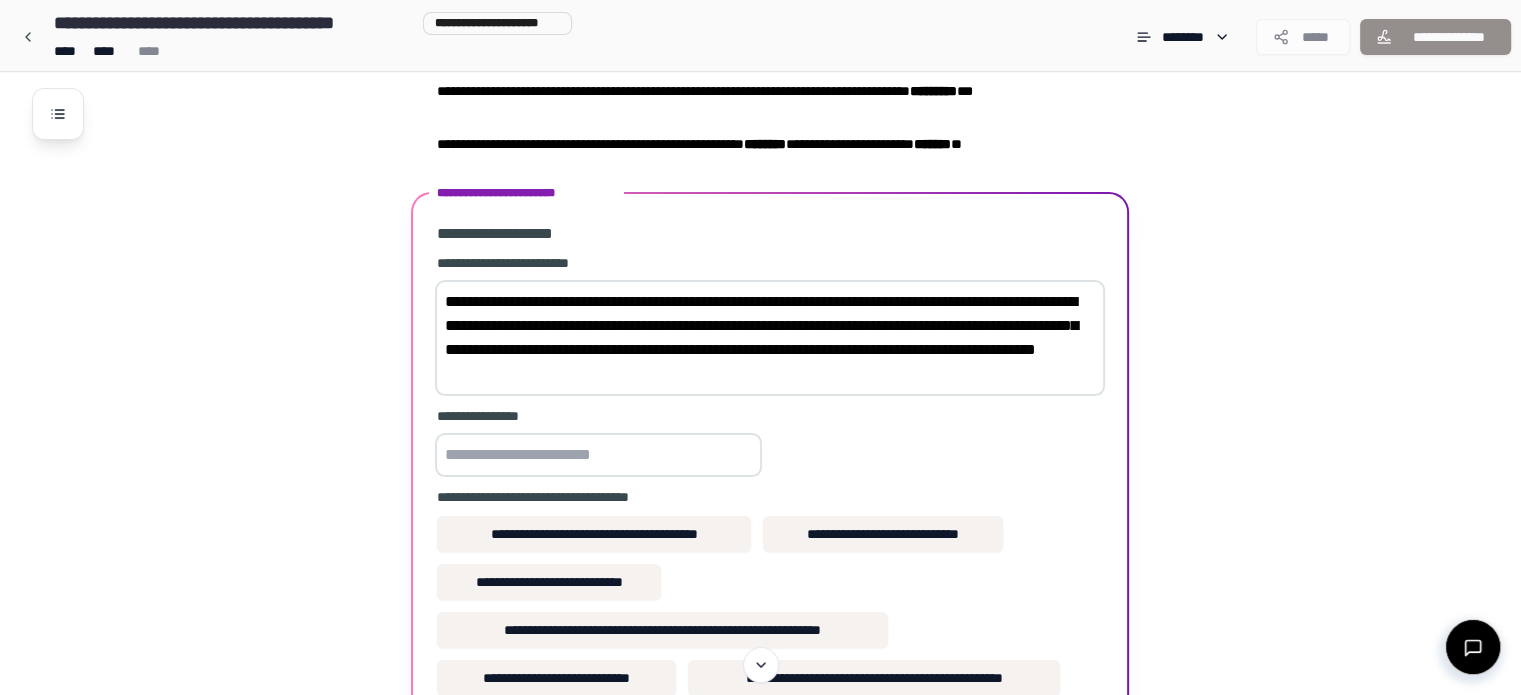 click on "**********" at bounding box center [770, 338] 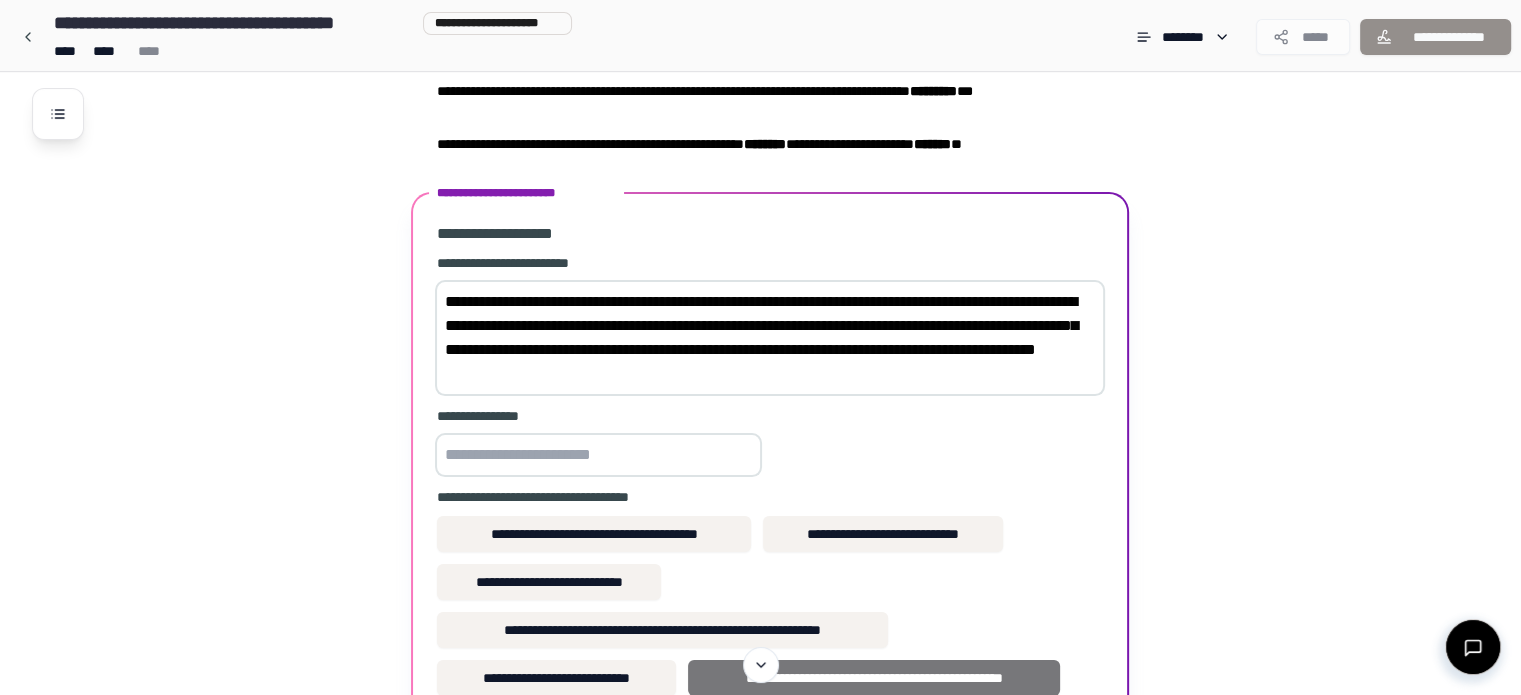 type on "**********" 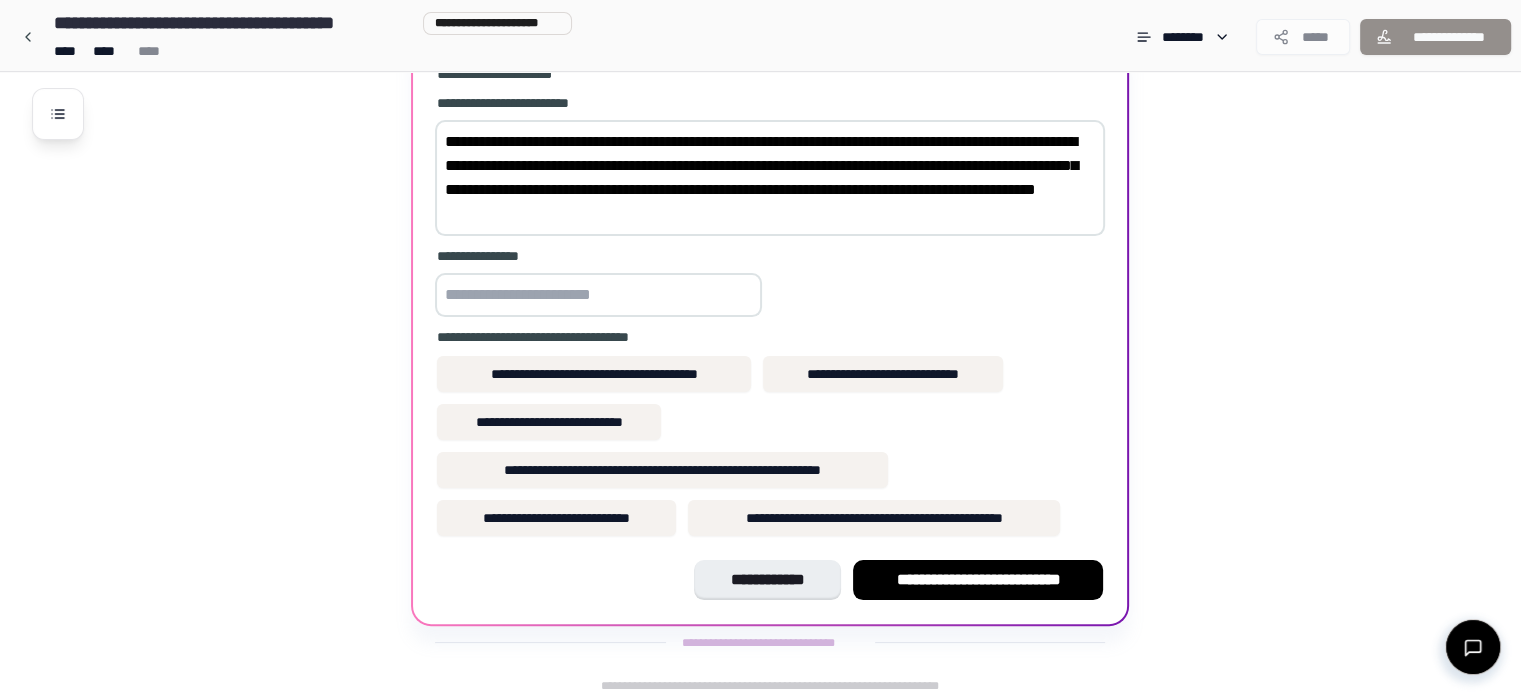 scroll, scrollTop: 343, scrollLeft: 0, axis: vertical 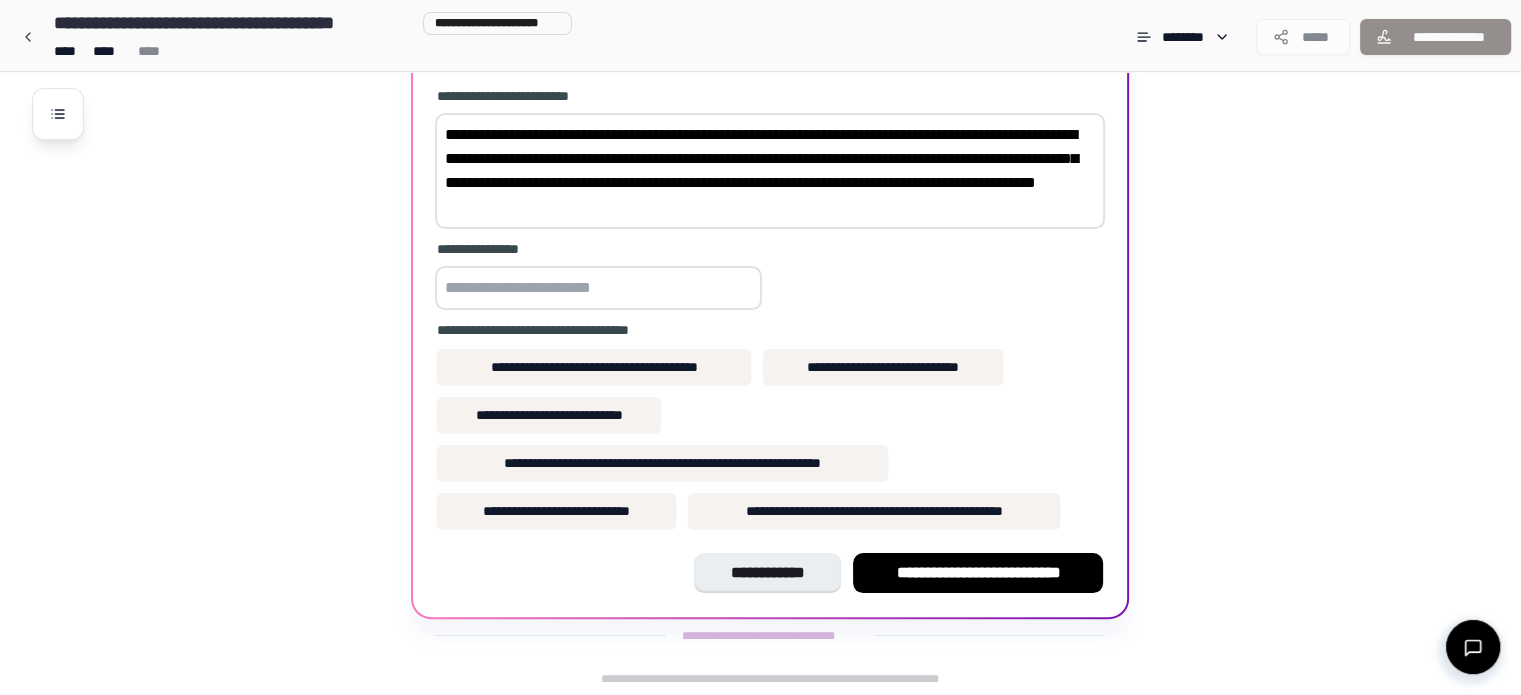 click at bounding box center [598, 288] 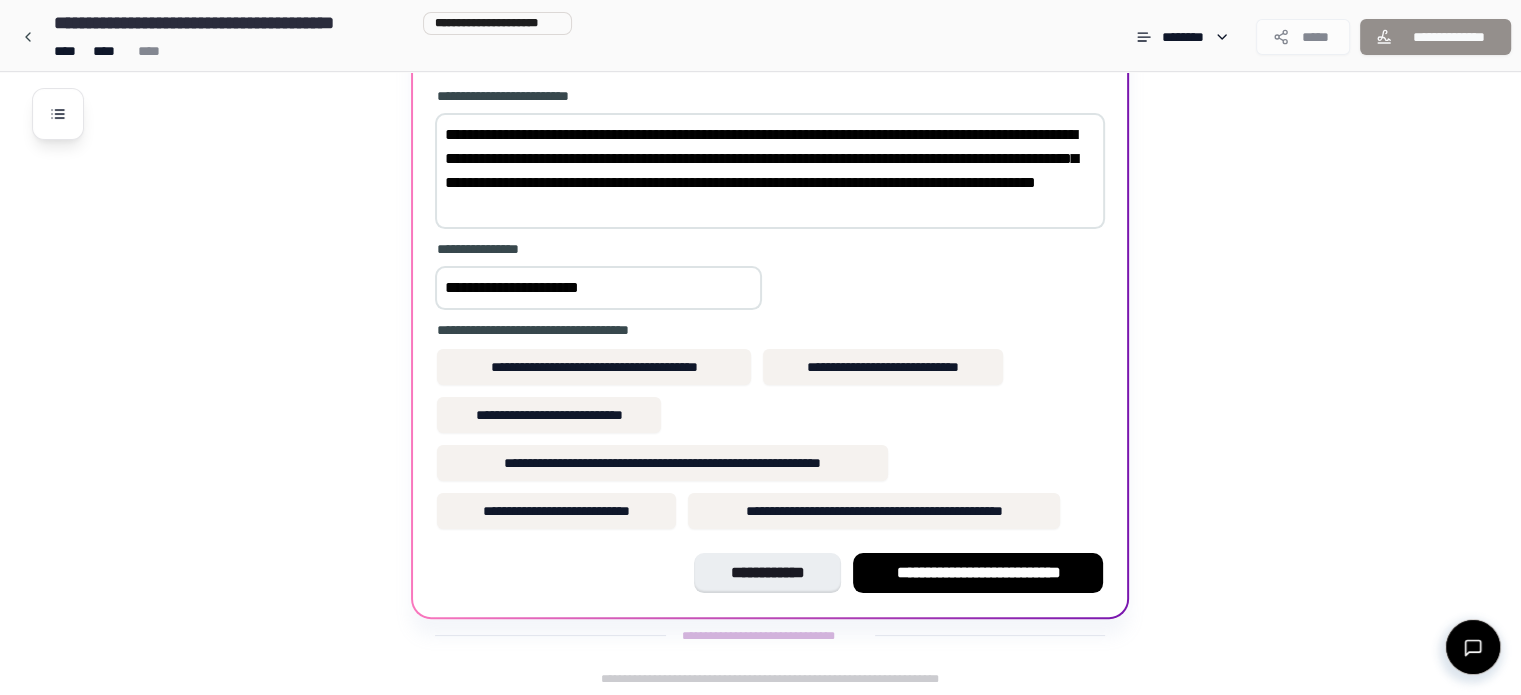 type on "**********" 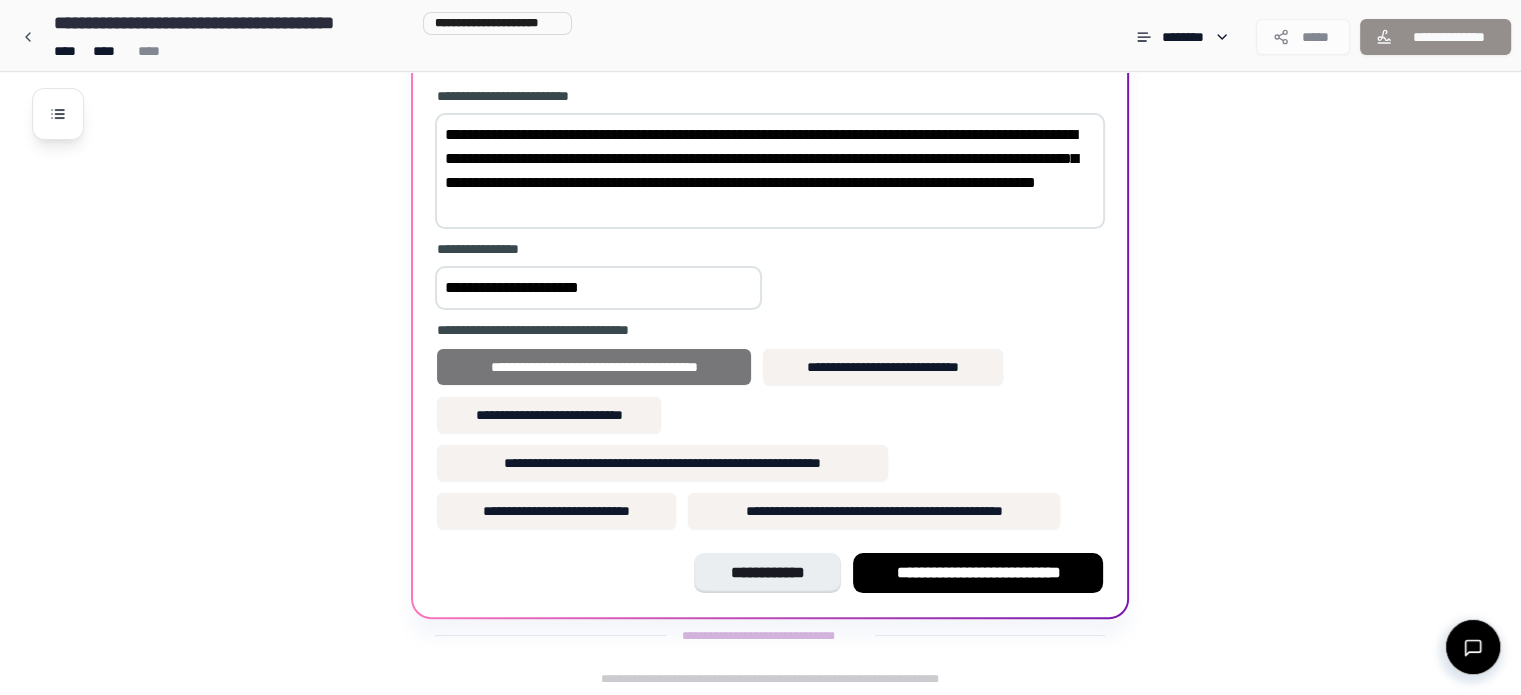 click on "**********" at bounding box center (594, 367) 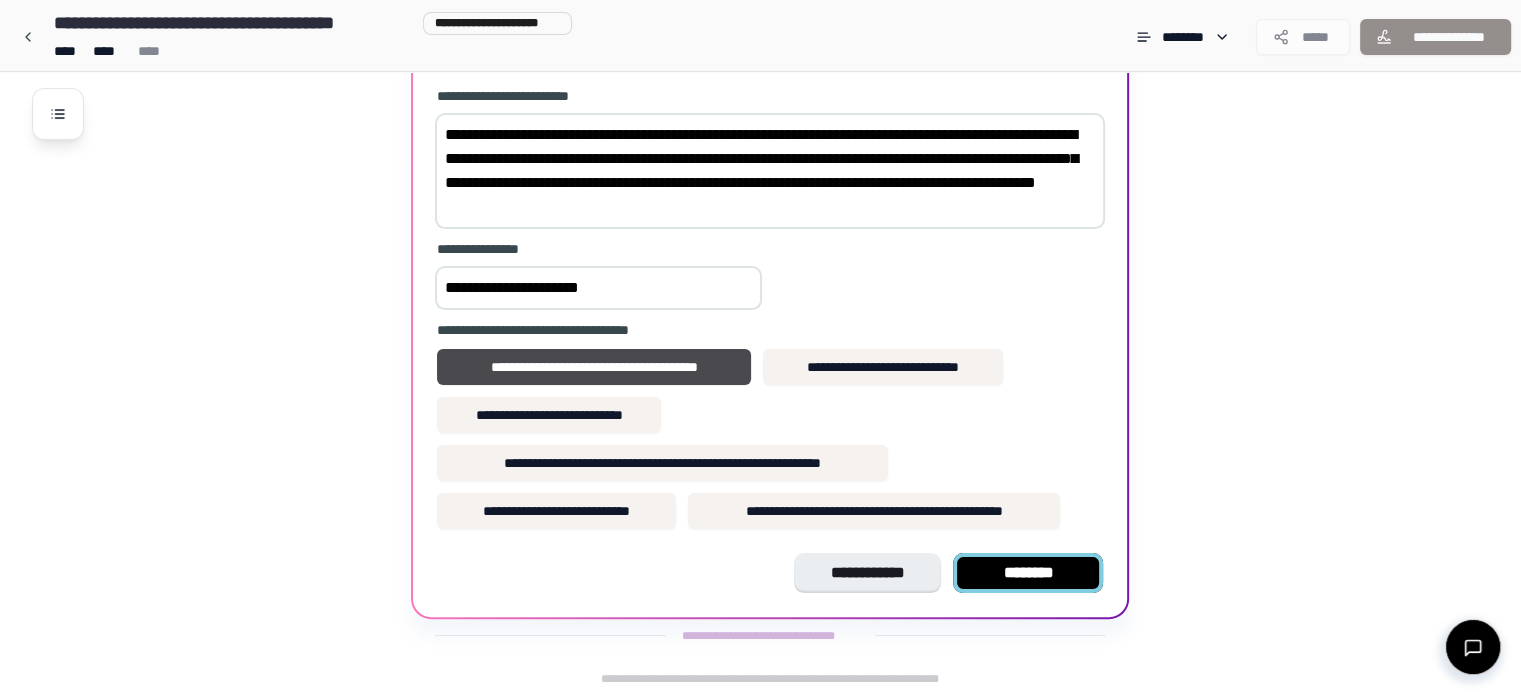 click on "********" at bounding box center [1028, 573] 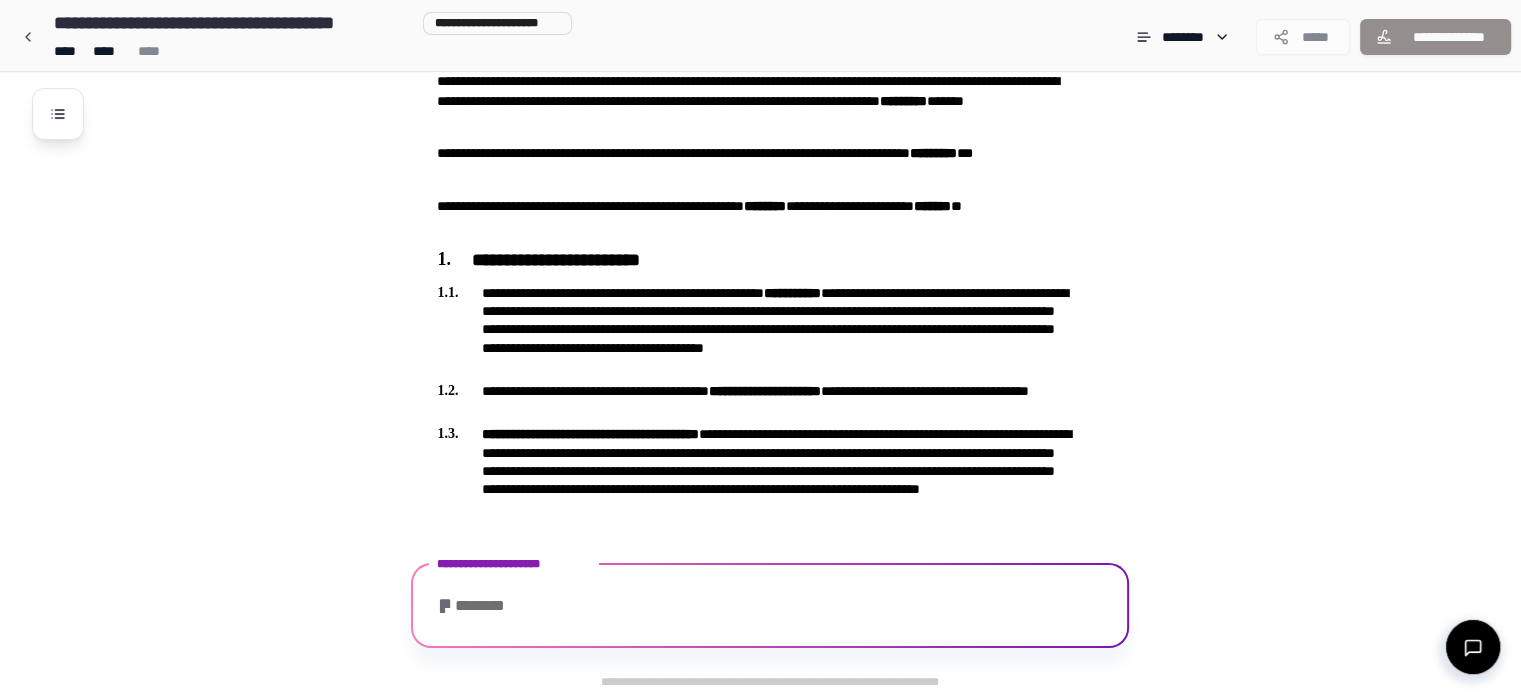 scroll, scrollTop: 480, scrollLeft: 0, axis: vertical 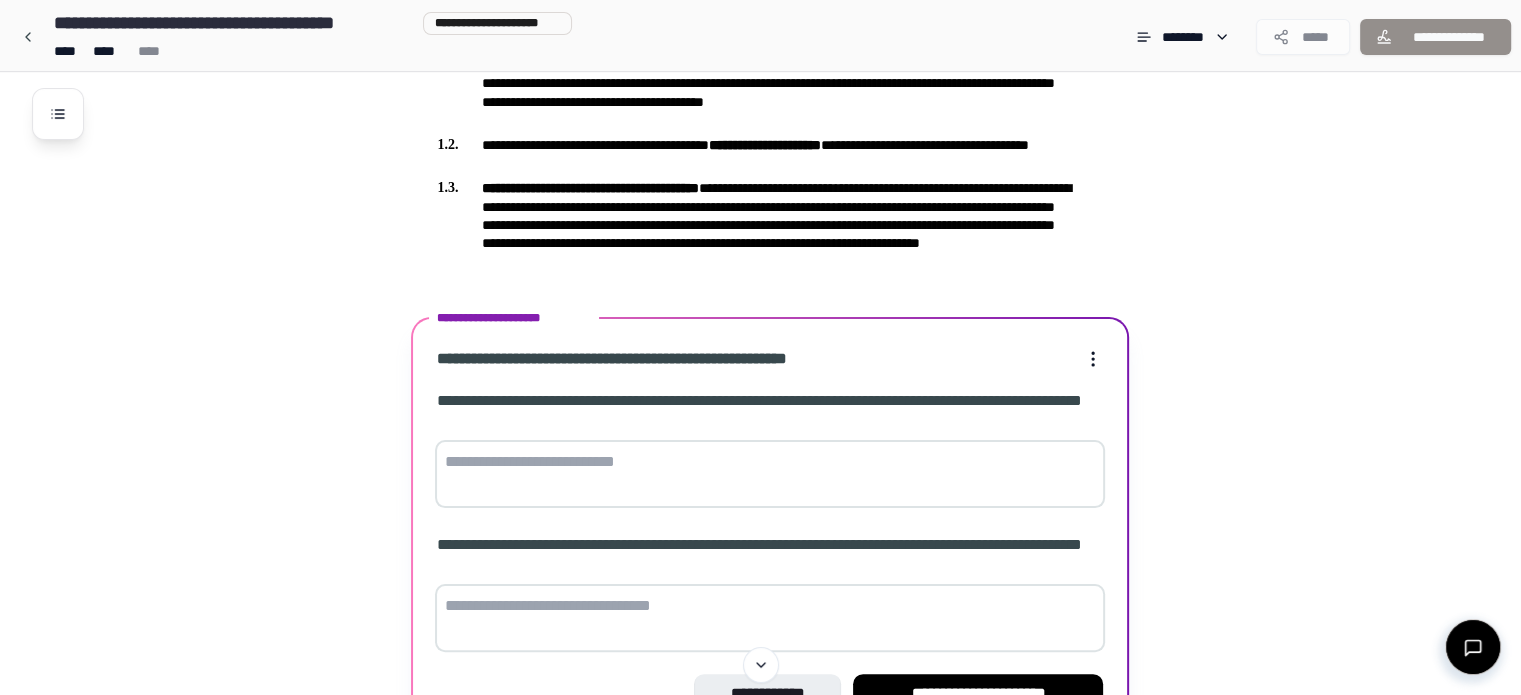 click at bounding box center (770, 474) 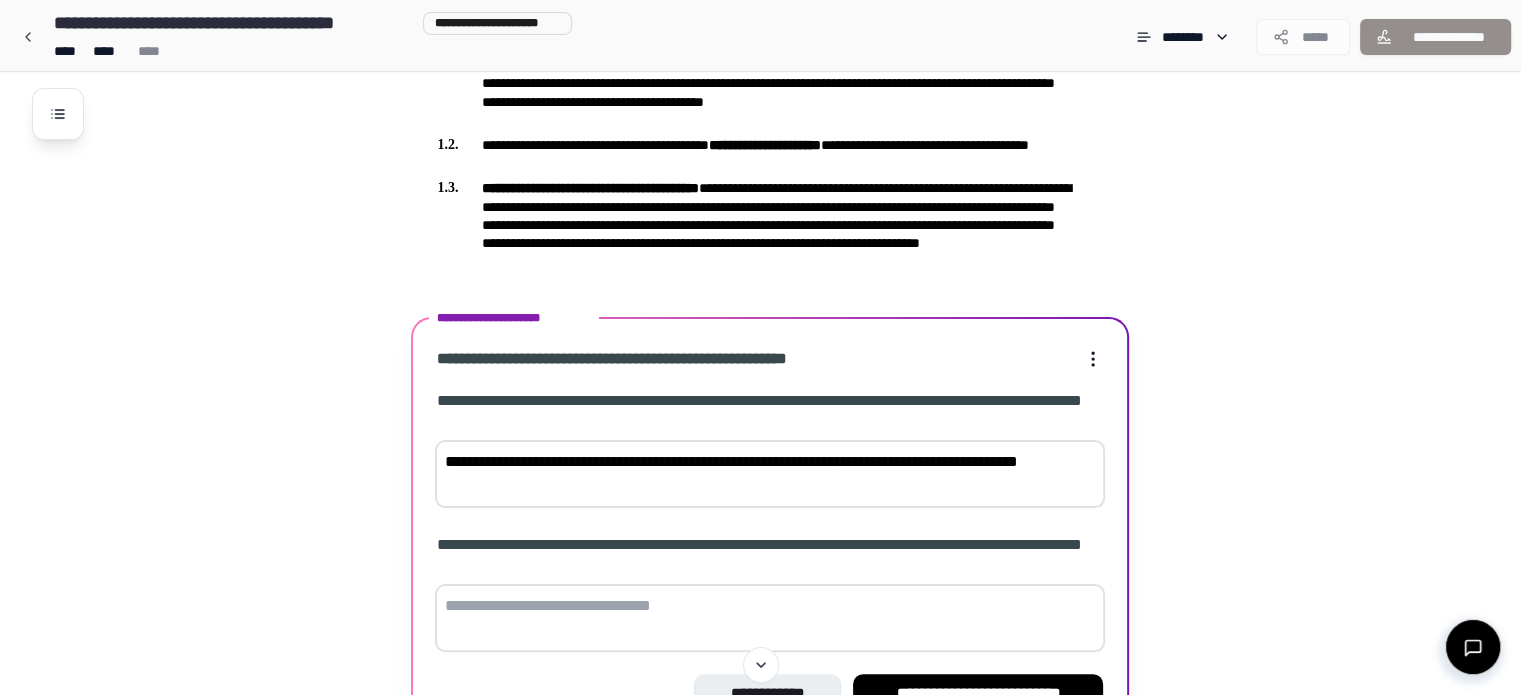 click on "**********" at bounding box center (770, 474) 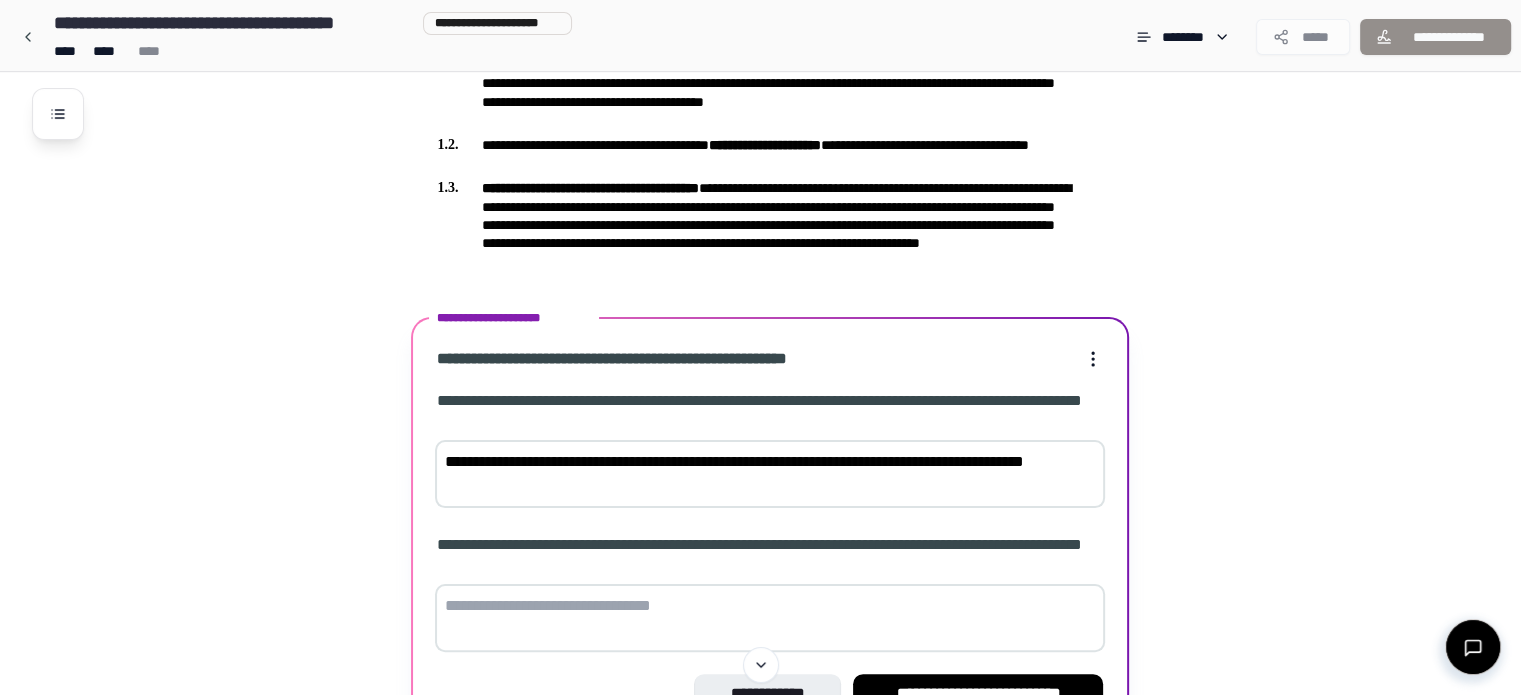 click on "**********" at bounding box center (770, 474) 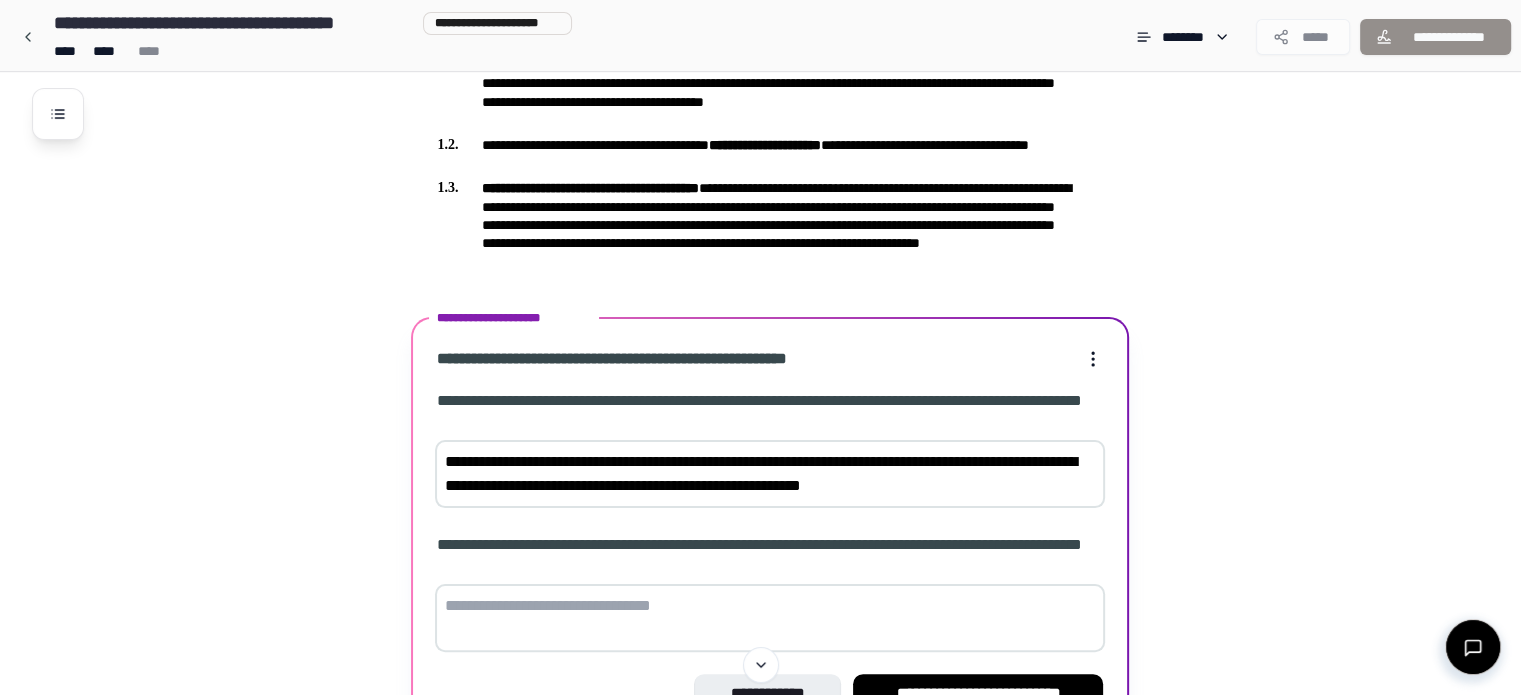 type on "**********" 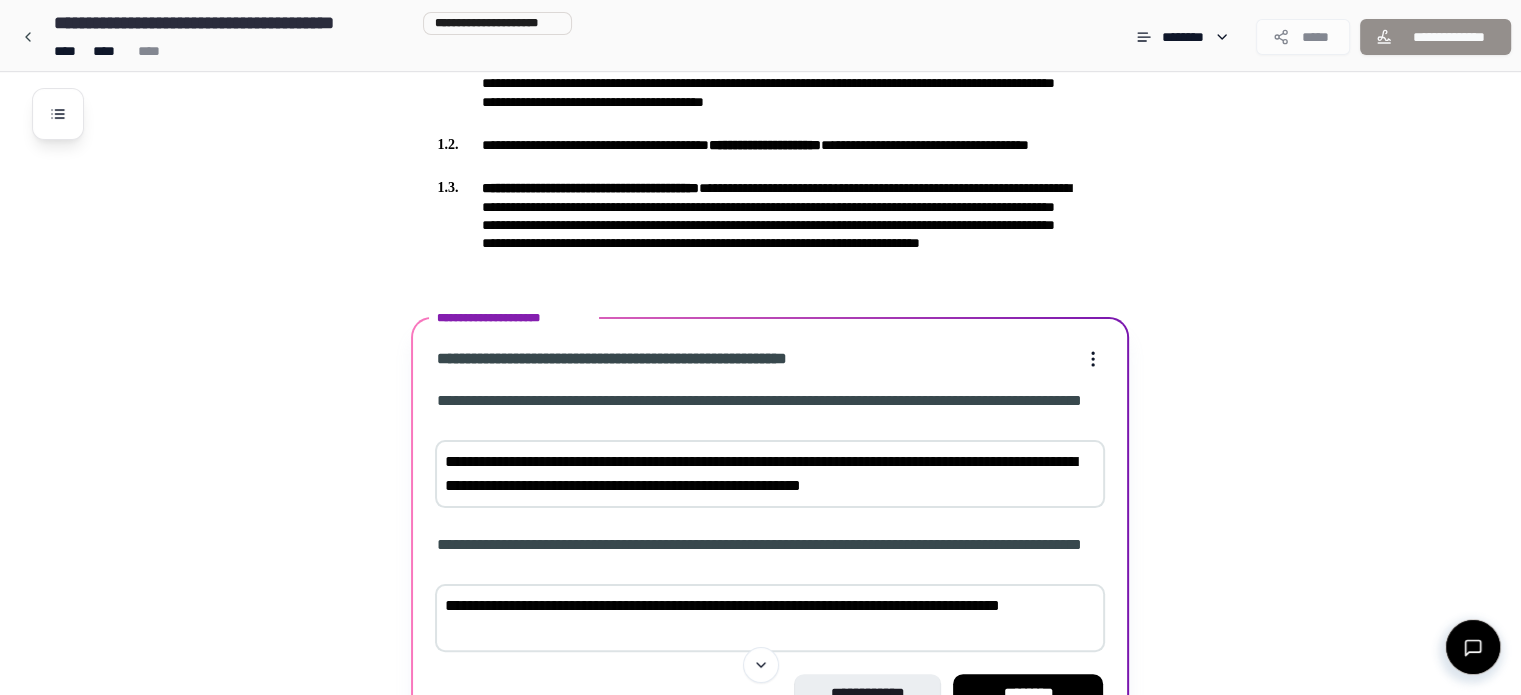 click on "**********" at bounding box center [770, 618] 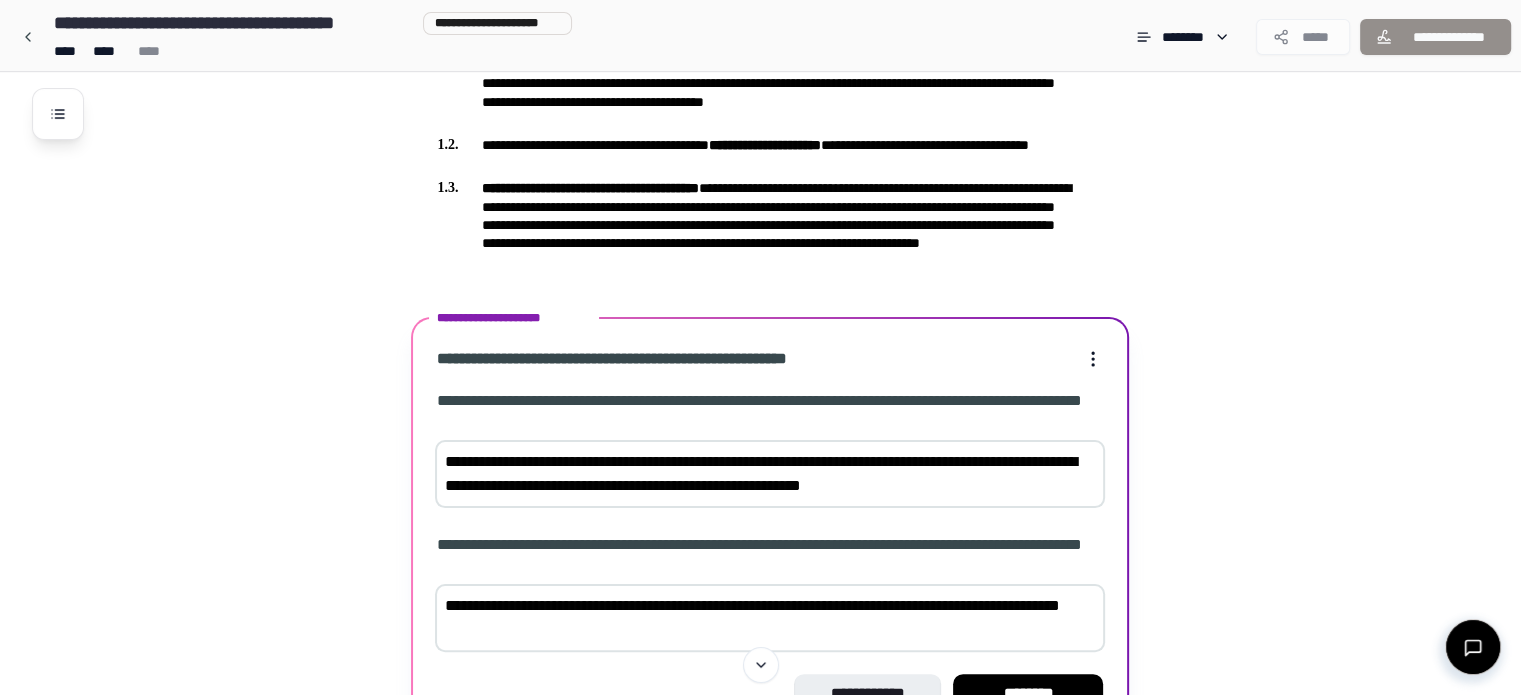 click on "**********" at bounding box center [770, 618] 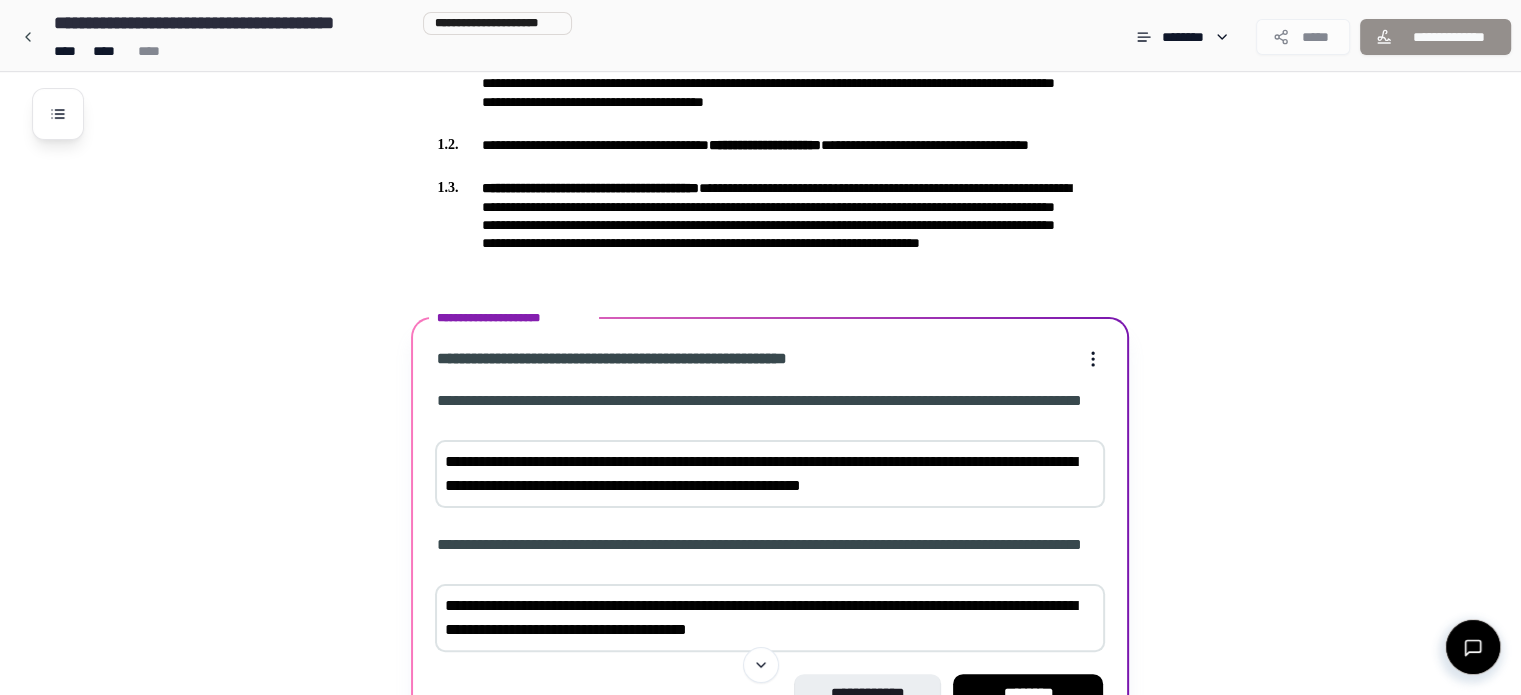 click on "**********" at bounding box center [770, 618] 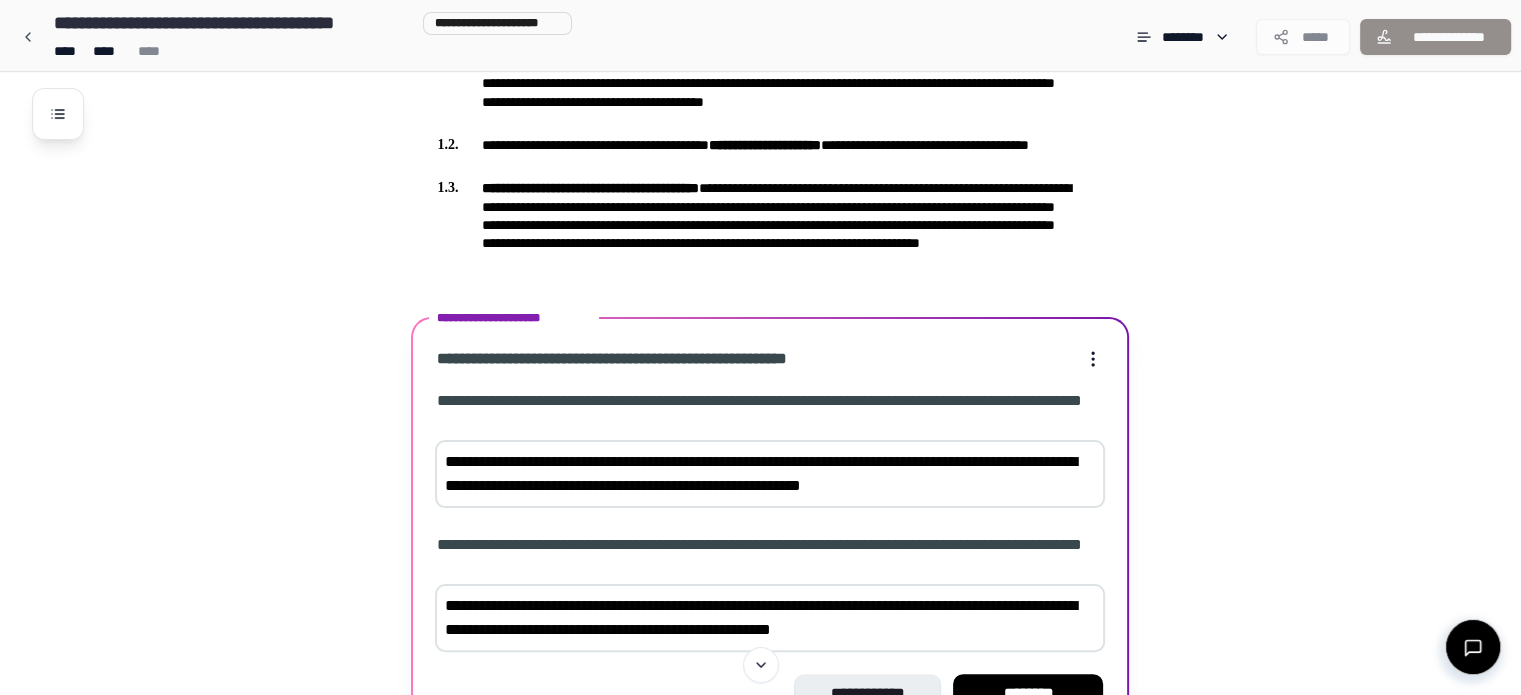 click on "**********" at bounding box center [770, 618] 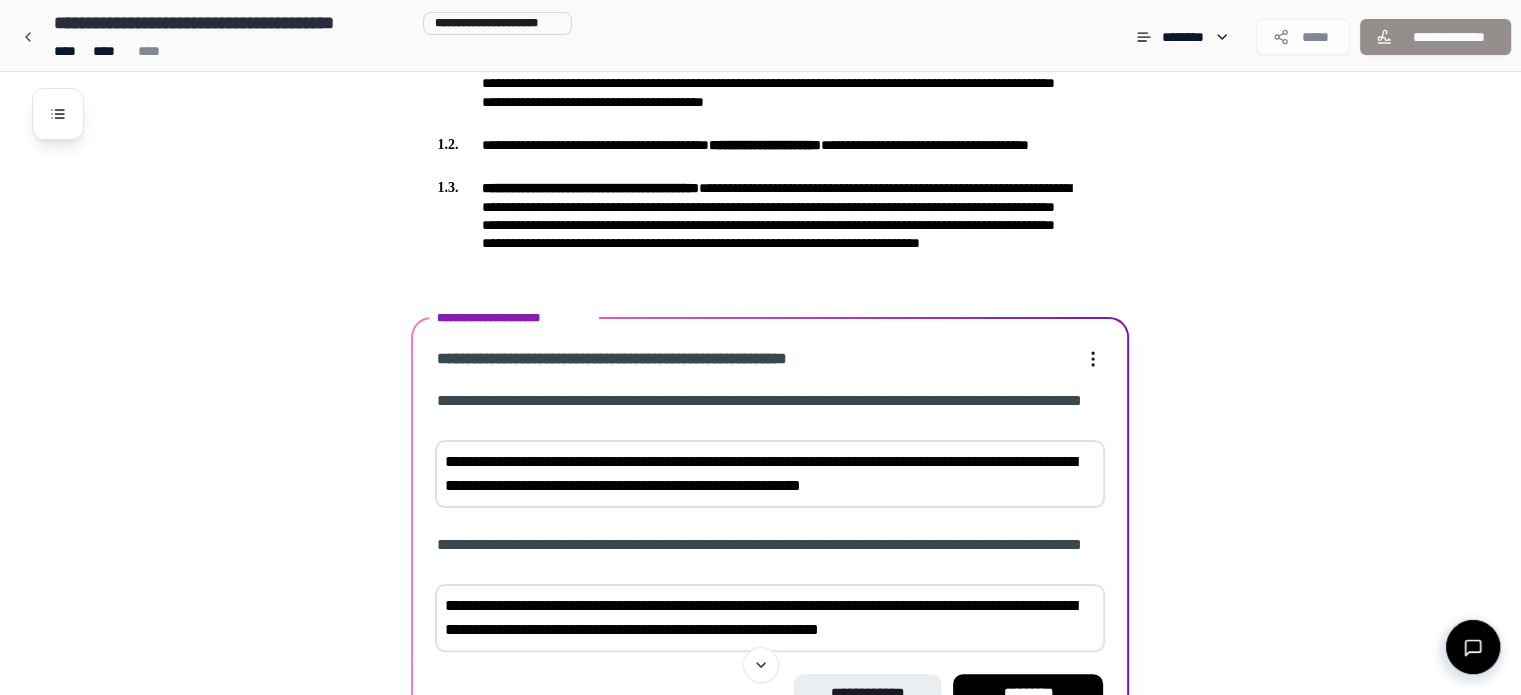 click on "**********" at bounding box center (770, 618) 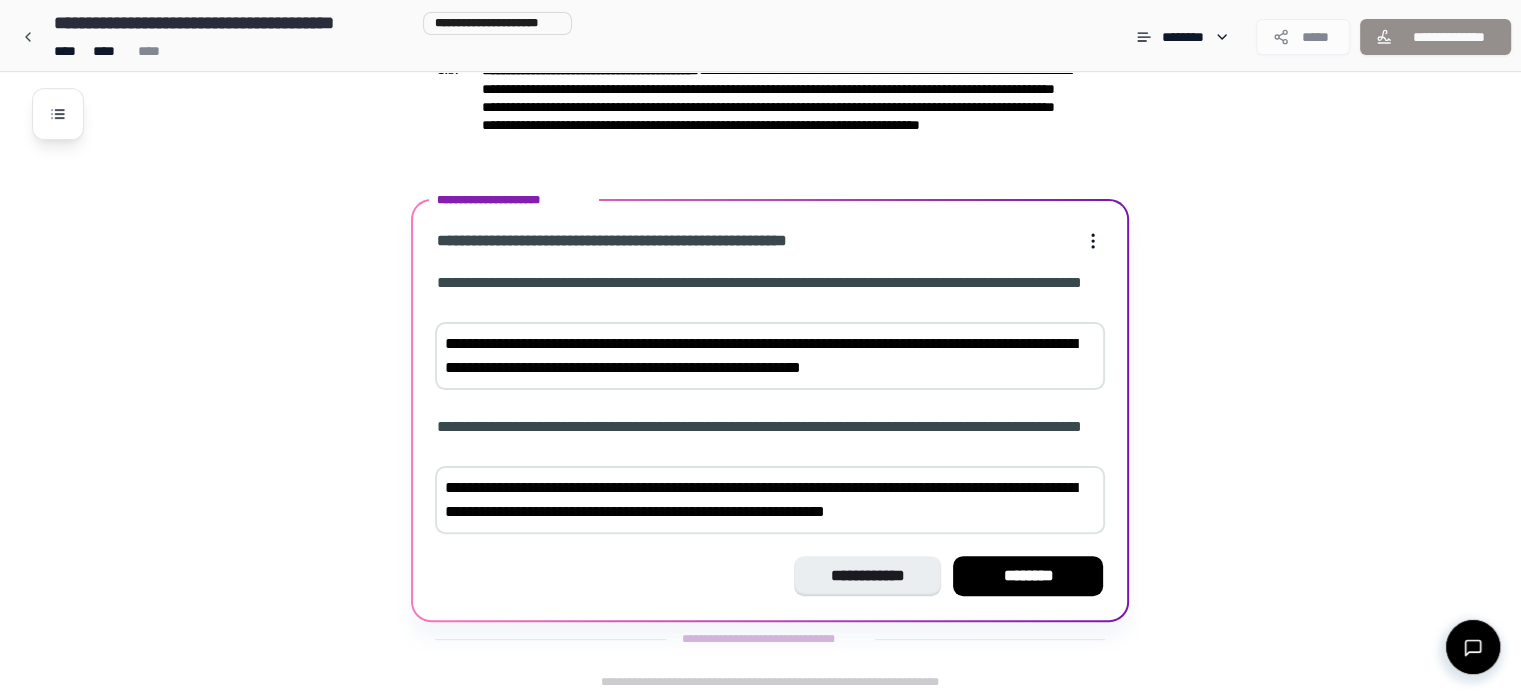scroll, scrollTop: 480, scrollLeft: 0, axis: vertical 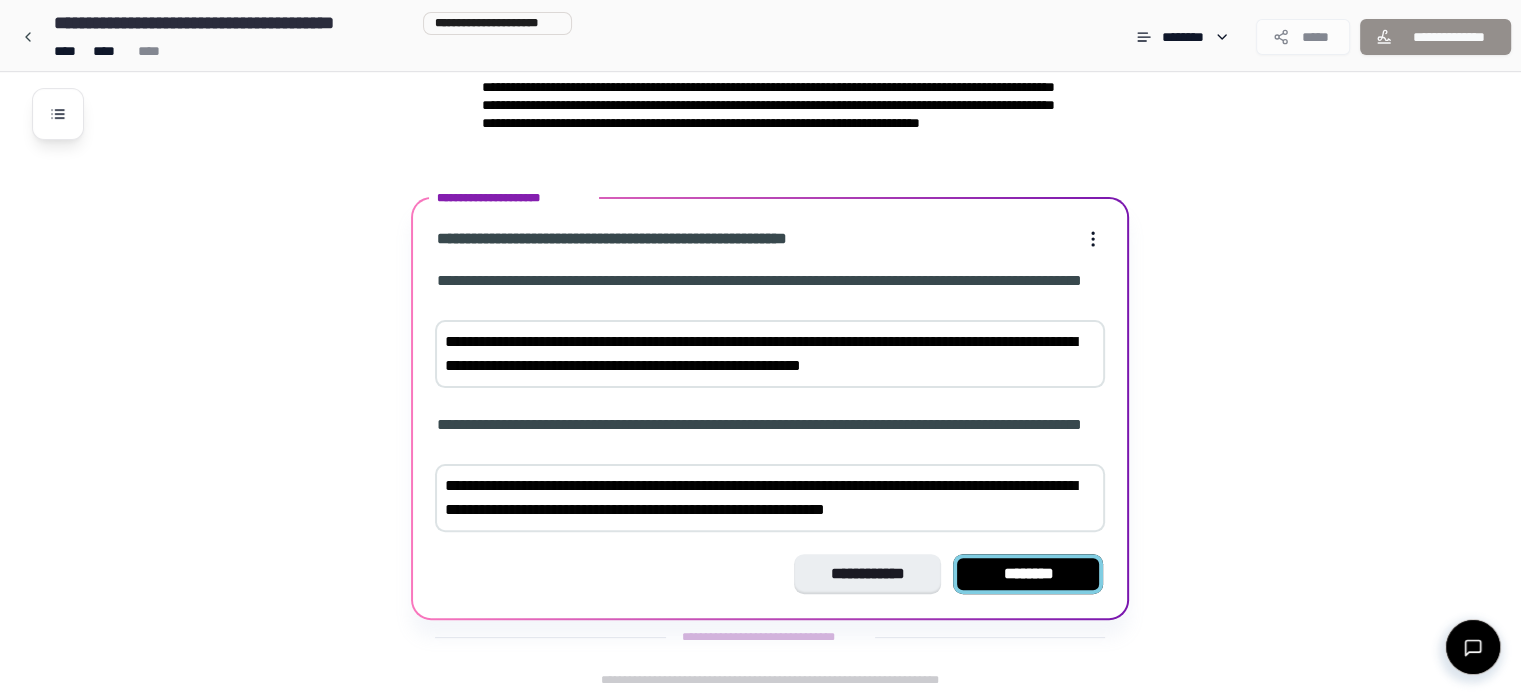 type on "**********" 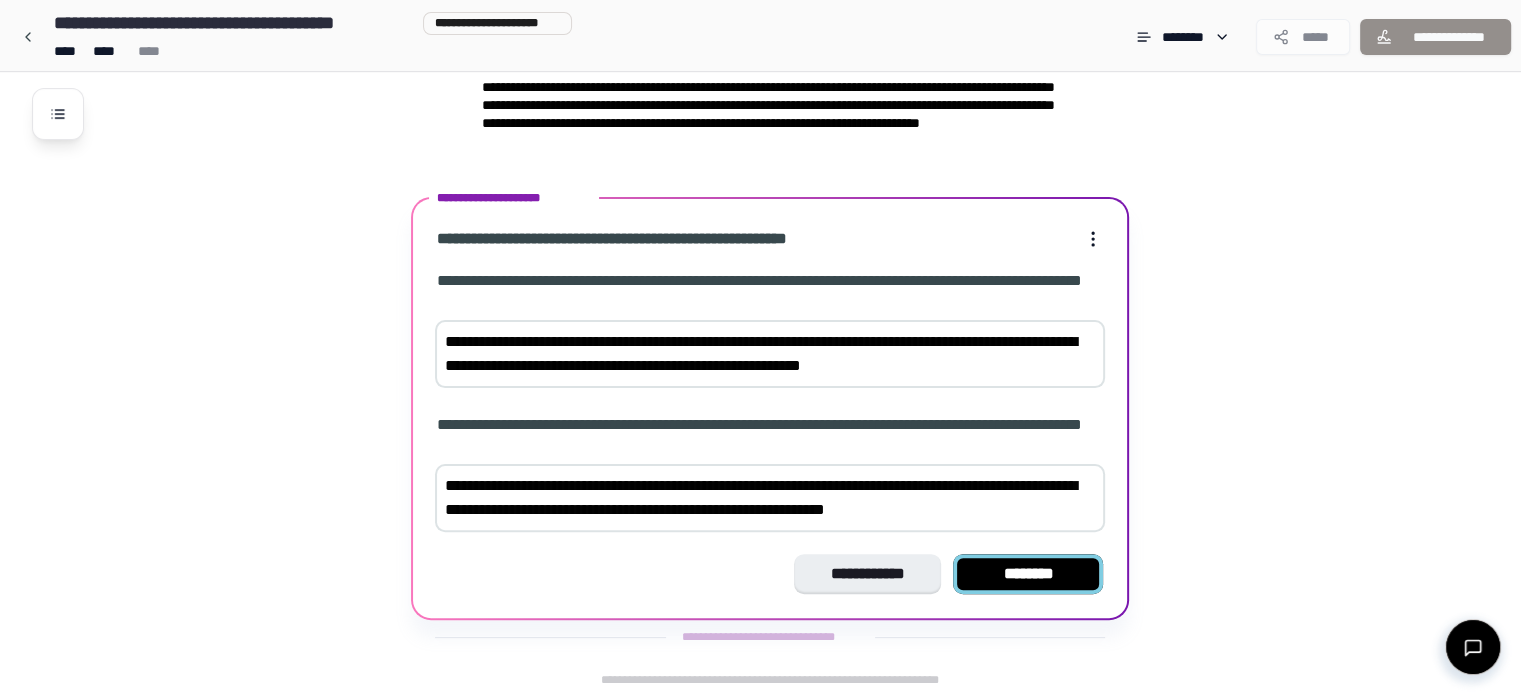 click on "********" at bounding box center (1028, 574) 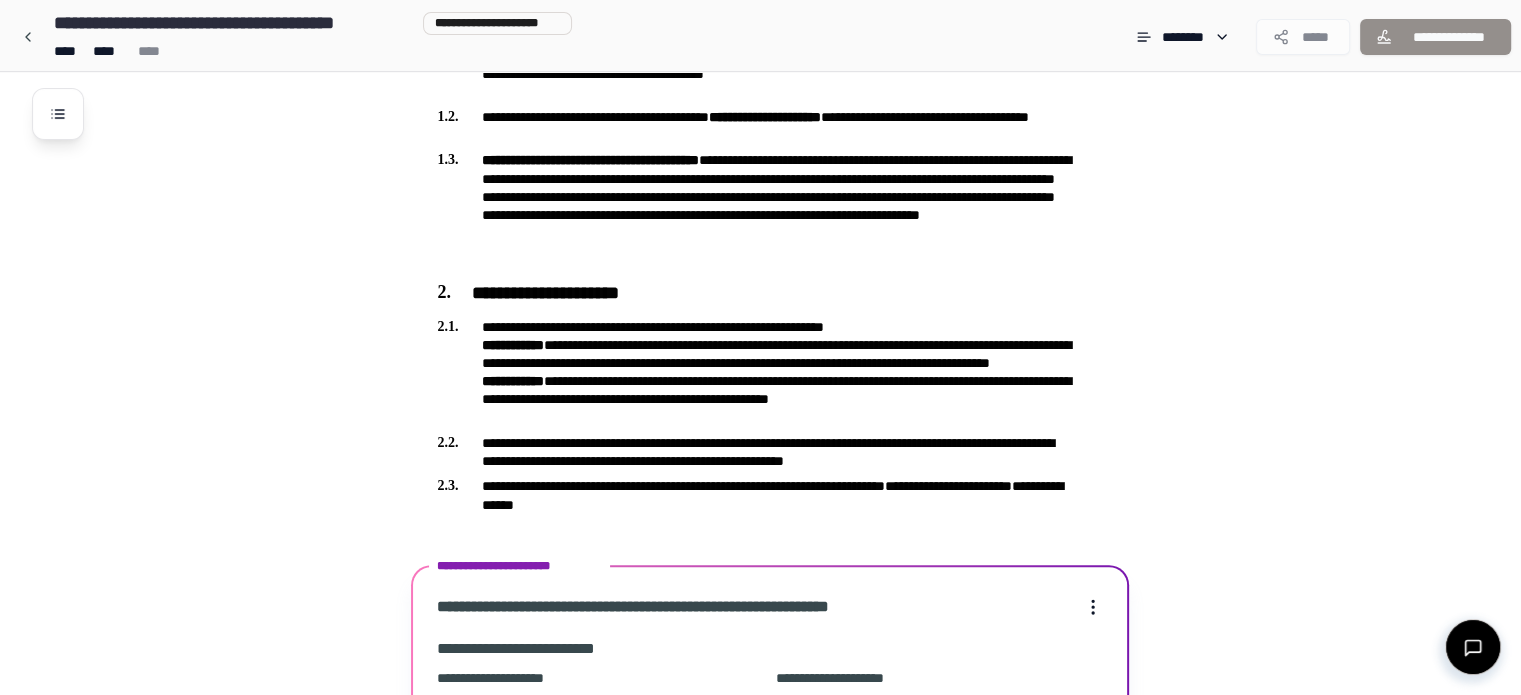 scroll, scrollTop: 688, scrollLeft: 0, axis: vertical 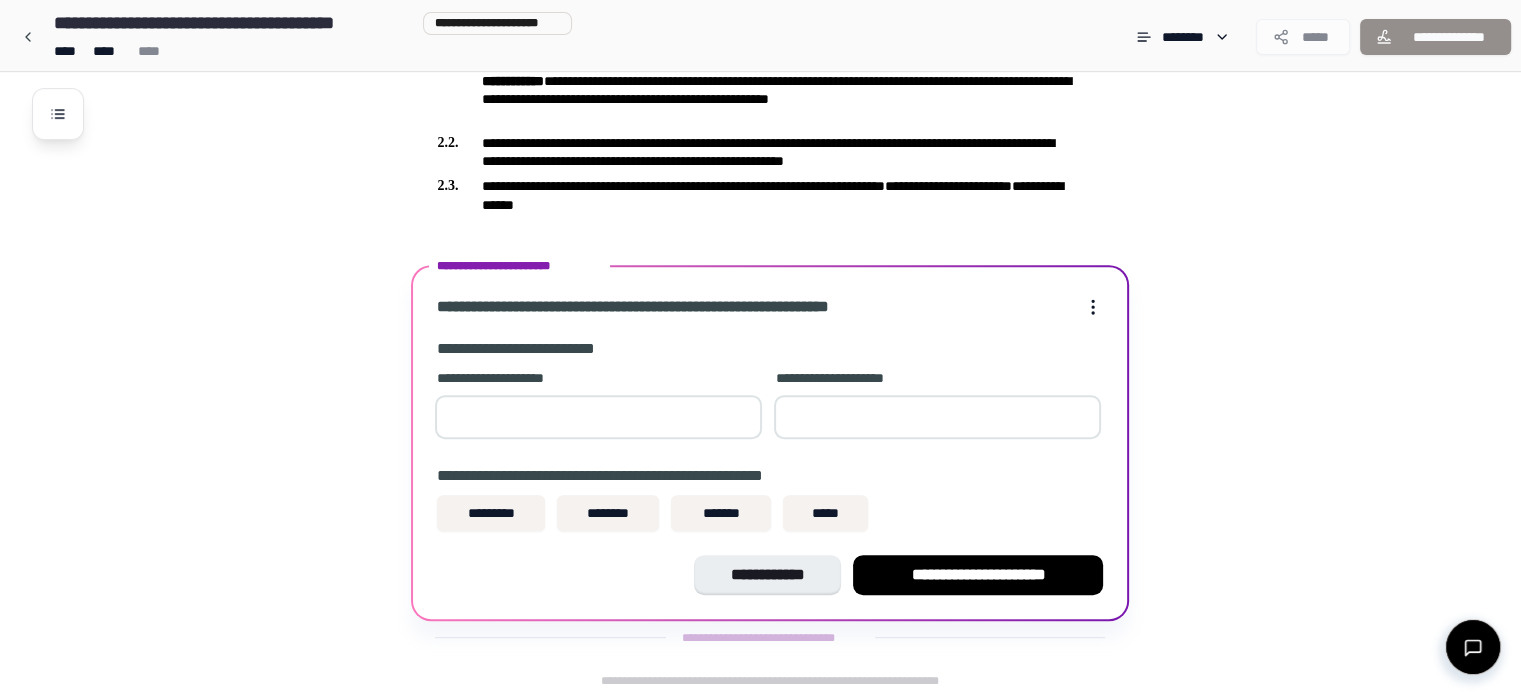 click at bounding box center (598, 417) 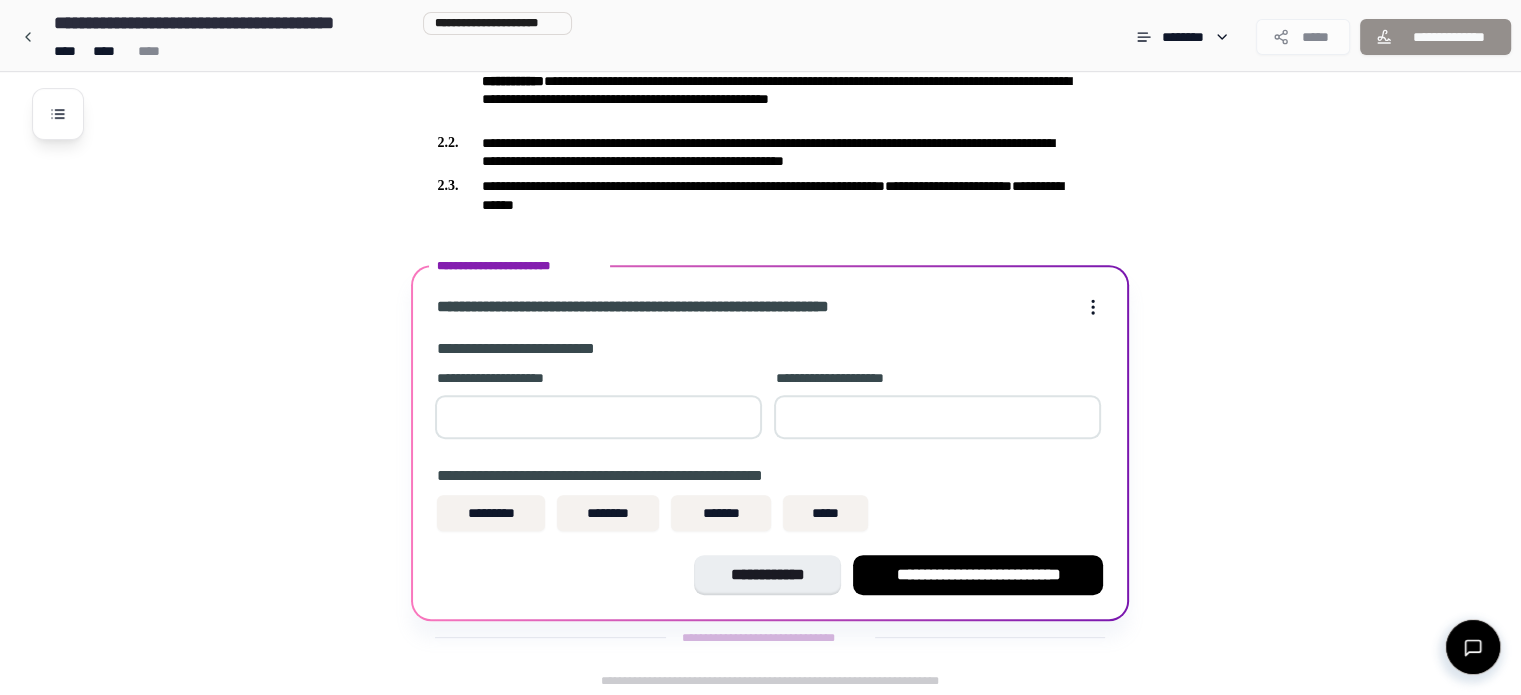 type on "**" 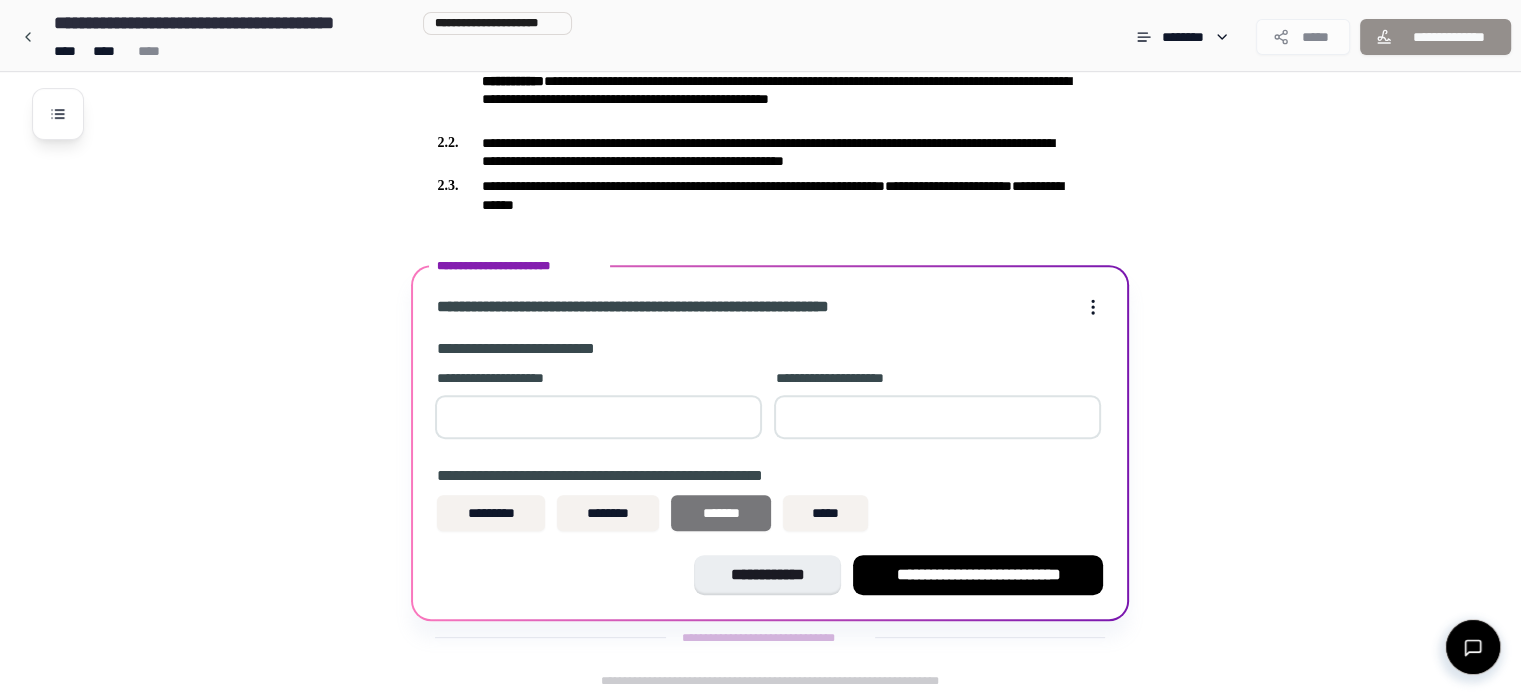 type on "**" 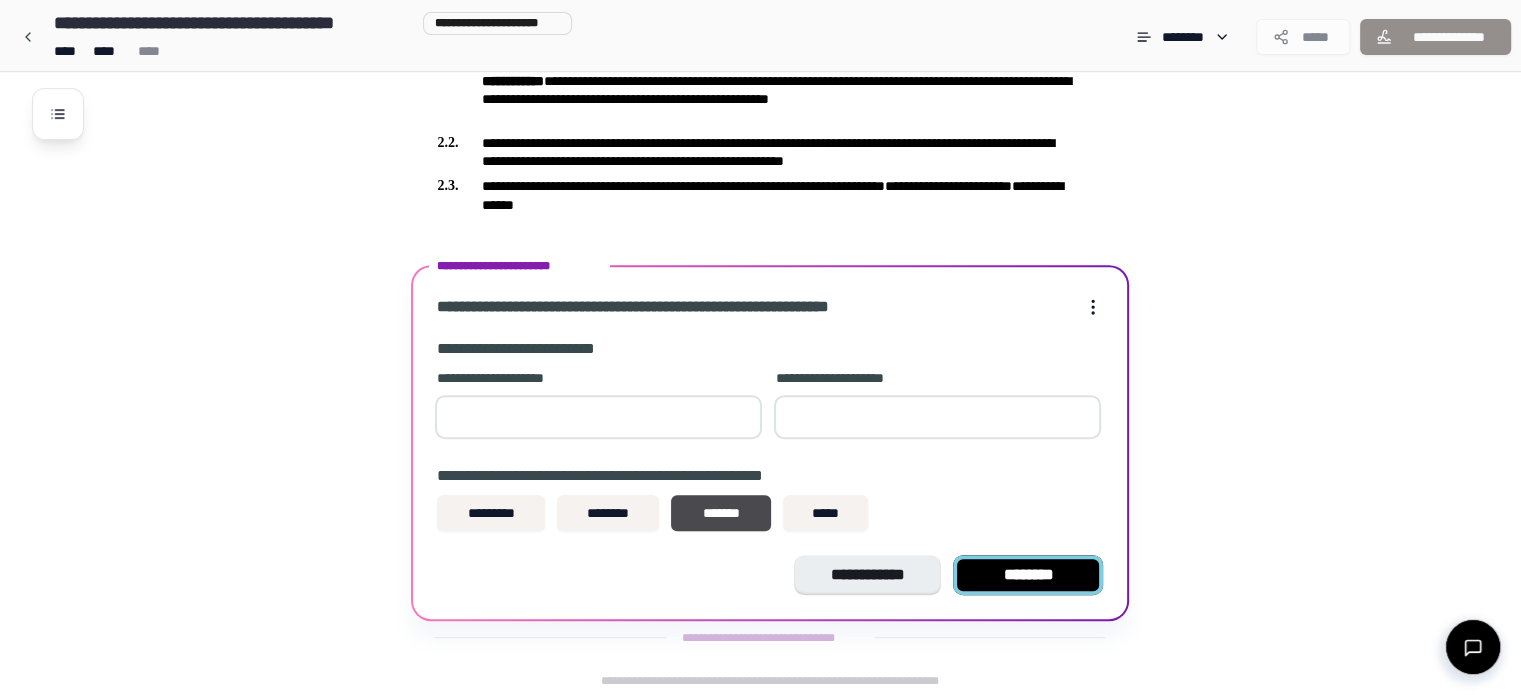 click on "********" at bounding box center (1028, 575) 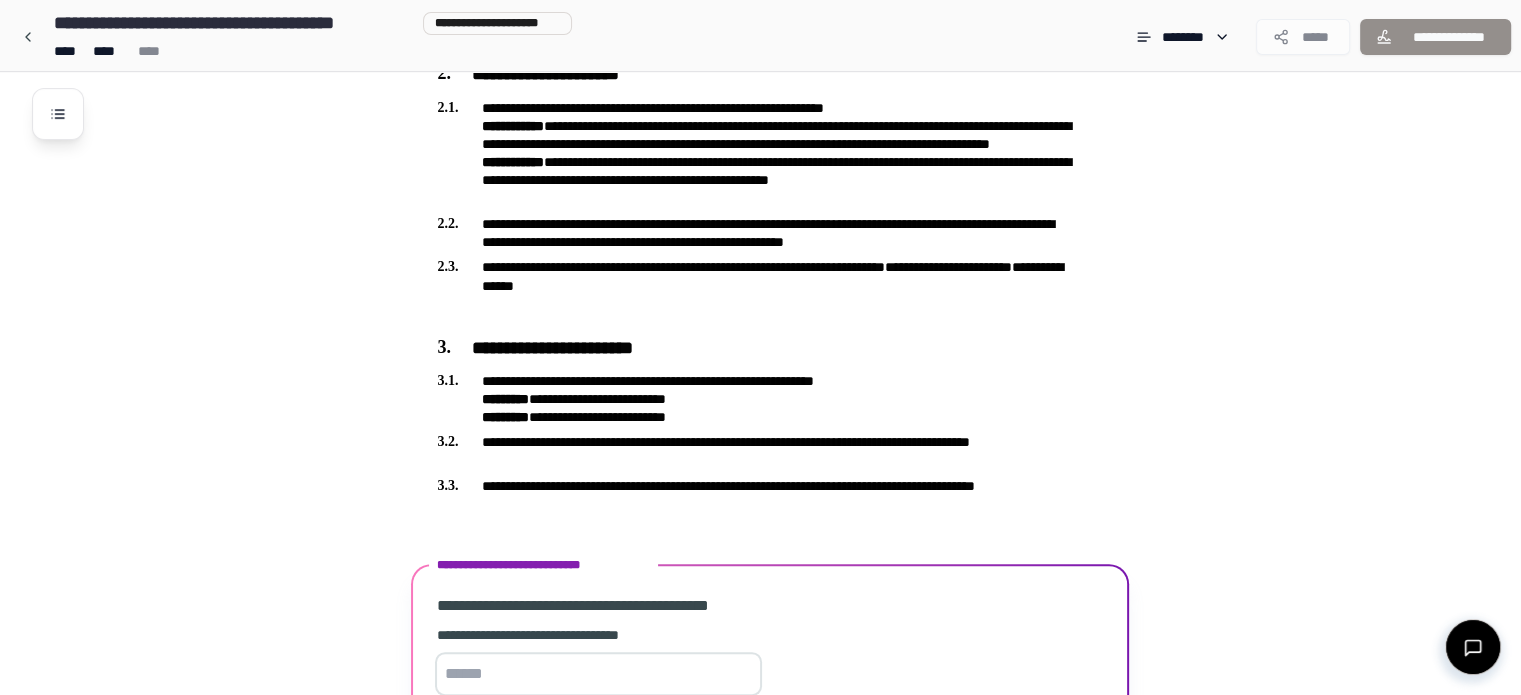 scroll, scrollTop: 847, scrollLeft: 0, axis: vertical 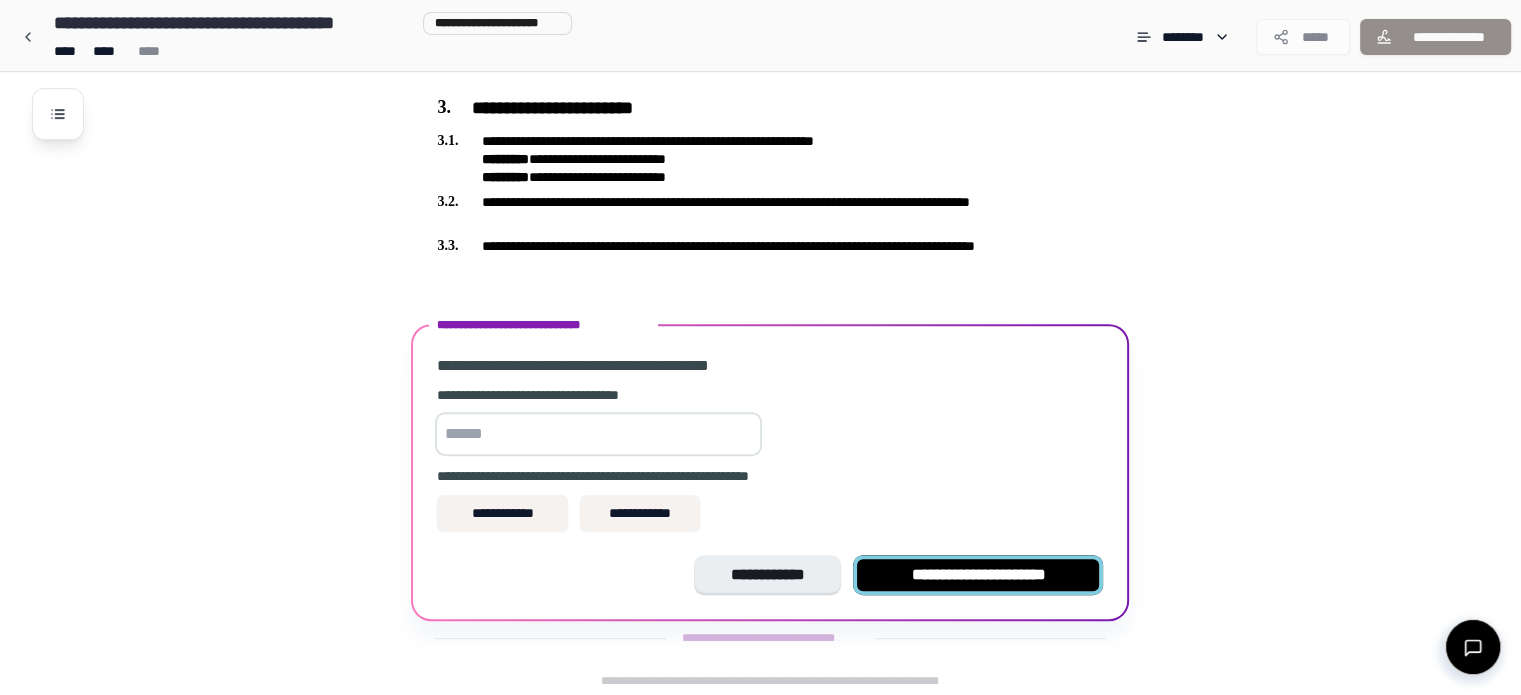 click on "**********" at bounding box center [978, 575] 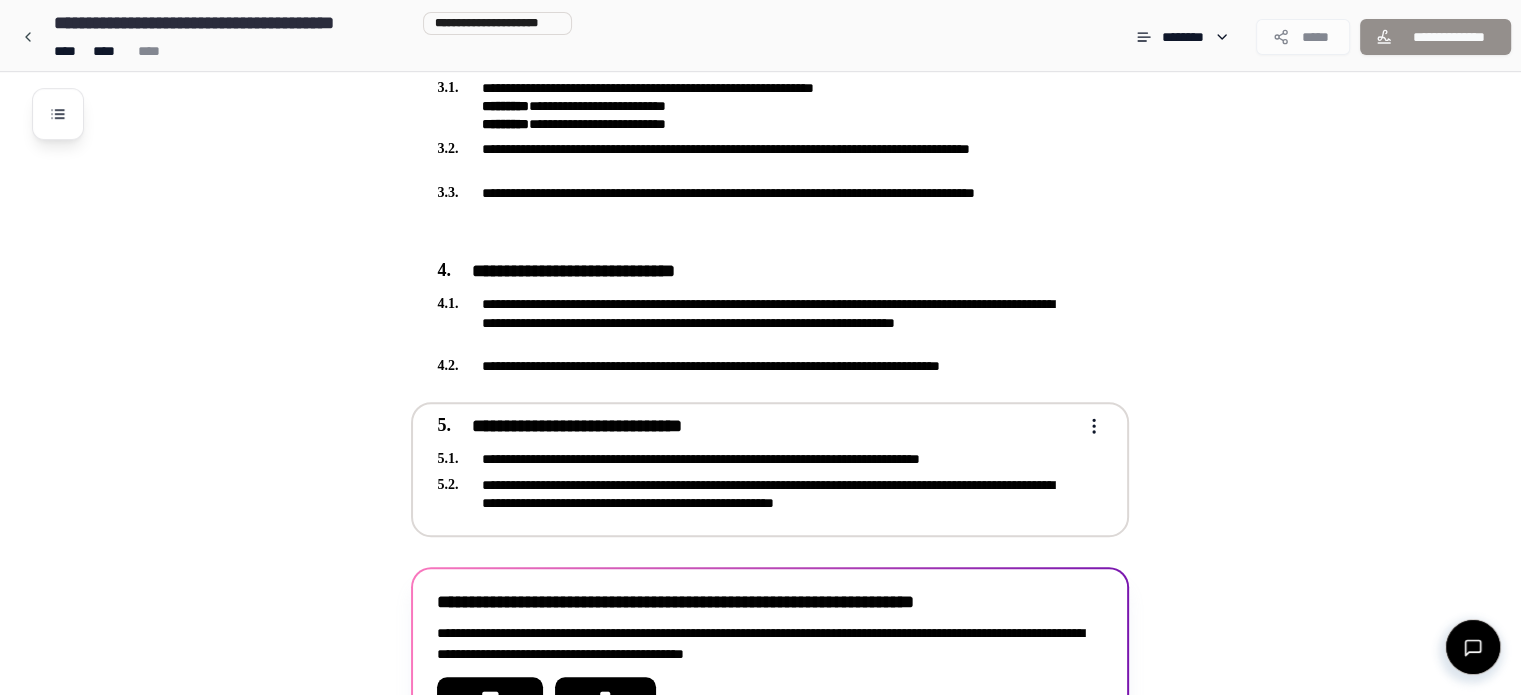 scroll, scrollTop: 1020, scrollLeft: 0, axis: vertical 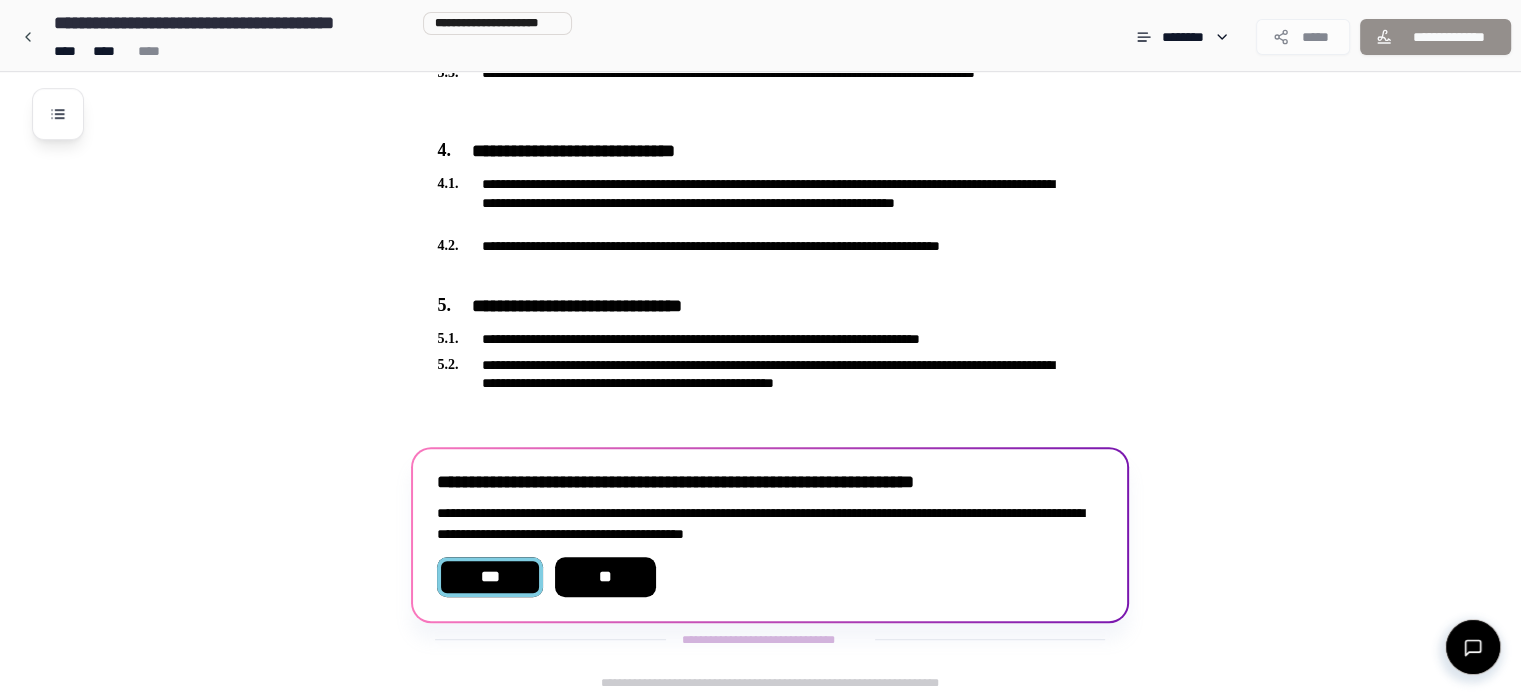 click on "***" at bounding box center [489, 577] 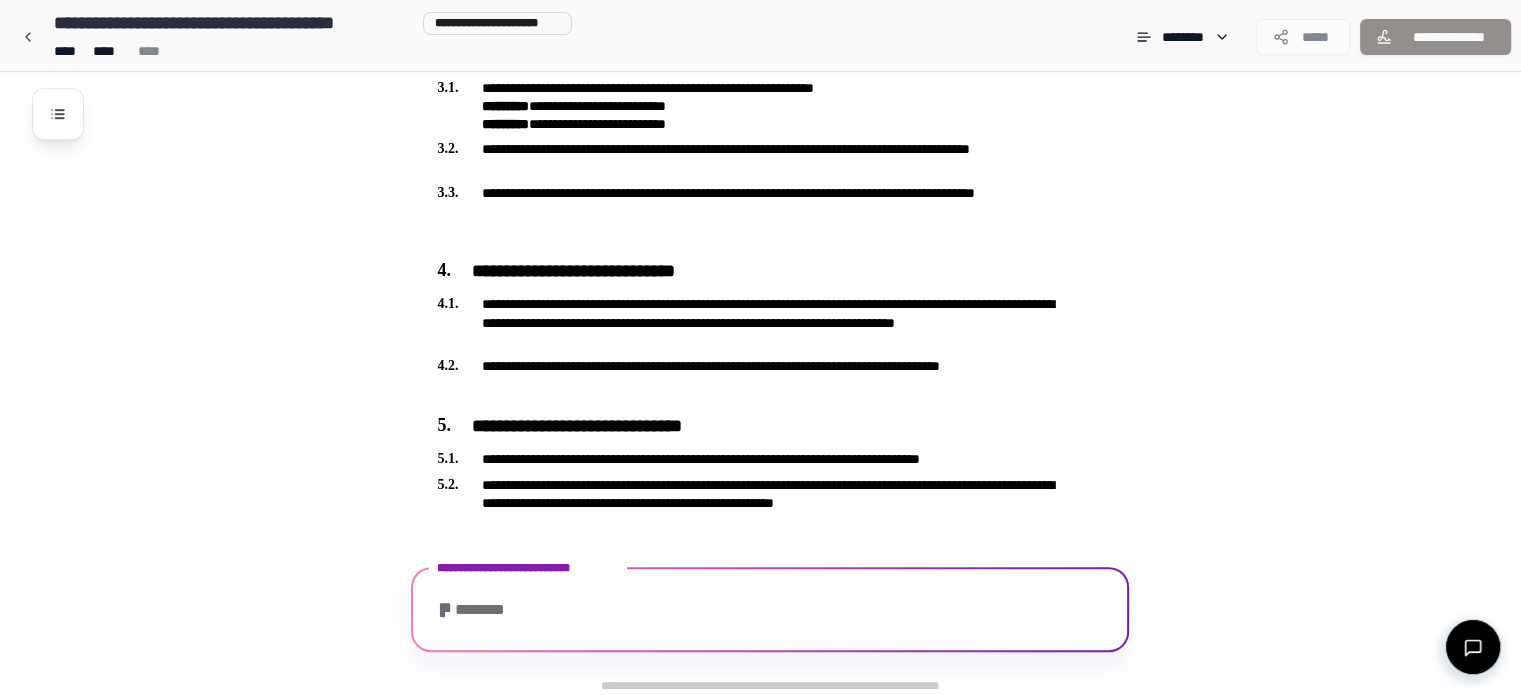 scroll, scrollTop: 1267, scrollLeft: 0, axis: vertical 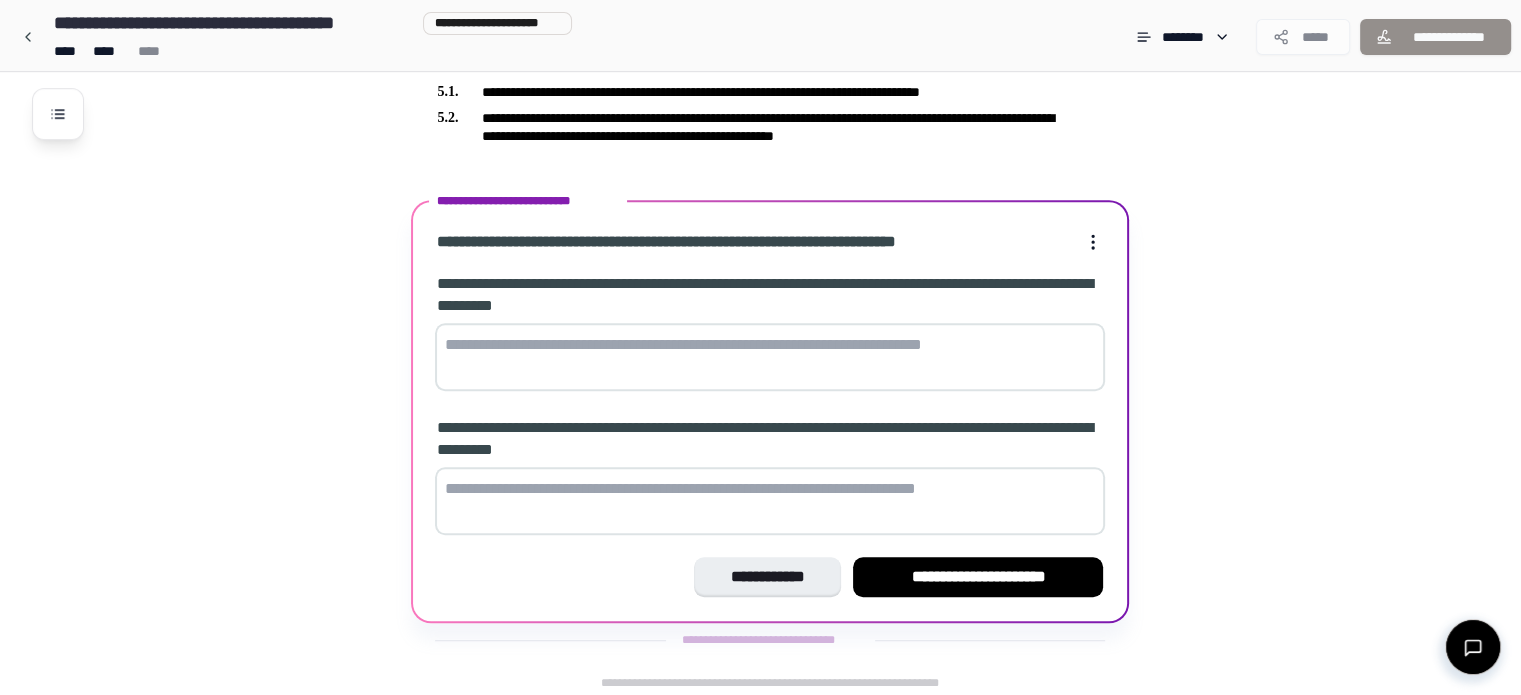 click at bounding box center [770, 357] 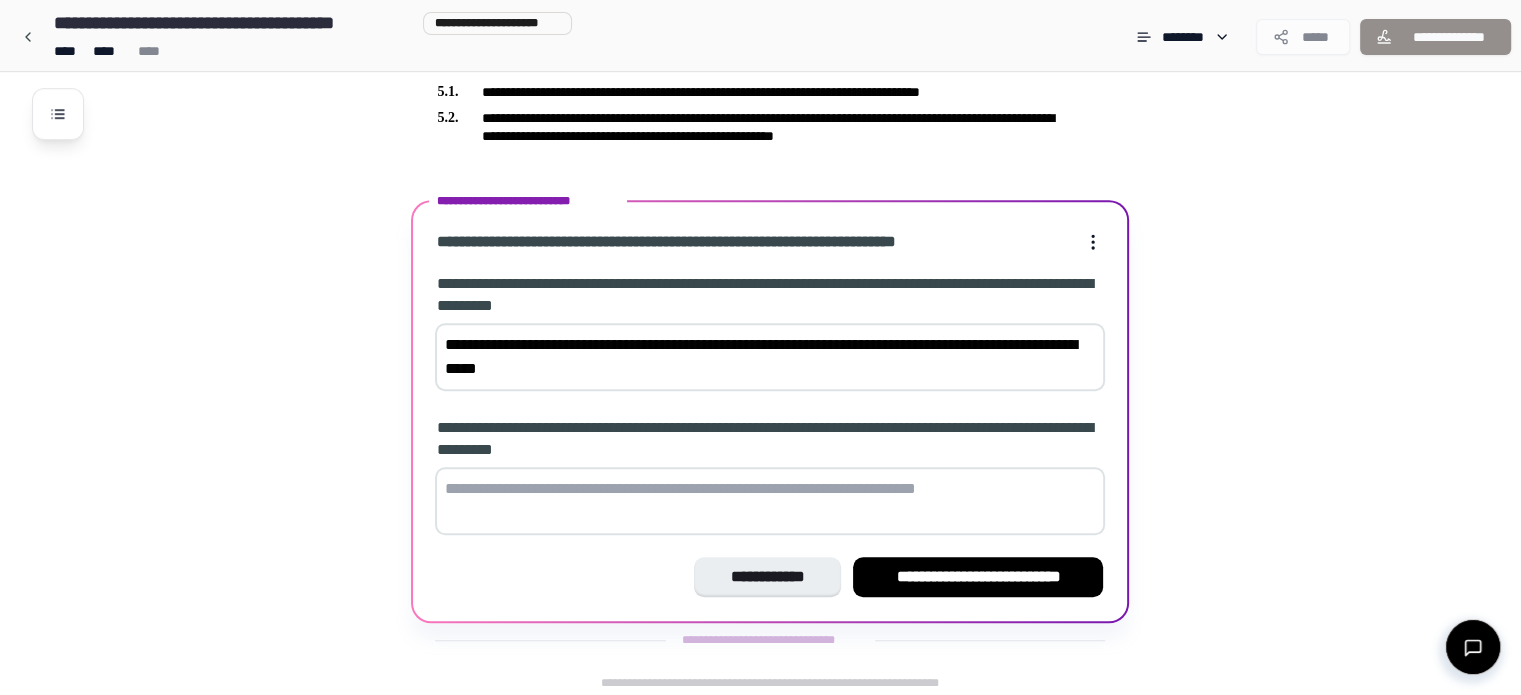 click on "**********" at bounding box center [770, 357] 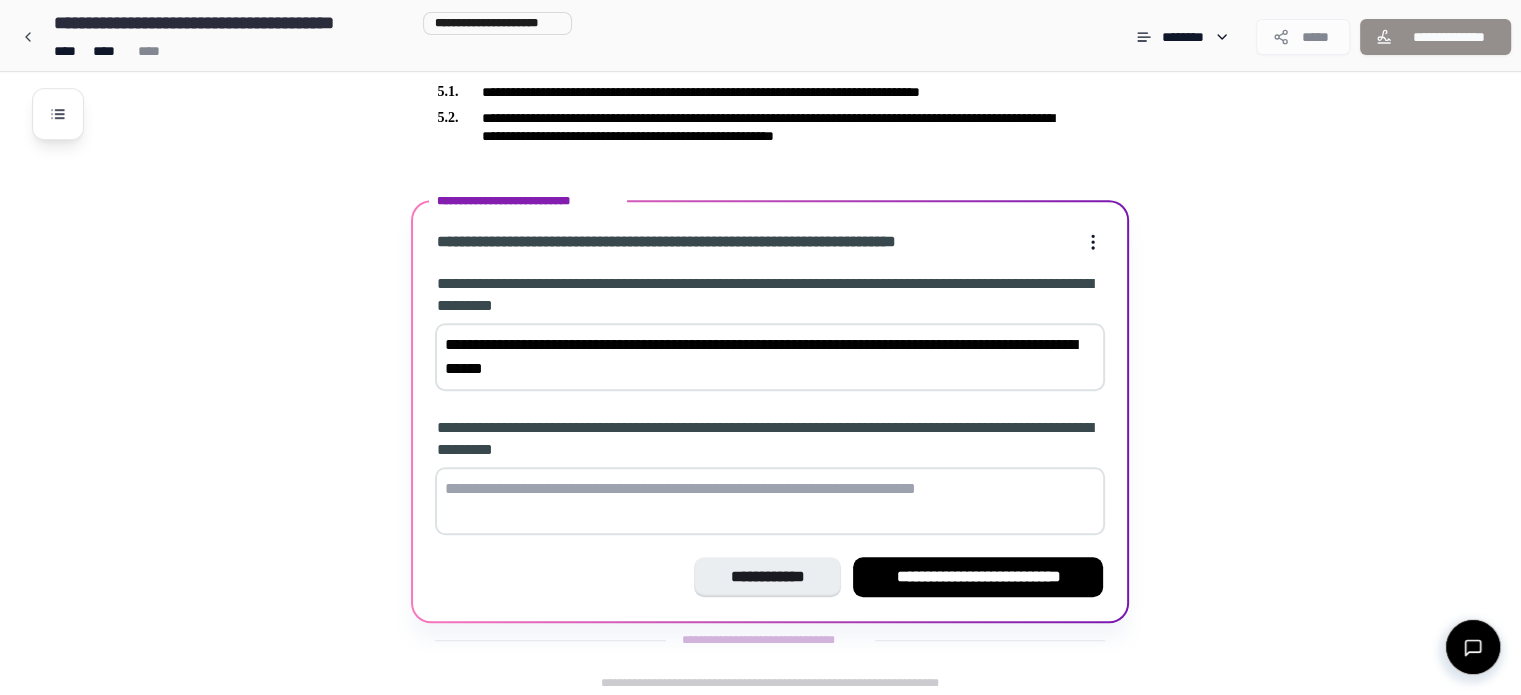 click on "**********" at bounding box center [770, 357] 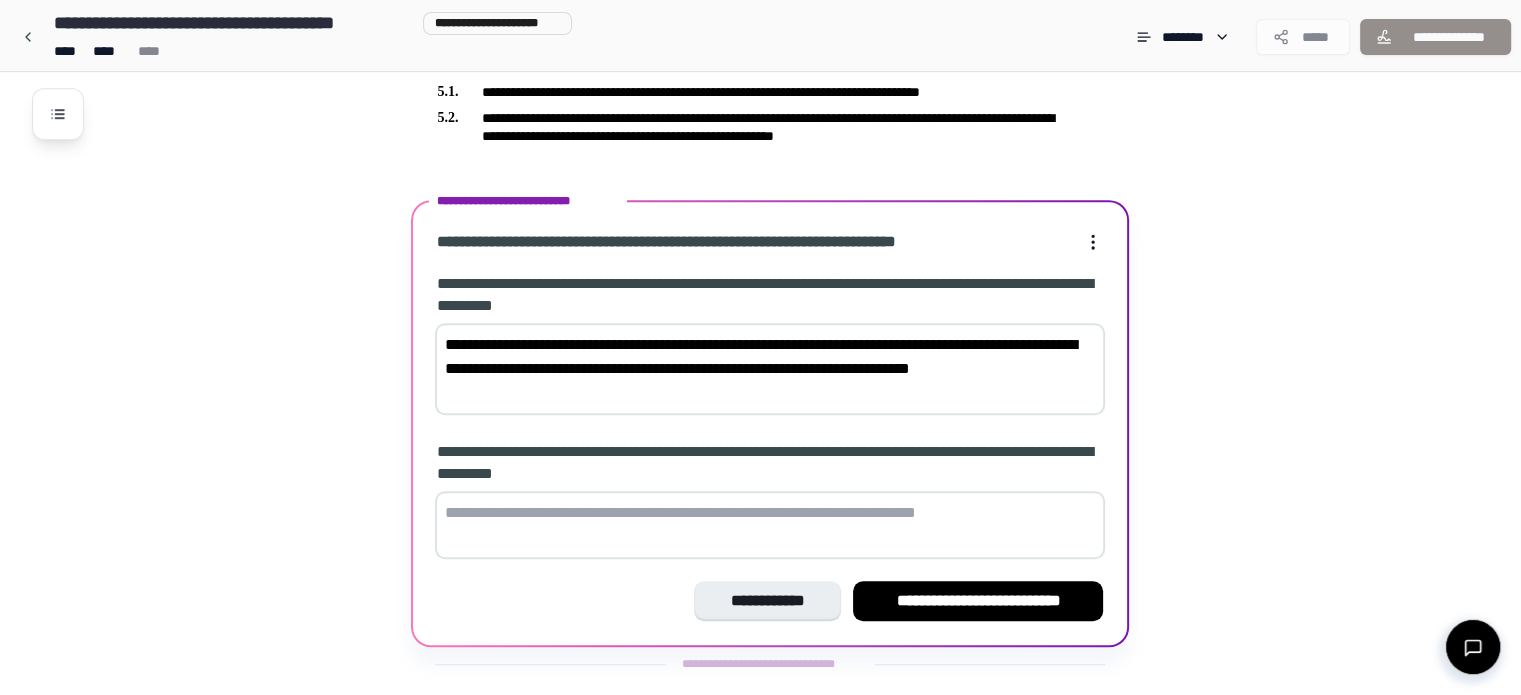 scroll, scrollTop: 1291, scrollLeft: 0, axis: vertical 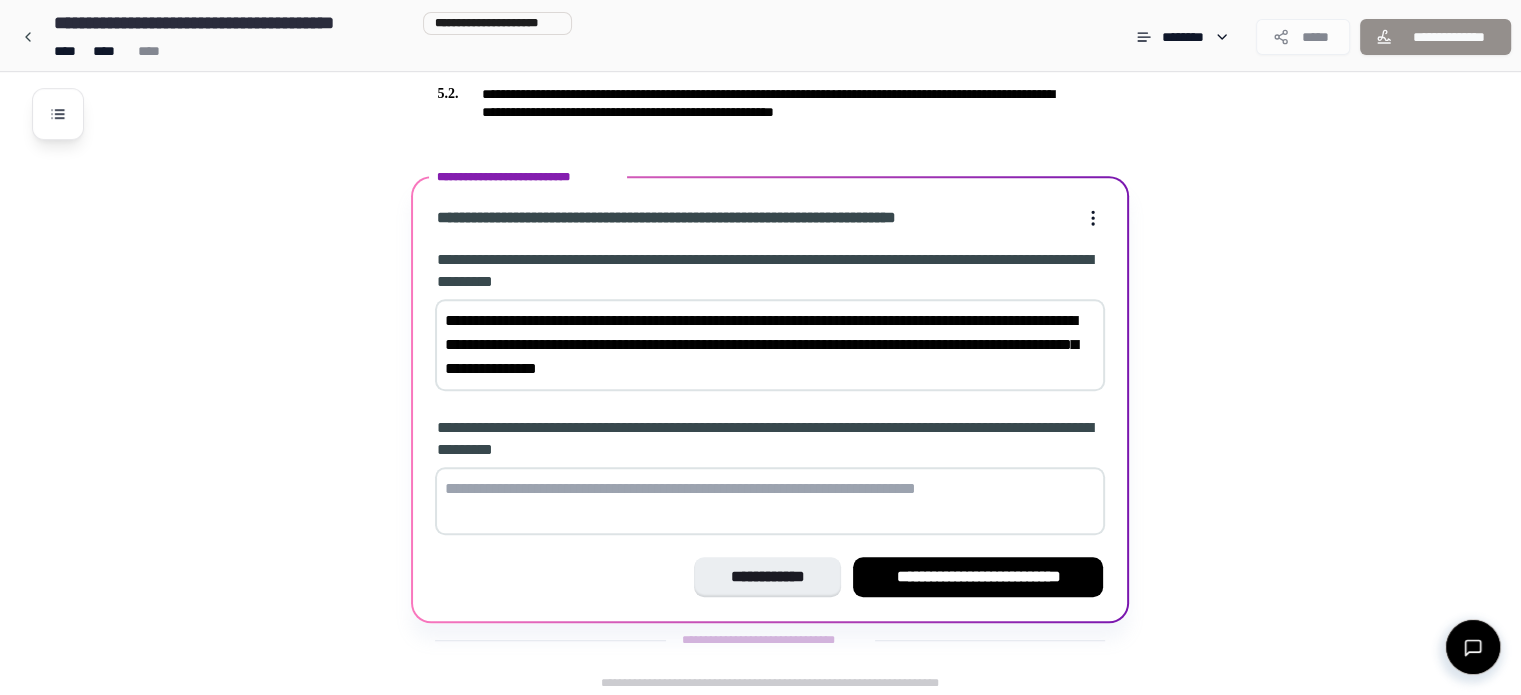 type on "**********" 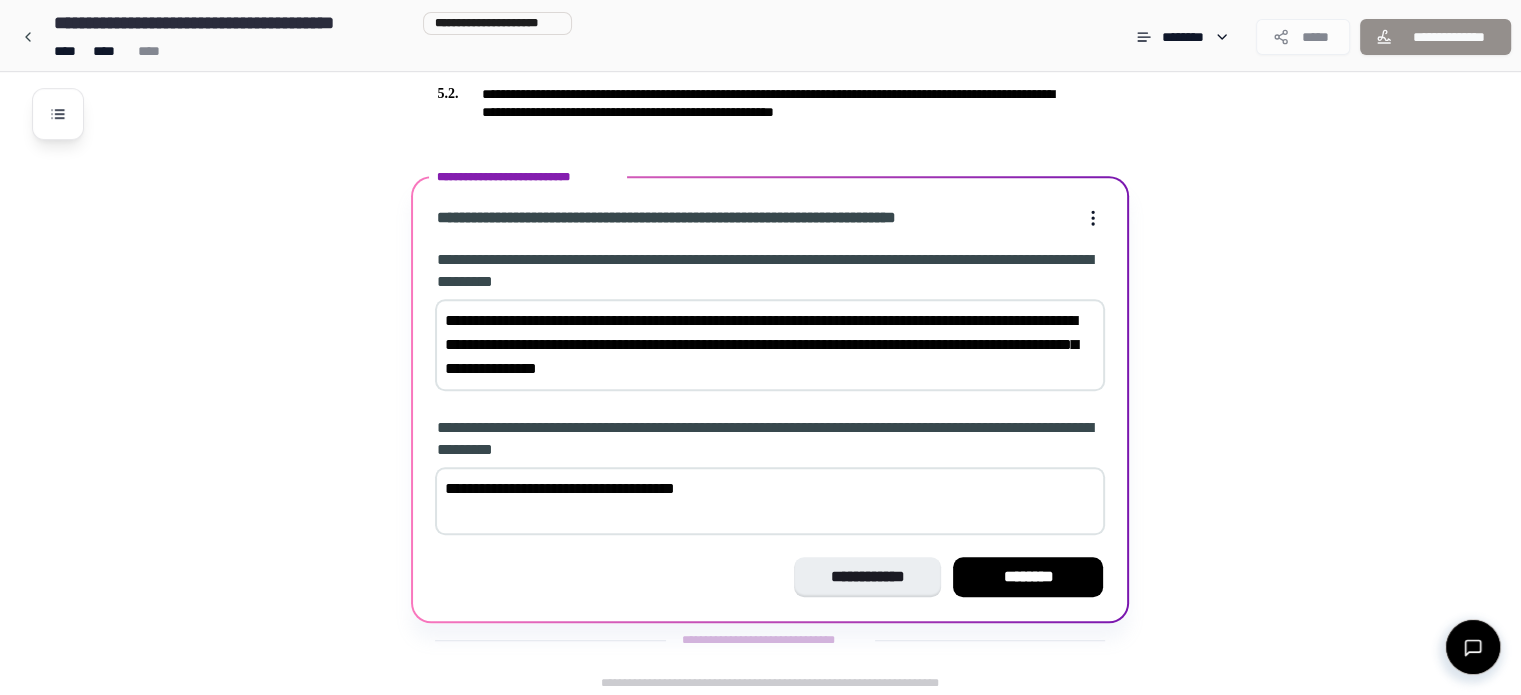 click on "**********" at bounding box center (770, 501) 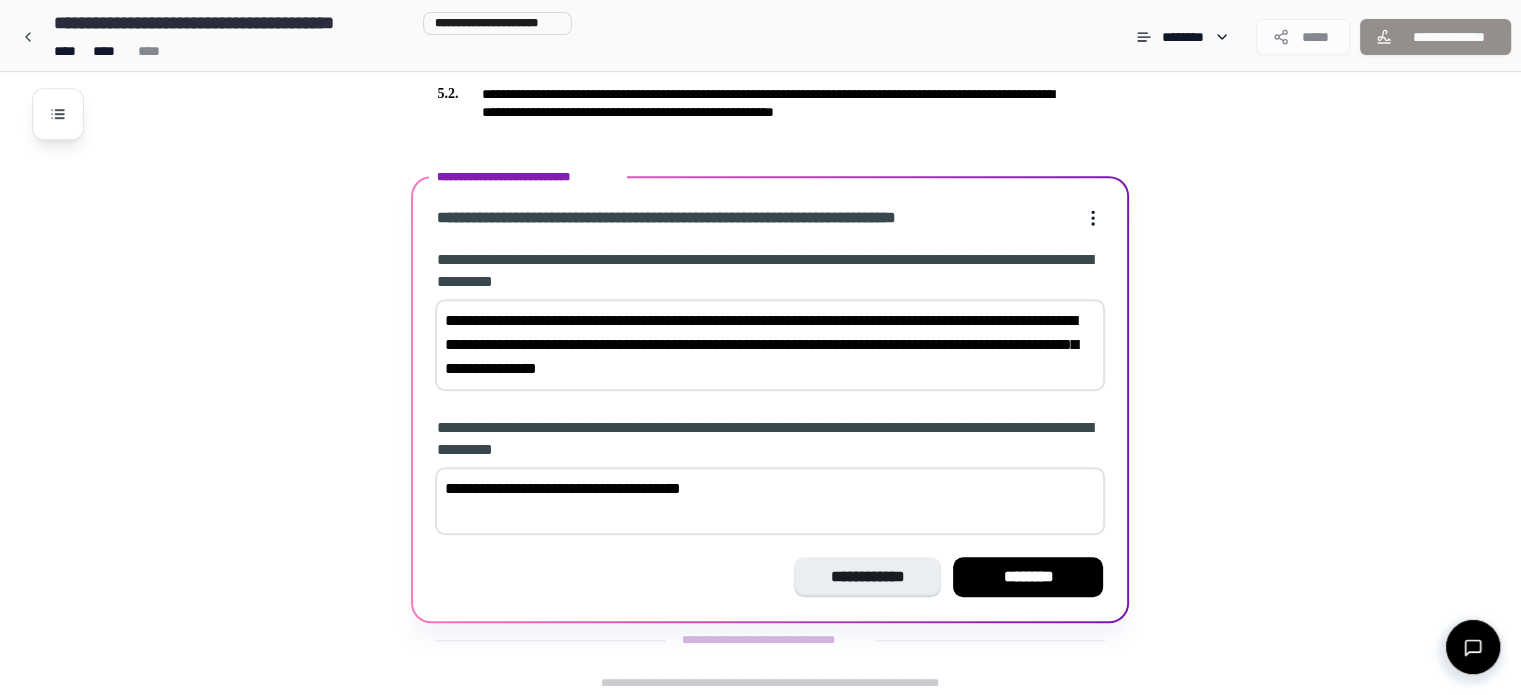 click on "**********" at bounding box center [770, 501] 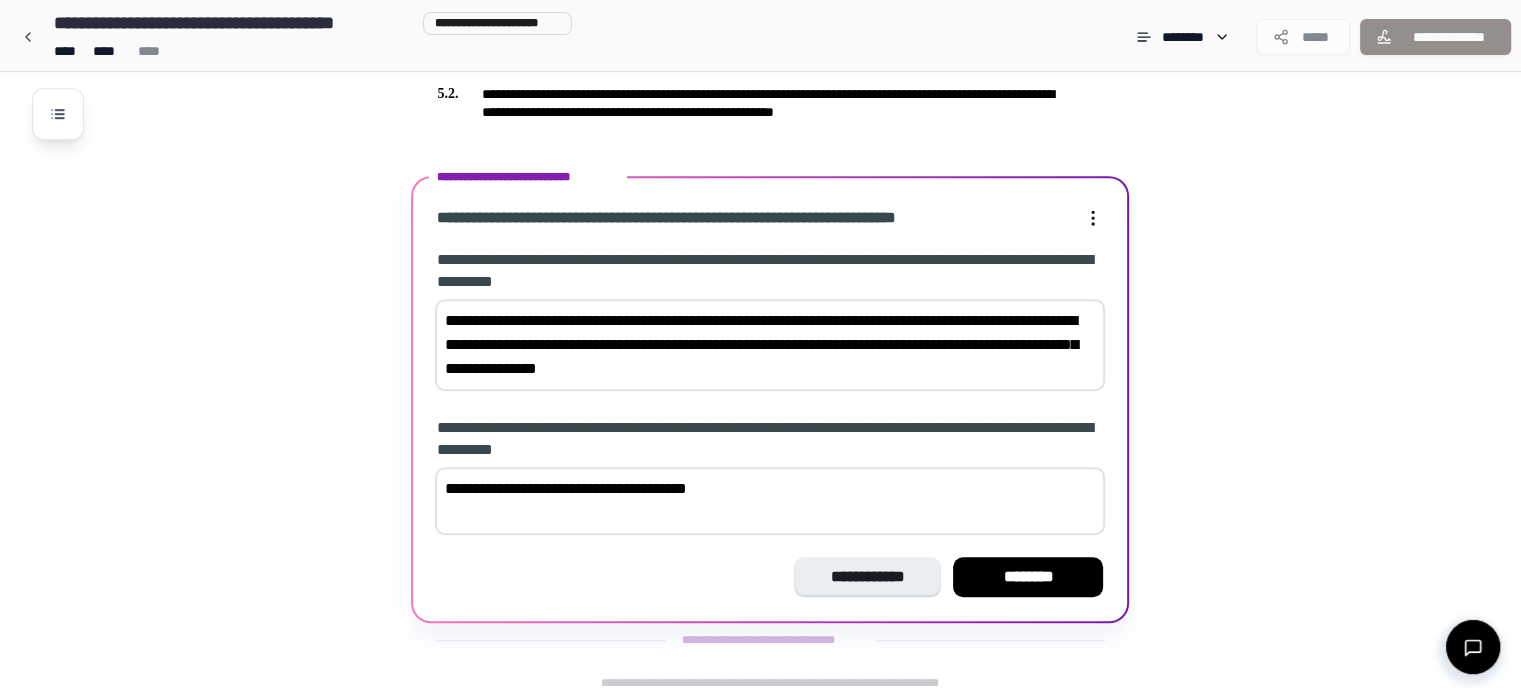 click on "**********" at bounding box center [770, 501] 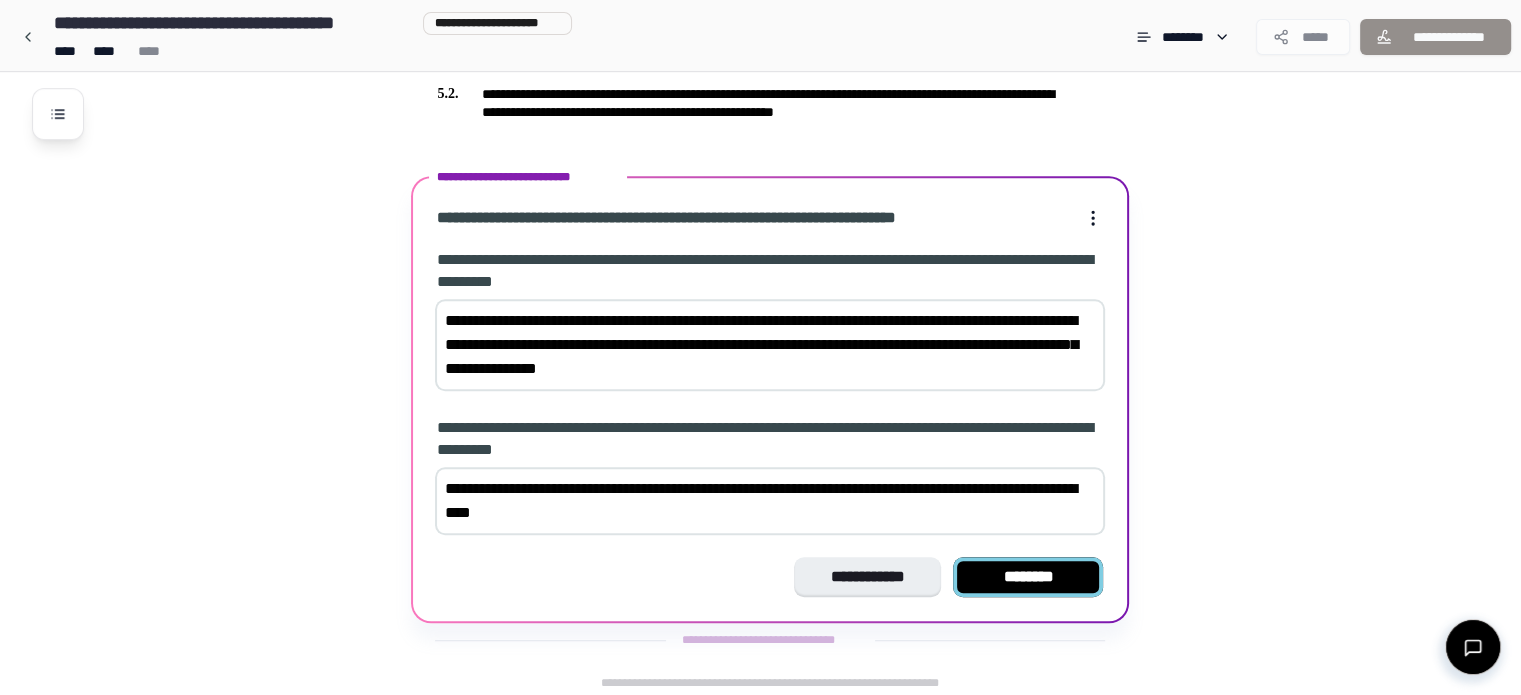 type on "**********" 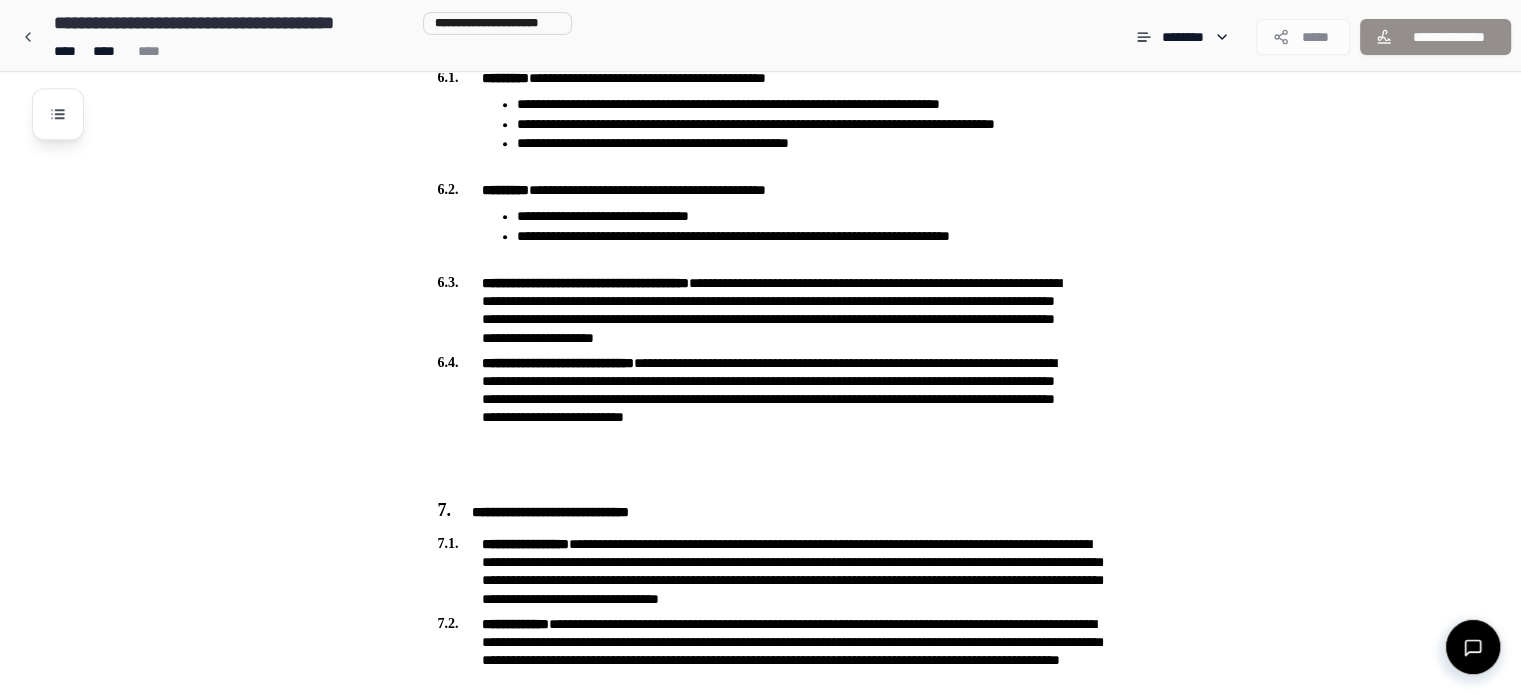 scroll, scrollTop: 1620, scrollLeft: 0, axis: vertical 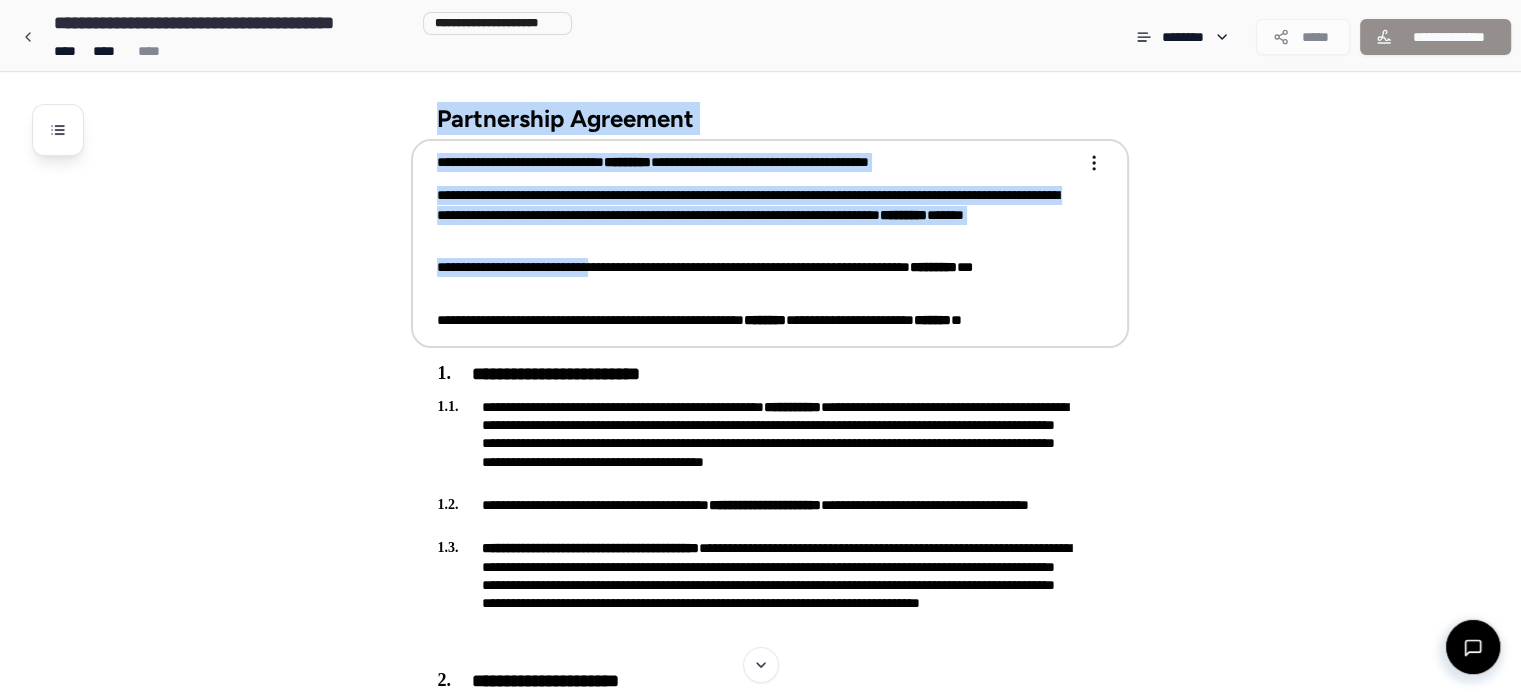 drag, startPoint x: 429, startPoint y: 115, endPoint x: 646, endPoint y: 254, distance: 257.7014 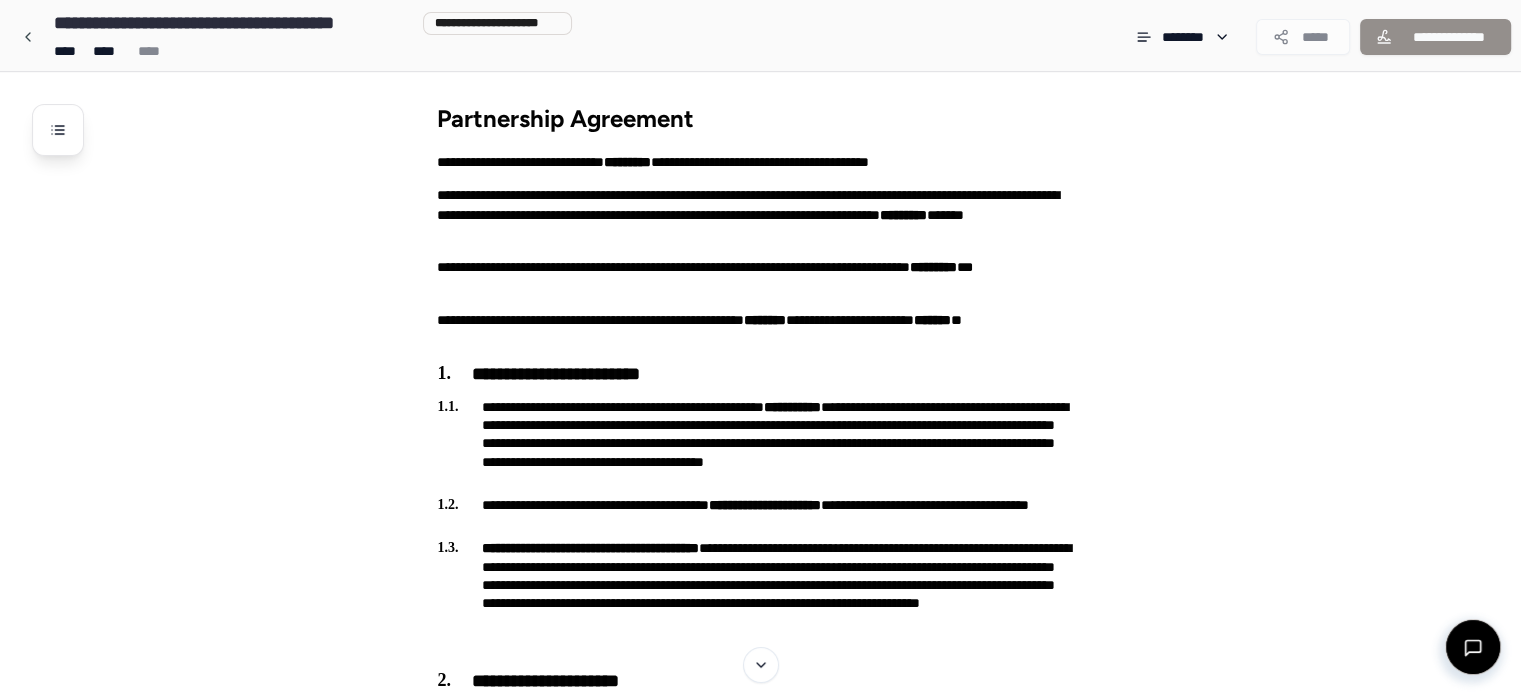 click on "**********" at bounding box center (786, 1264) 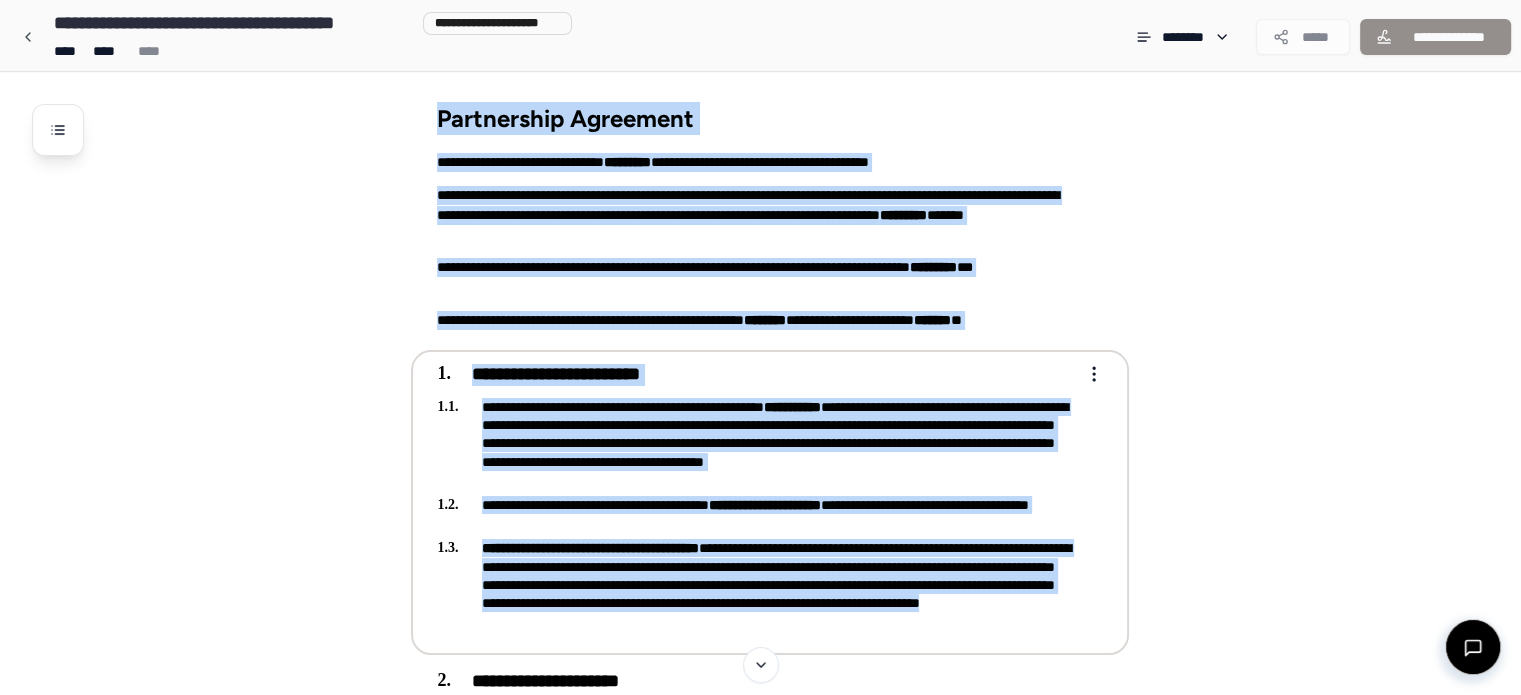 drag, startPoint x: 425, startPoint y: 118, endPoint x: 947, endPoint y: 633, distance: 733.28644 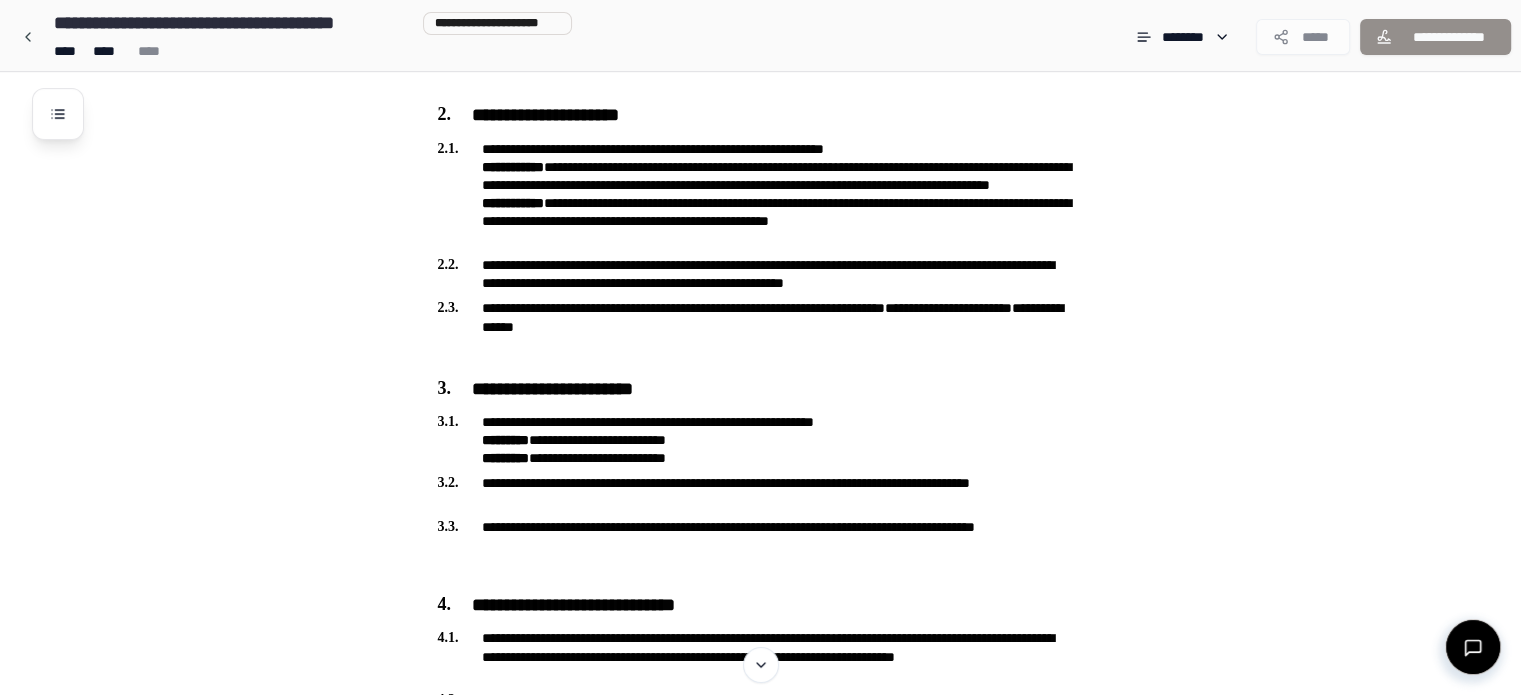 scroll, scrollTop: 572, scrollLeft: 0, axis: vertical 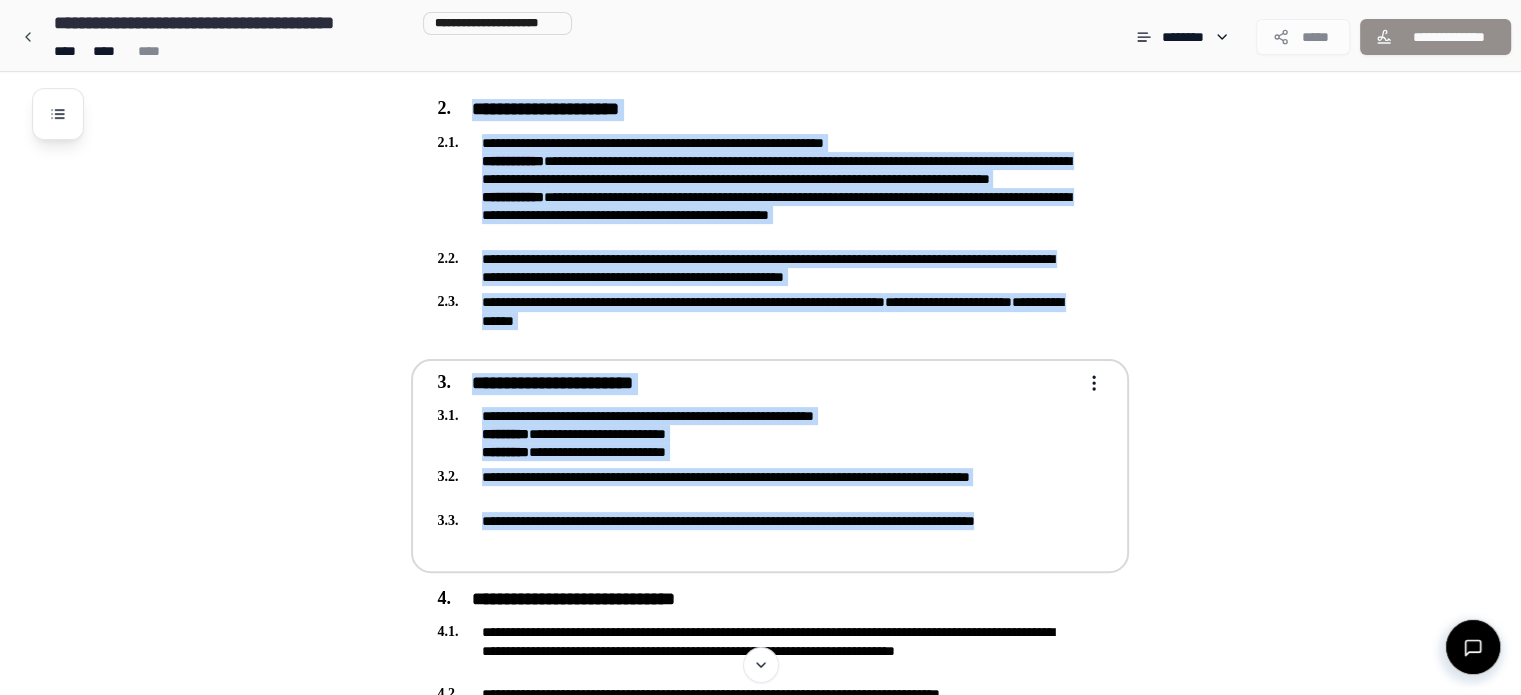 drag, startPoint x: 430, startPoint y: 105, endPoint x: 716, endPoint y: 542, distance: 522.2691 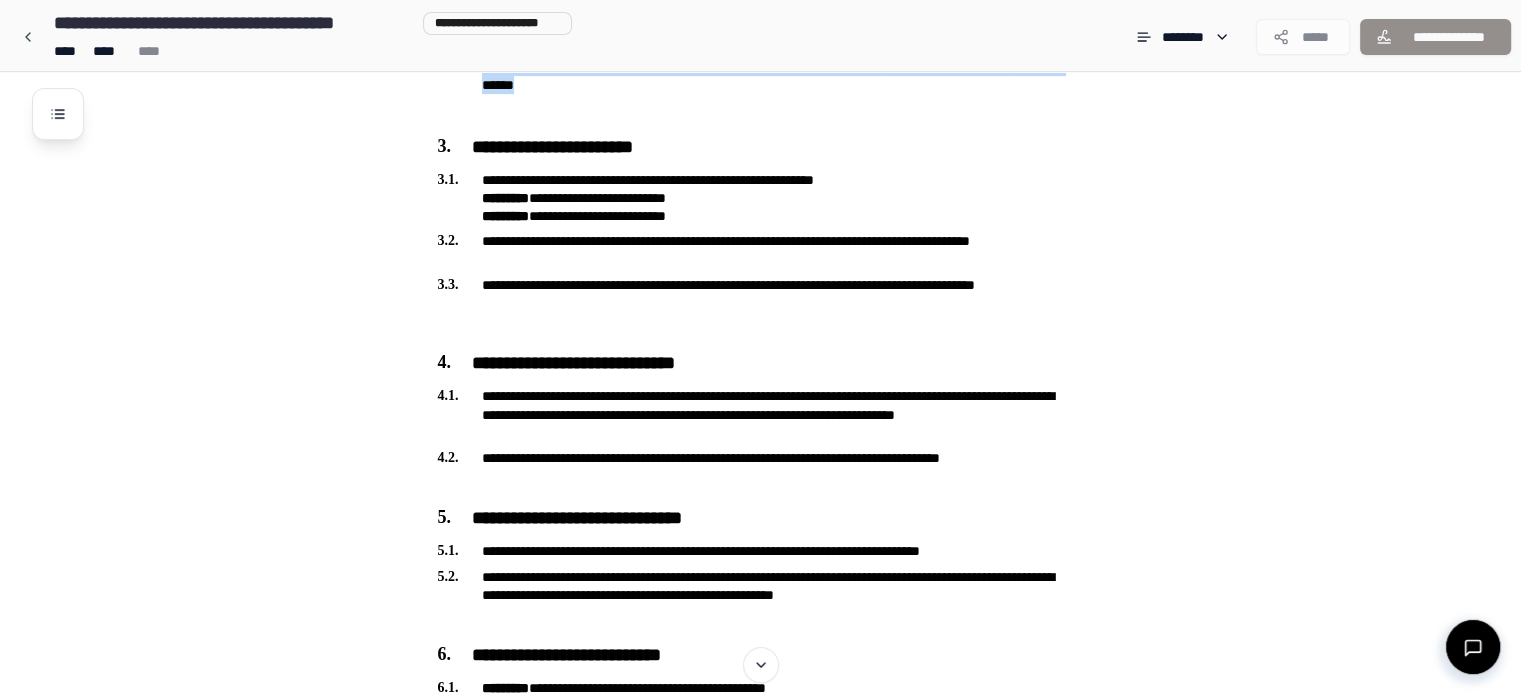 scroll, scrollTop: 811, scrollLeft: 0, axis: vertical 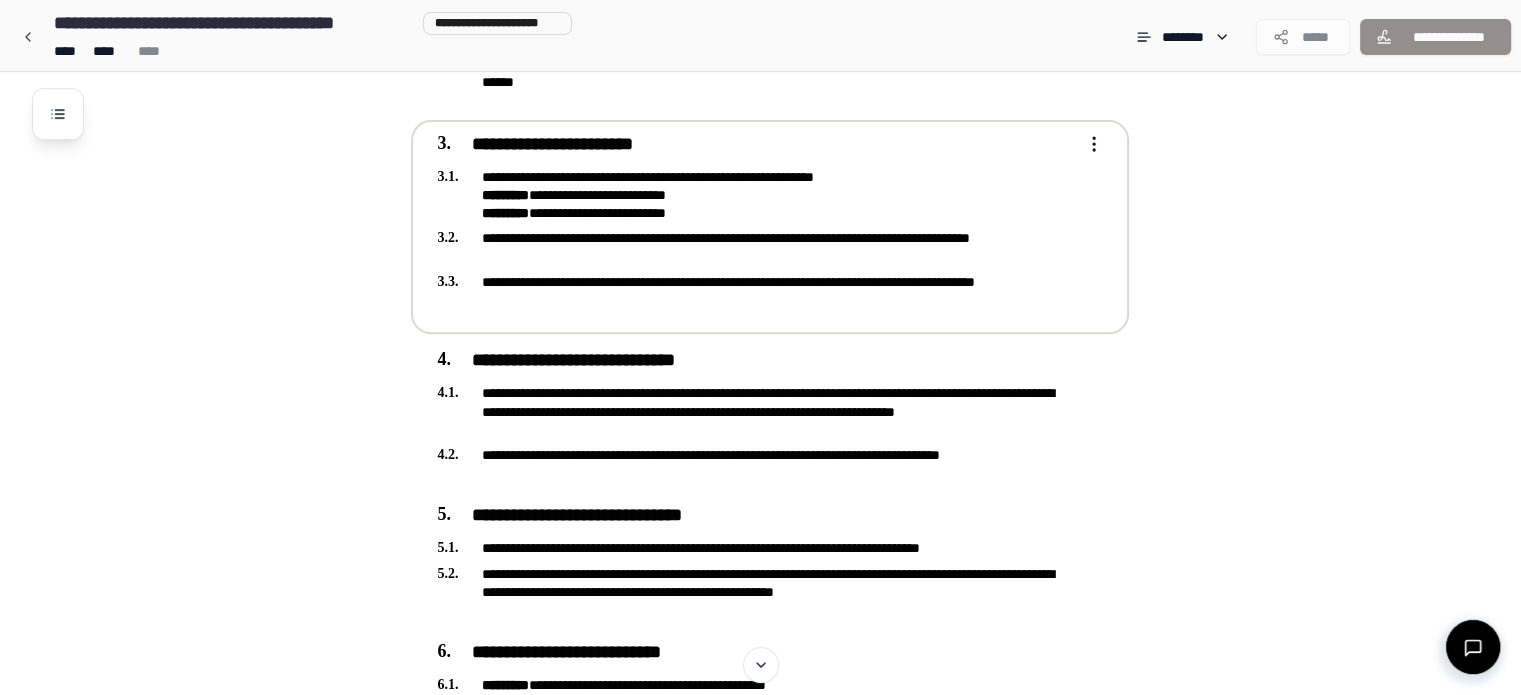 click on "**********" at bounding box center (756, 195) 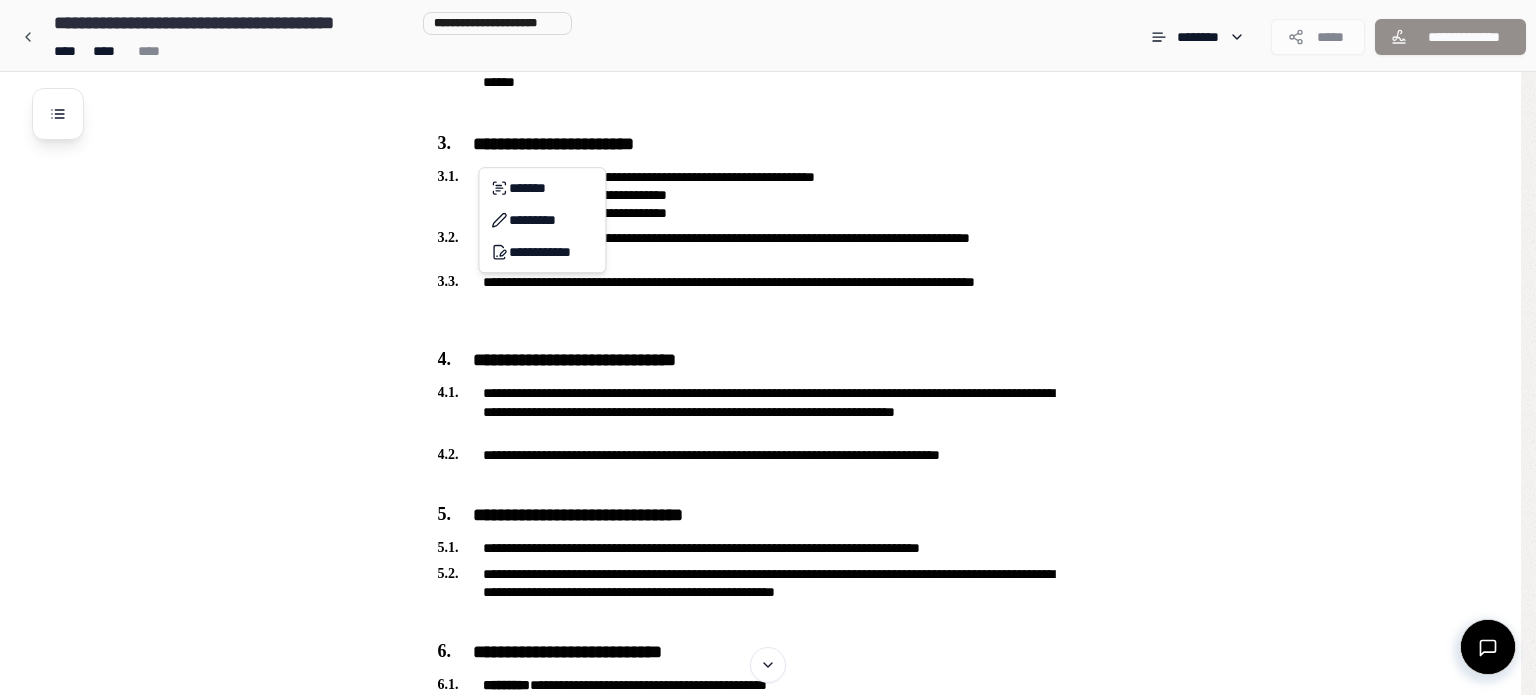click on "**********" at bounding box center [768, 413] 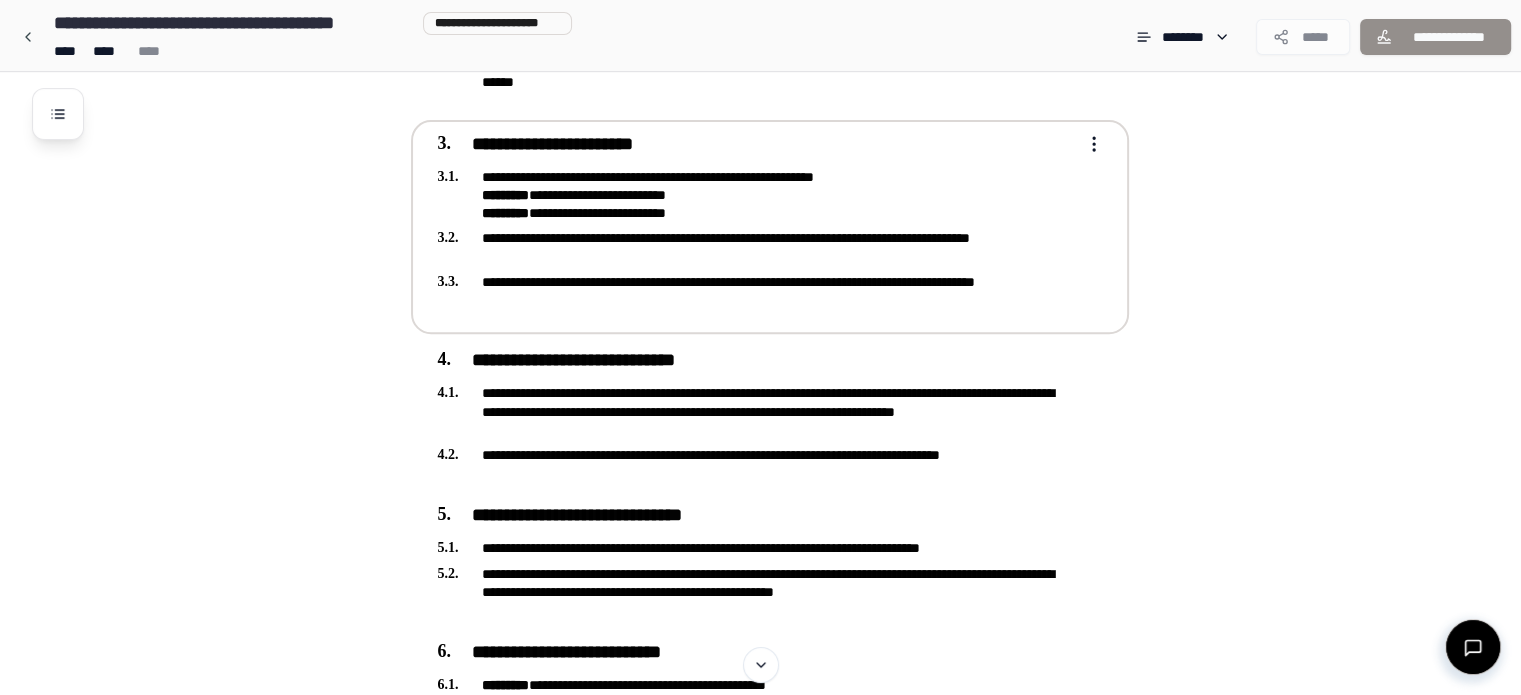 click on "**********" at bounding box center [756, 145] 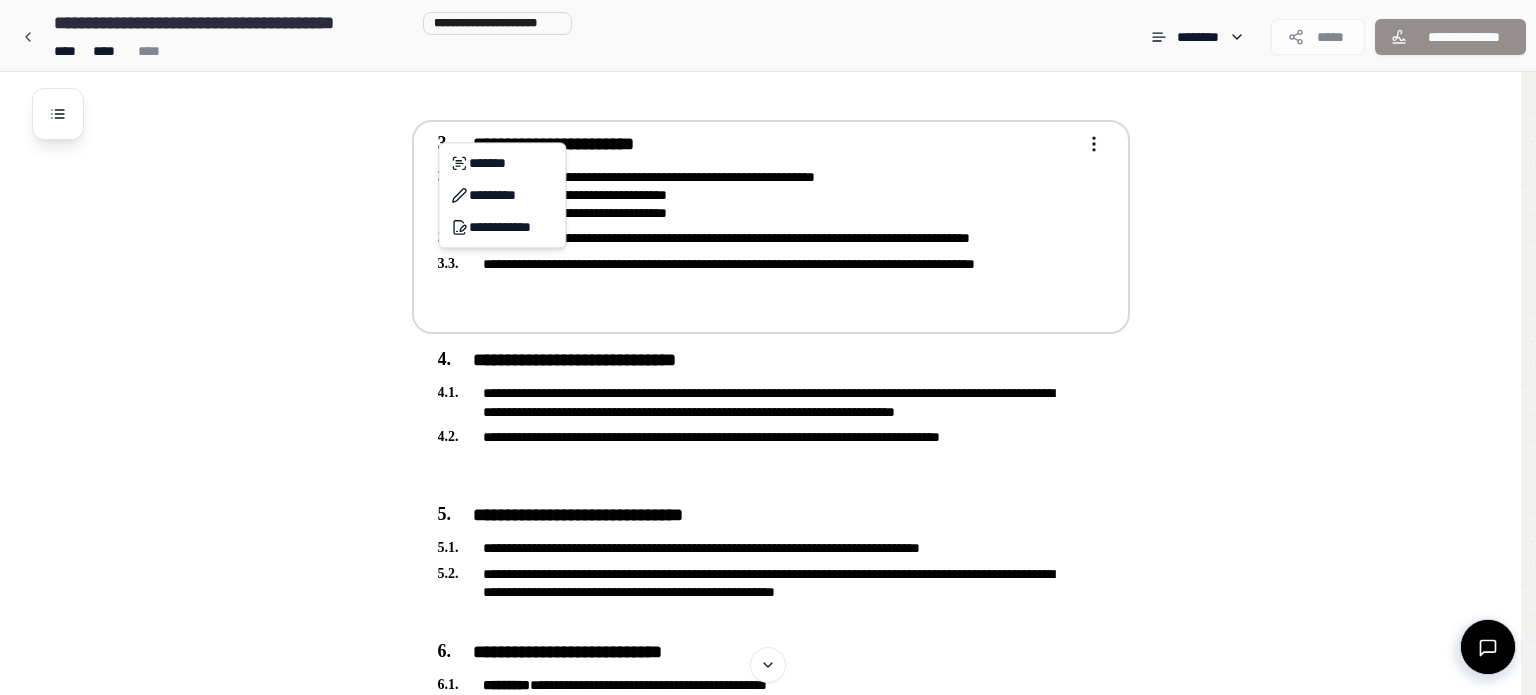click on "**********" at bounding box center [768, 413] 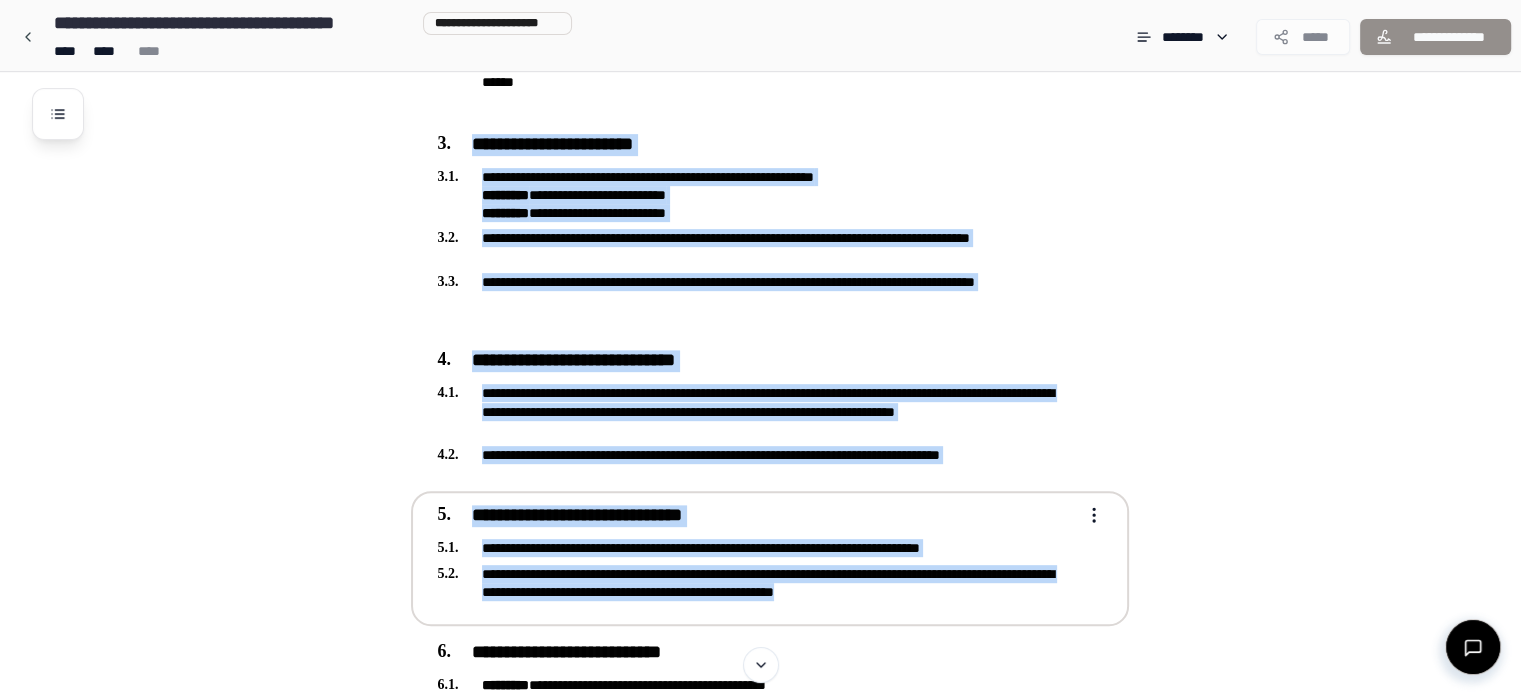 drag, startPoint x: 472, startPoint y: 141, endPoint x: 1008, endPoint y: 602, distance: 706.97736 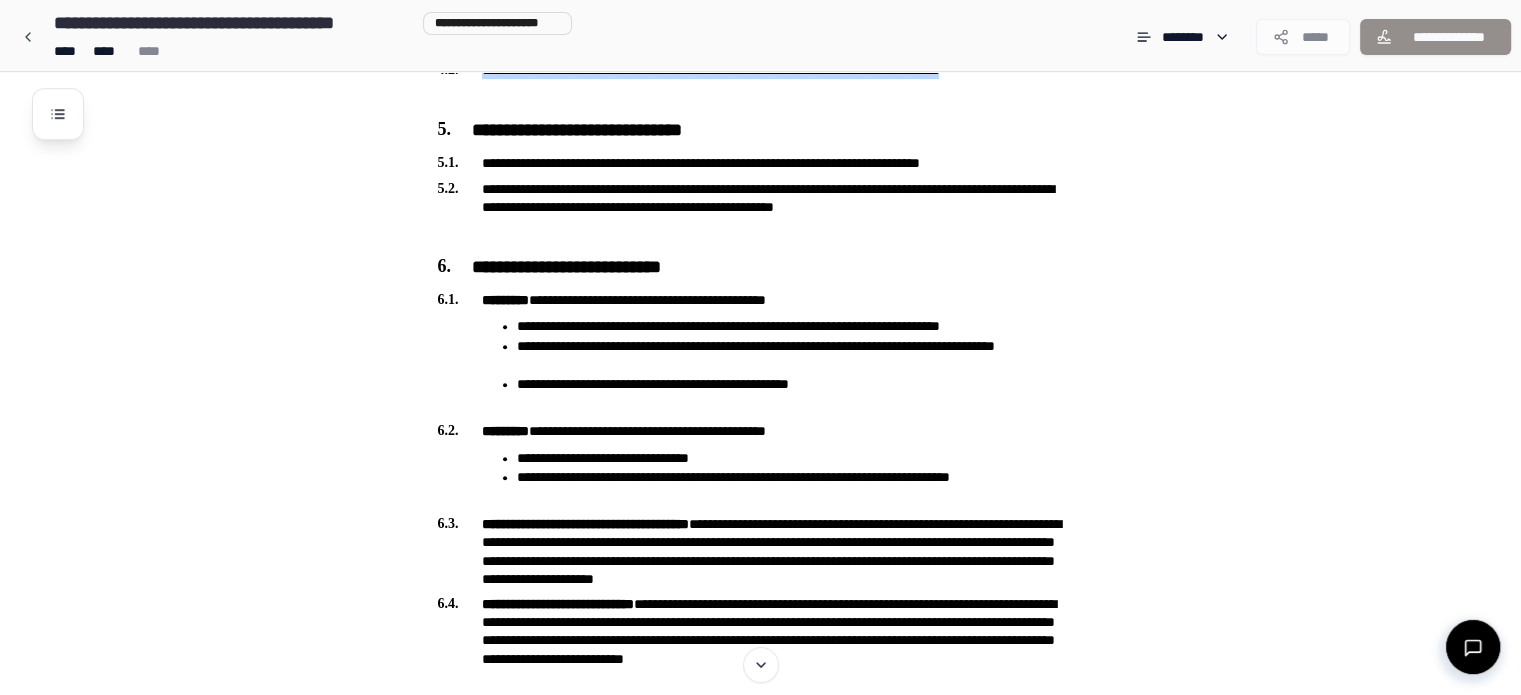 scroll, scrollTop: 1184, scrollLeft: 0, axis: vertical 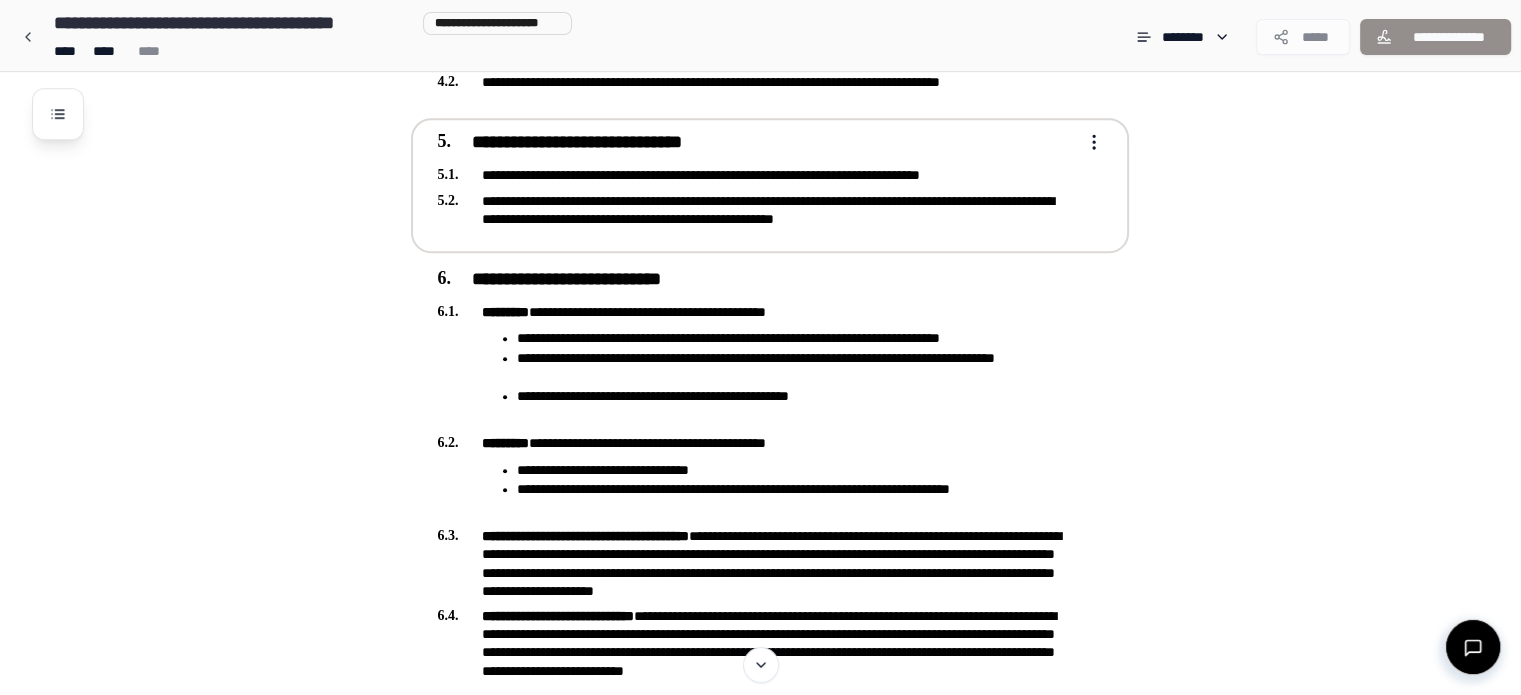 click on "**********" at bounding box center (756, 175) 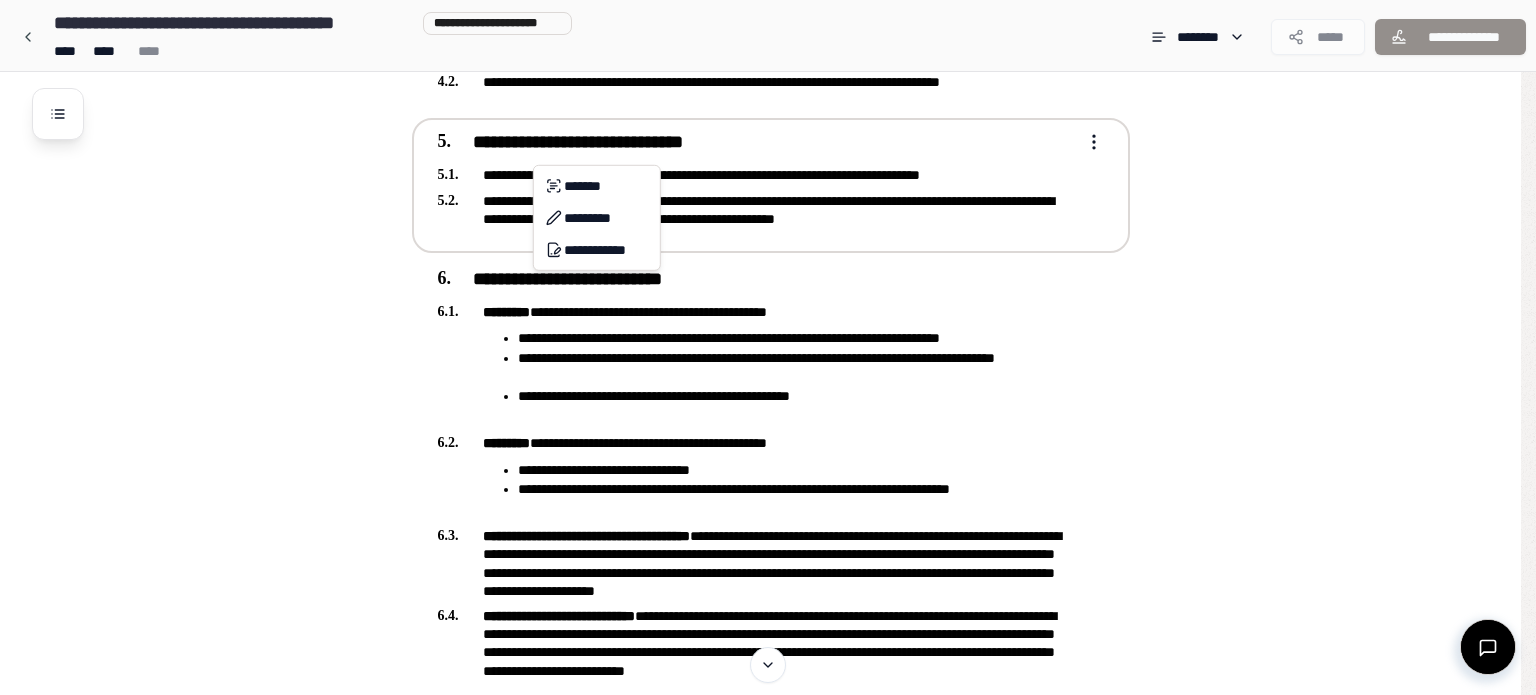 click on "**********" at bounding box center (768, 40) 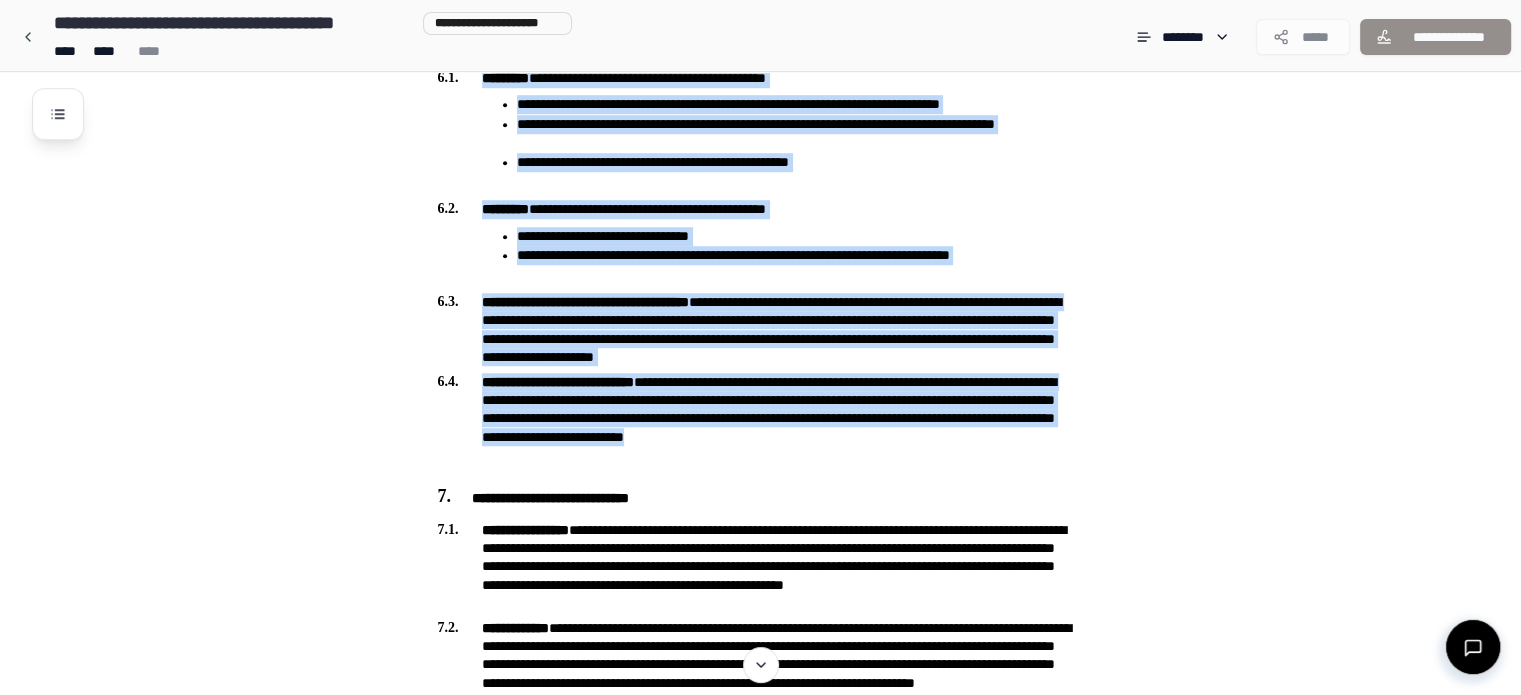 scroll, scrollTop: 1461, scrollLeft: 0, axis: vertical 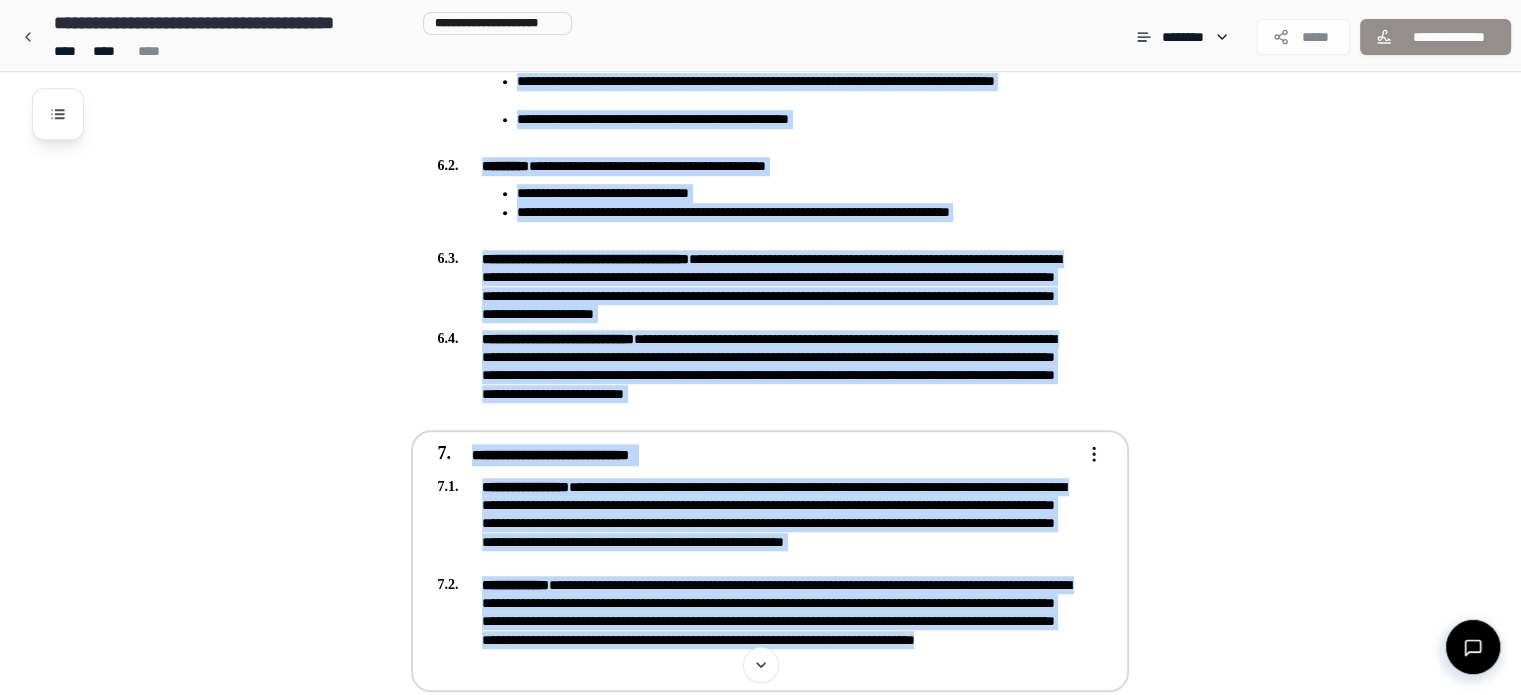drag, startPoint x: 470, startPoint y: 135, endPoint x: 889, endPoint y: 659, distance: 670.9225 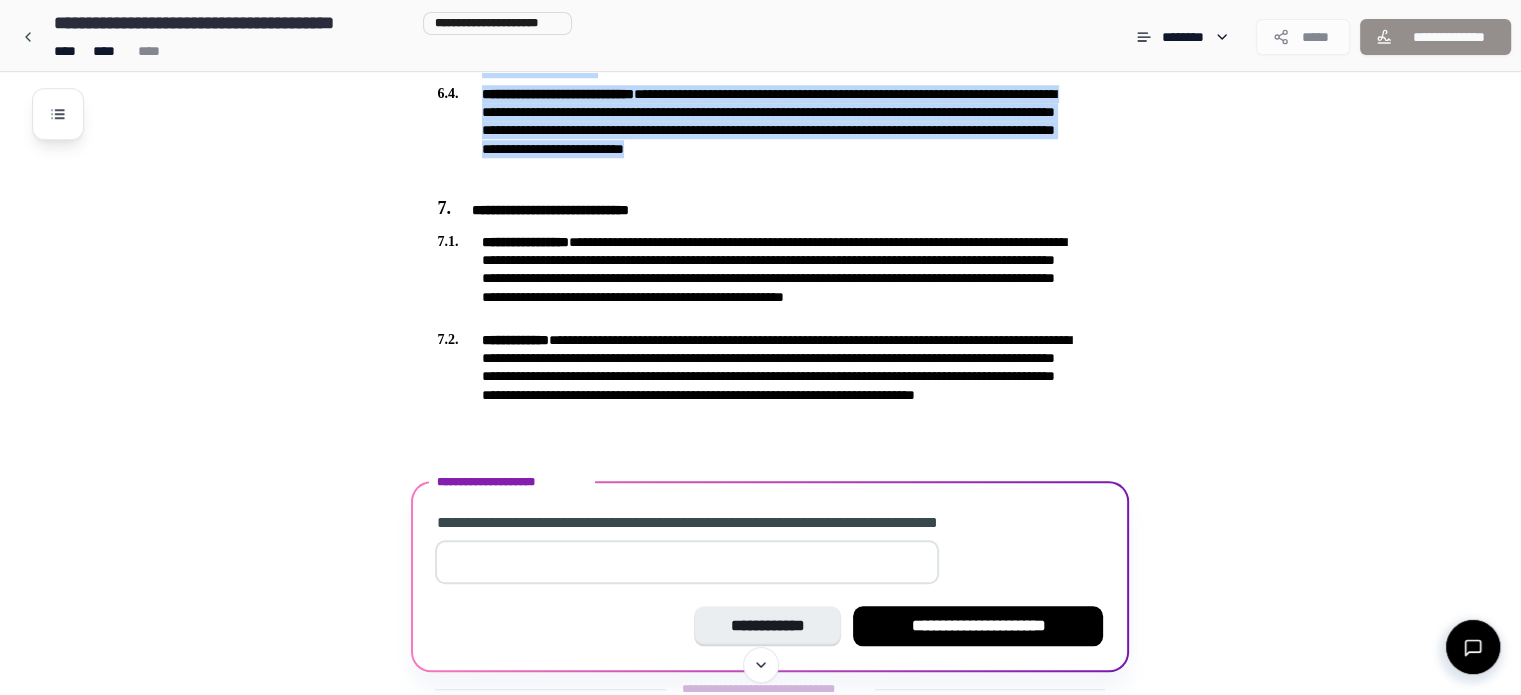 scroll, scrollTop: 1709, scrollLeft: 0, axis: vertical 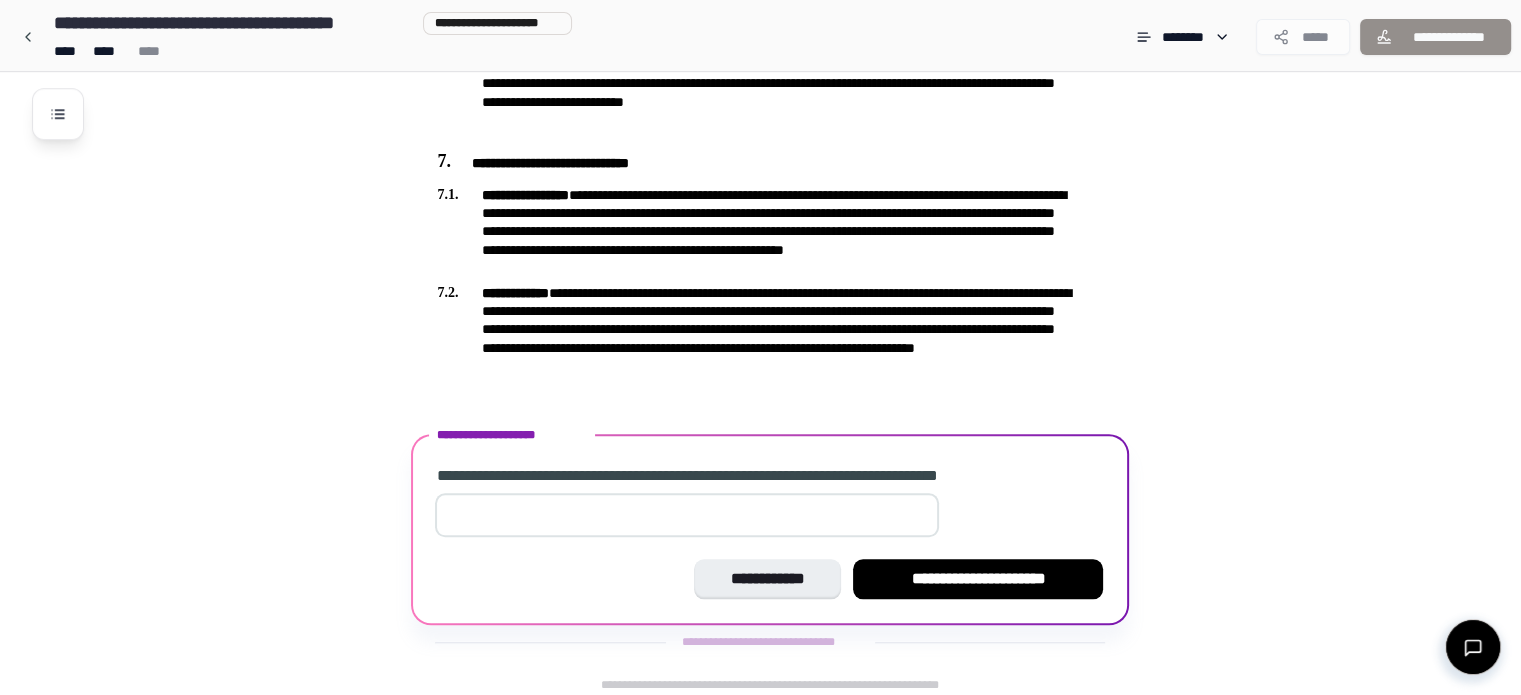 click at bounding box center [687, 515] 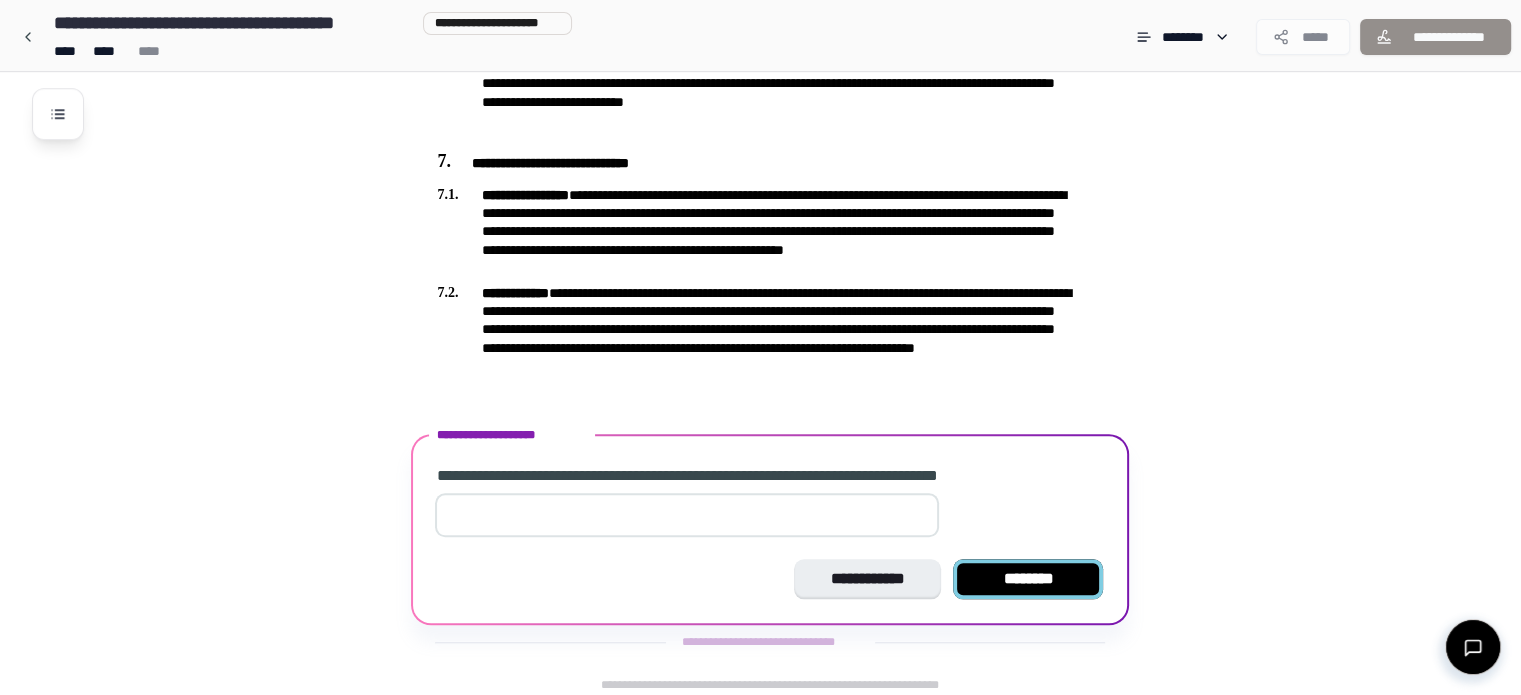 type on "**" 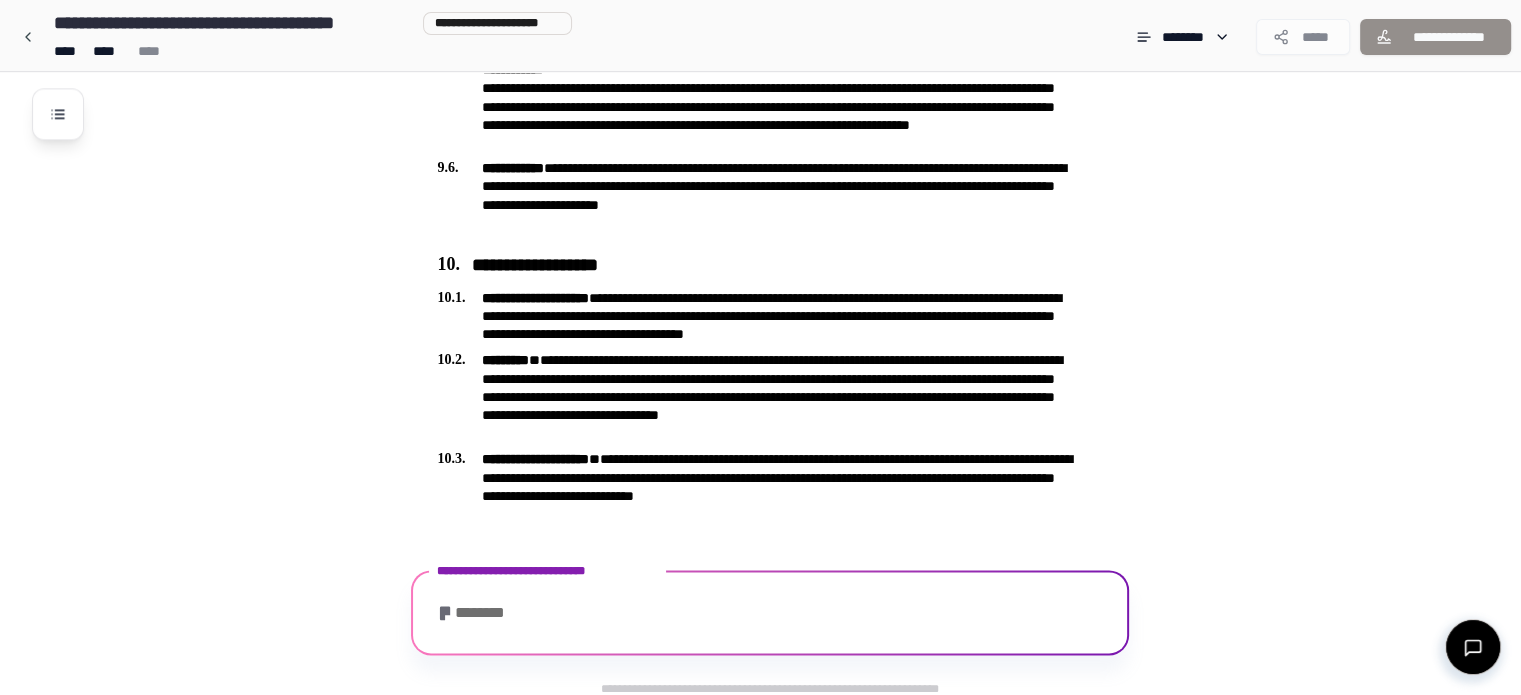 scroll, scrollTop: 2857, scrollLeft: 0, axis: vertical 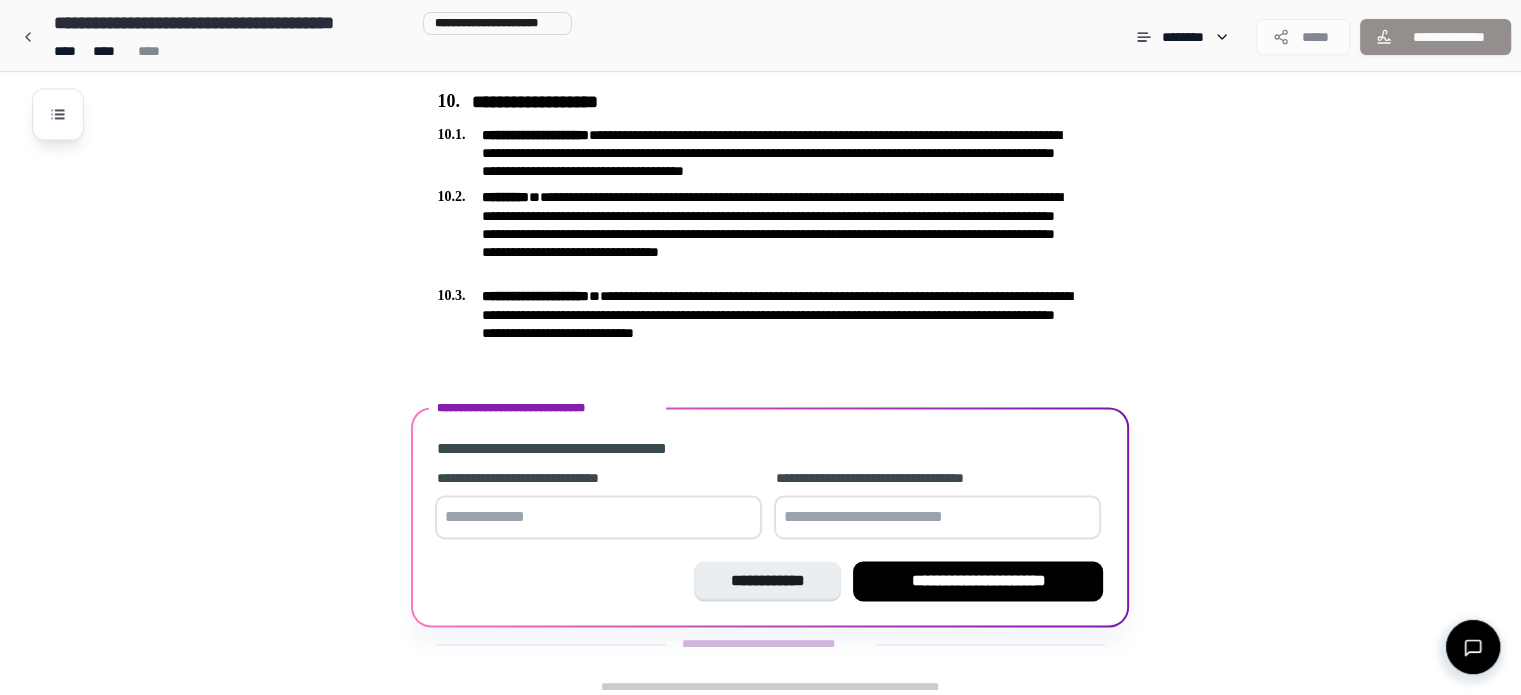 click at bounding box center (598, 517) 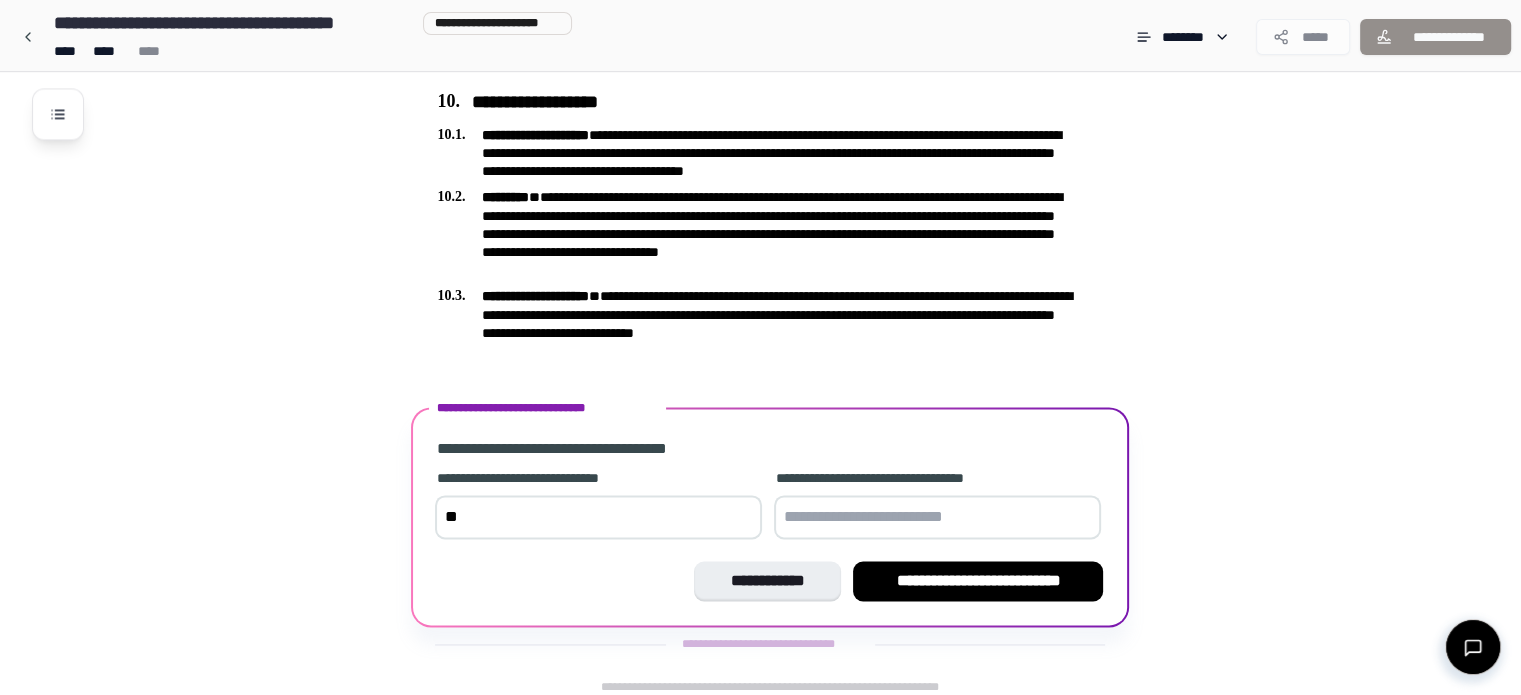 type on "*" 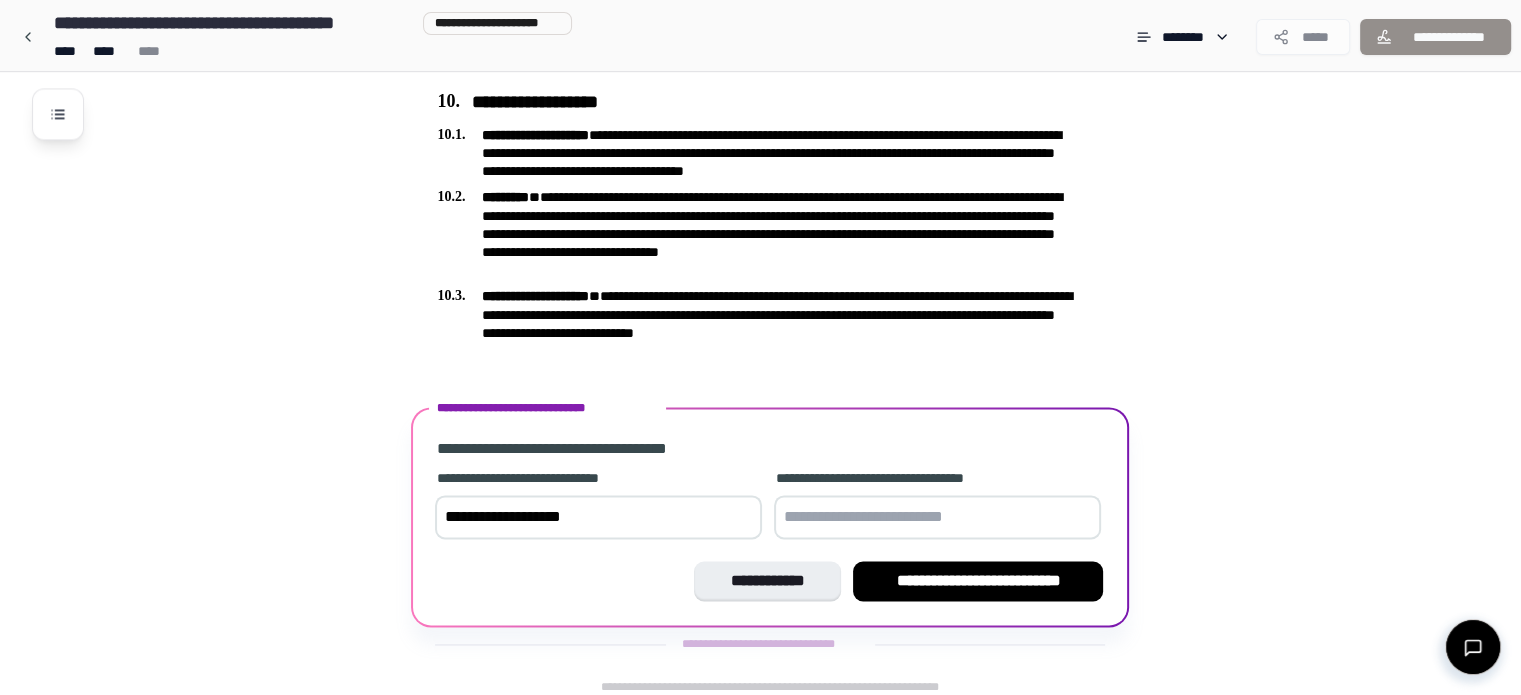type on "**********" 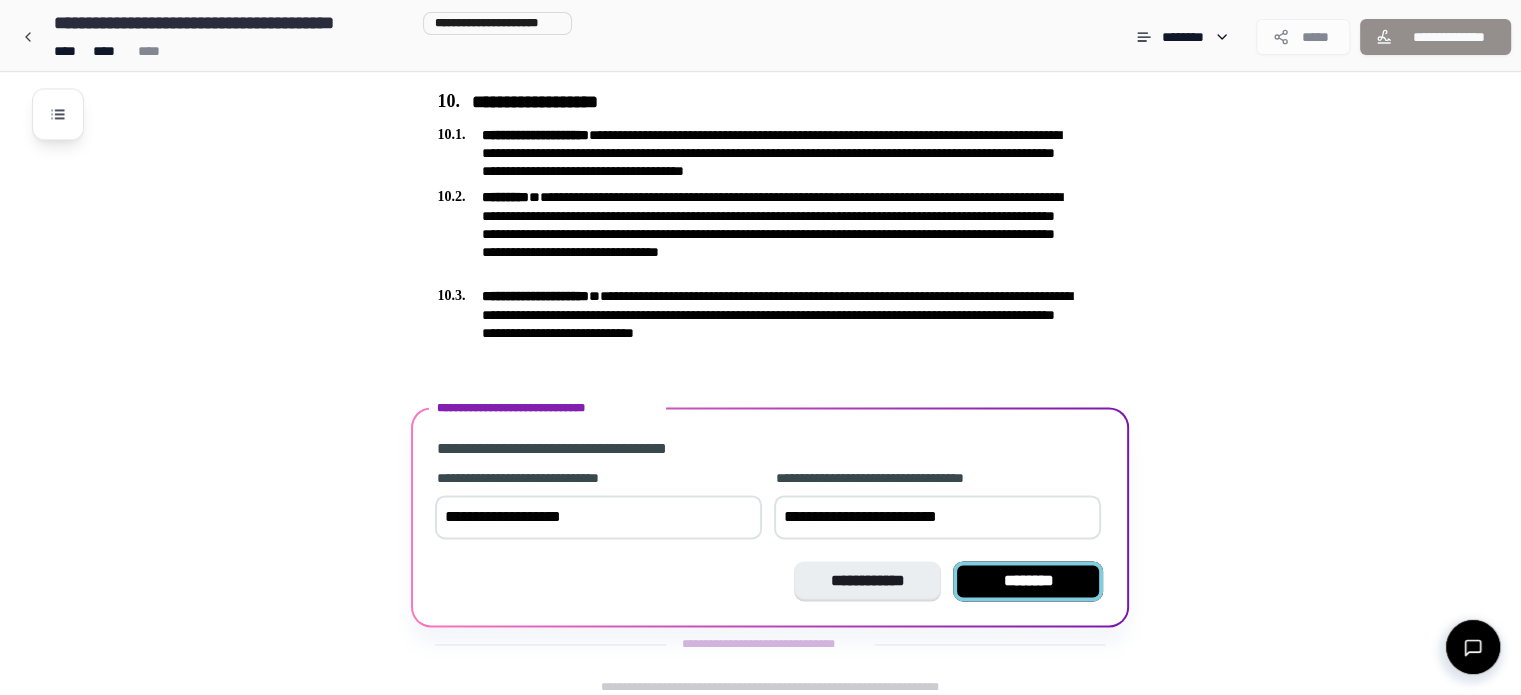type on "**********" 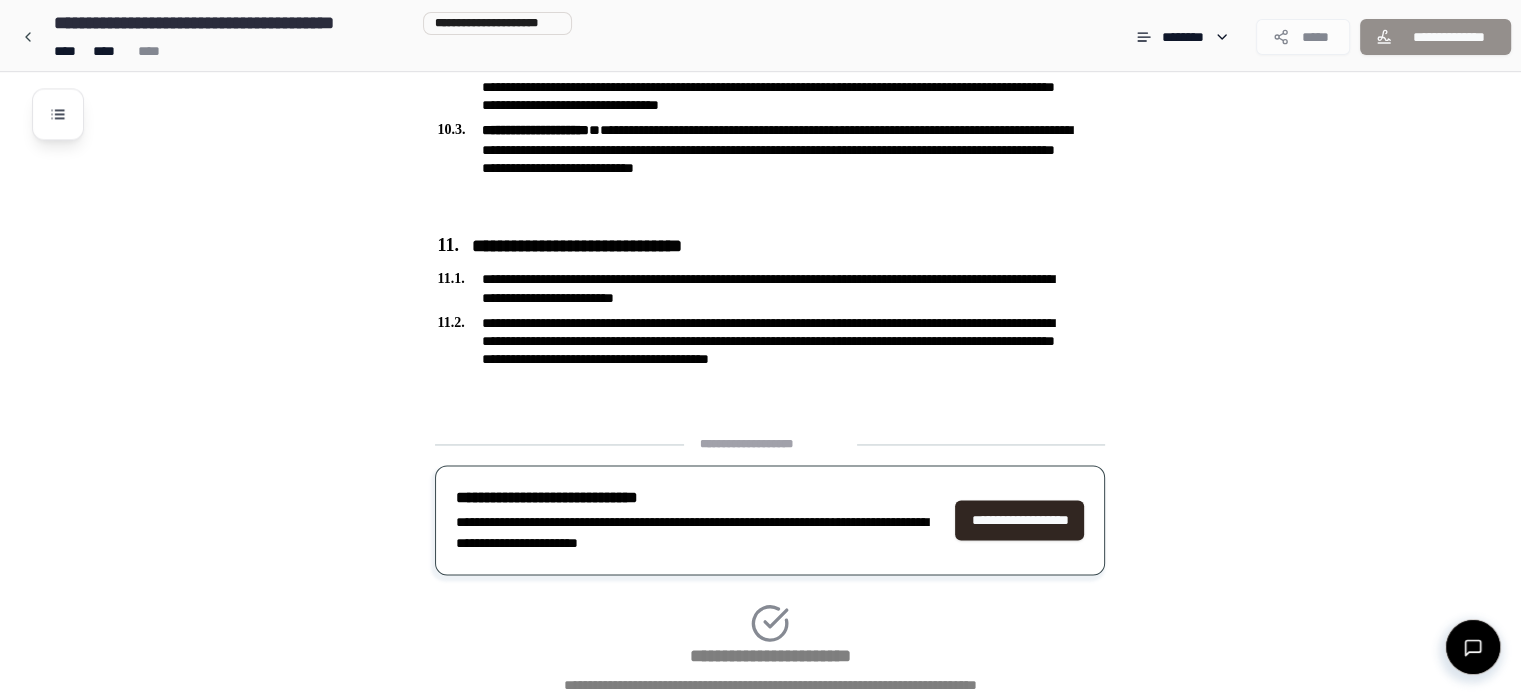 scroll, scrollTop: 3137, scrollLeft: 0, axis: vertical 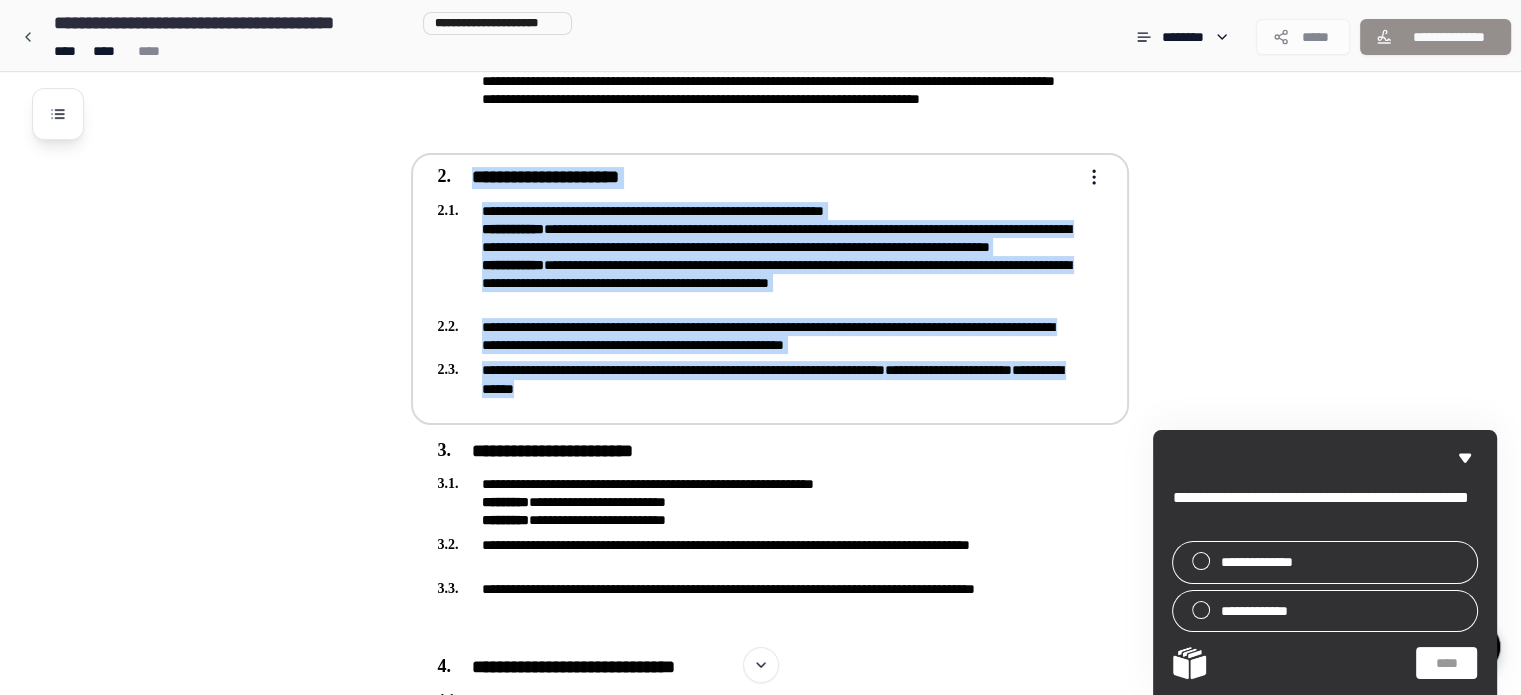 drag, startPoint x: 465, startPoint y: 172, endPoint x: 760, endPoint y: 399, distance: 372.22842 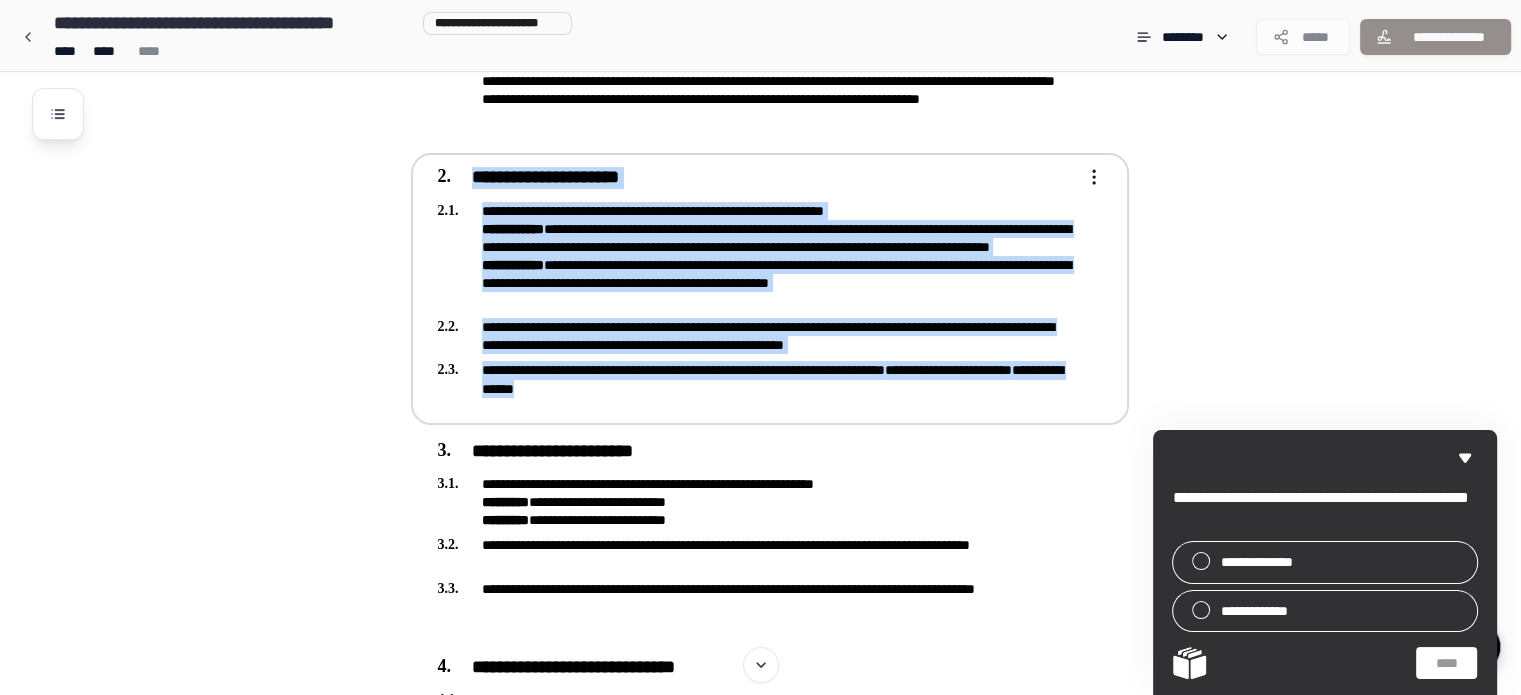 drag, startPoint x: 690, startPoint y: 388, endPoint x: 437, endPoint y: 175, distance: 330.72345 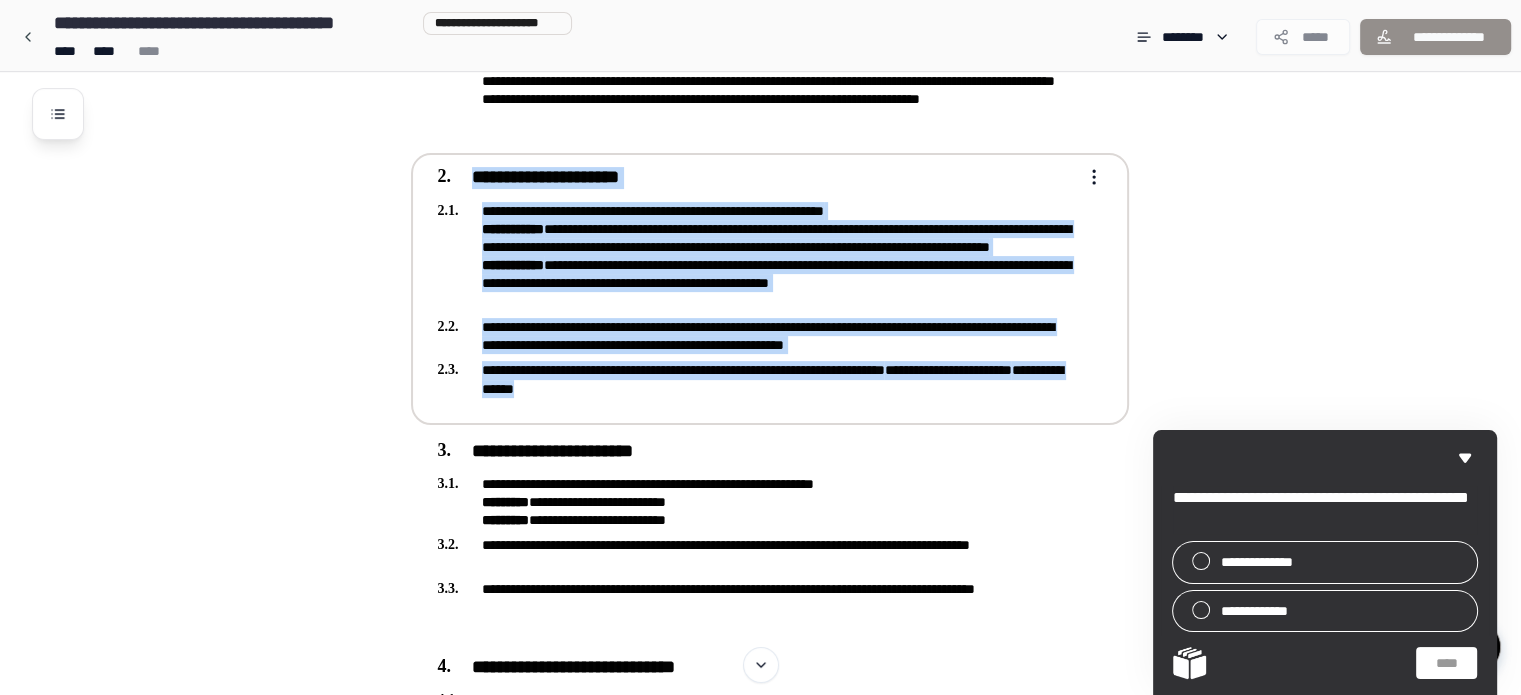 drag, startPoint x: 463, startPoint y: 171, endPoint x: 684, endPoint y: 387, distance: 309.02588 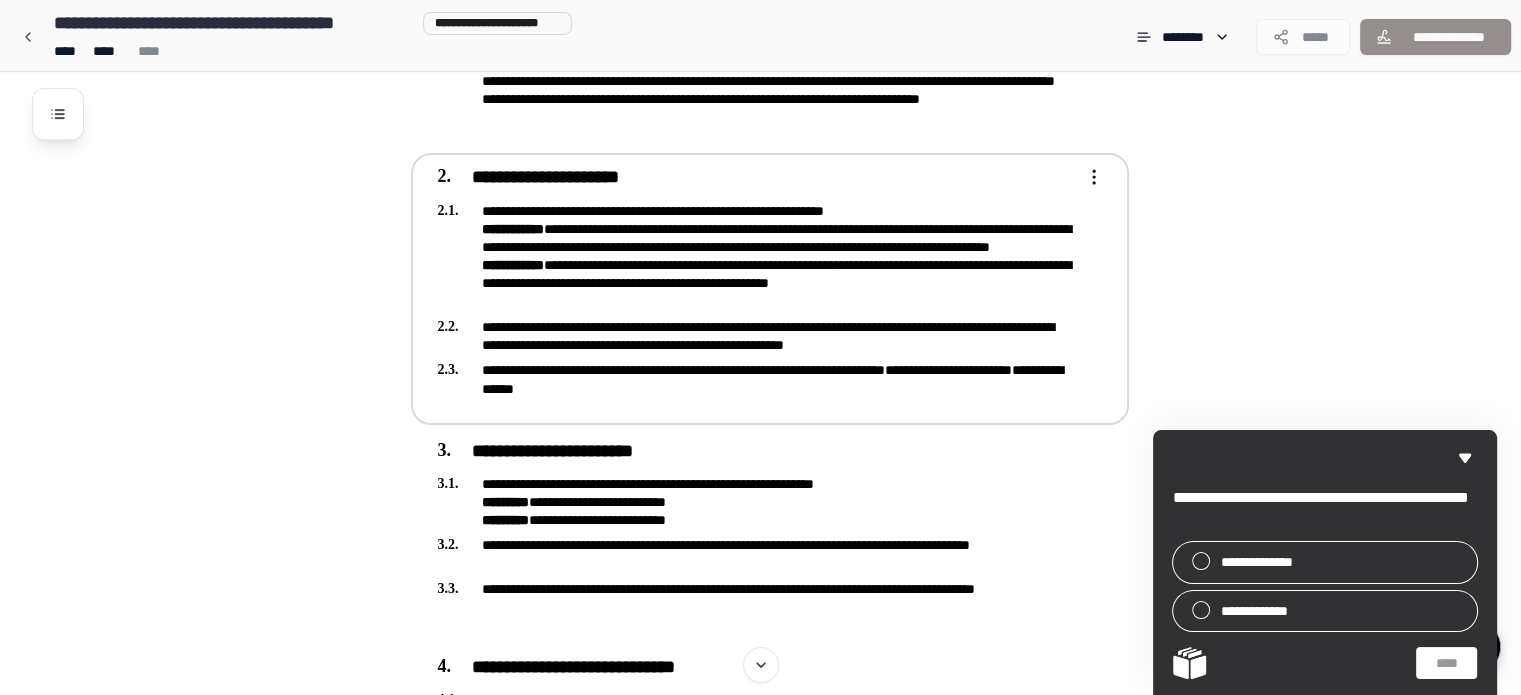click on "**********" at bounding box center [760, 1412] 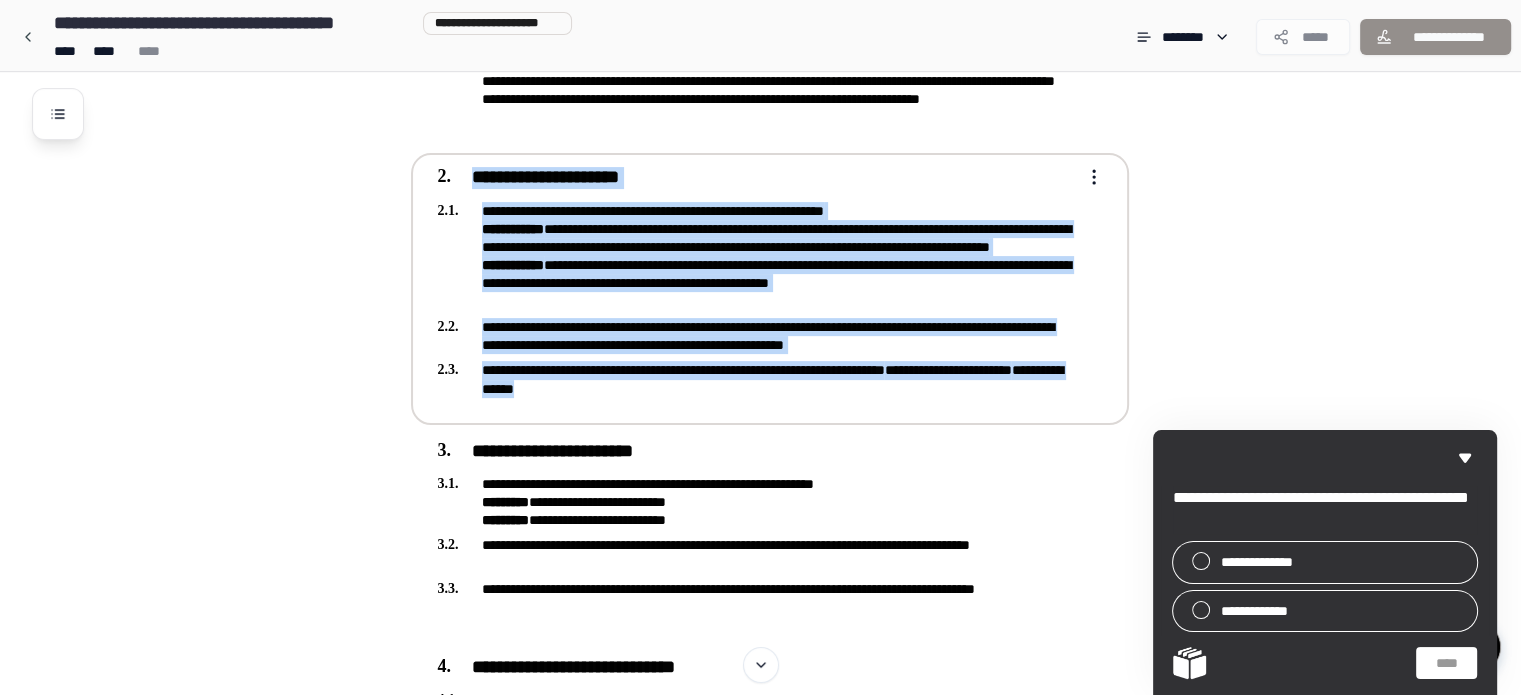 drag, startPoint x: 674, startPoint y: 391, endPoint x: 464, endPoint y: 180, distance: 297.69278 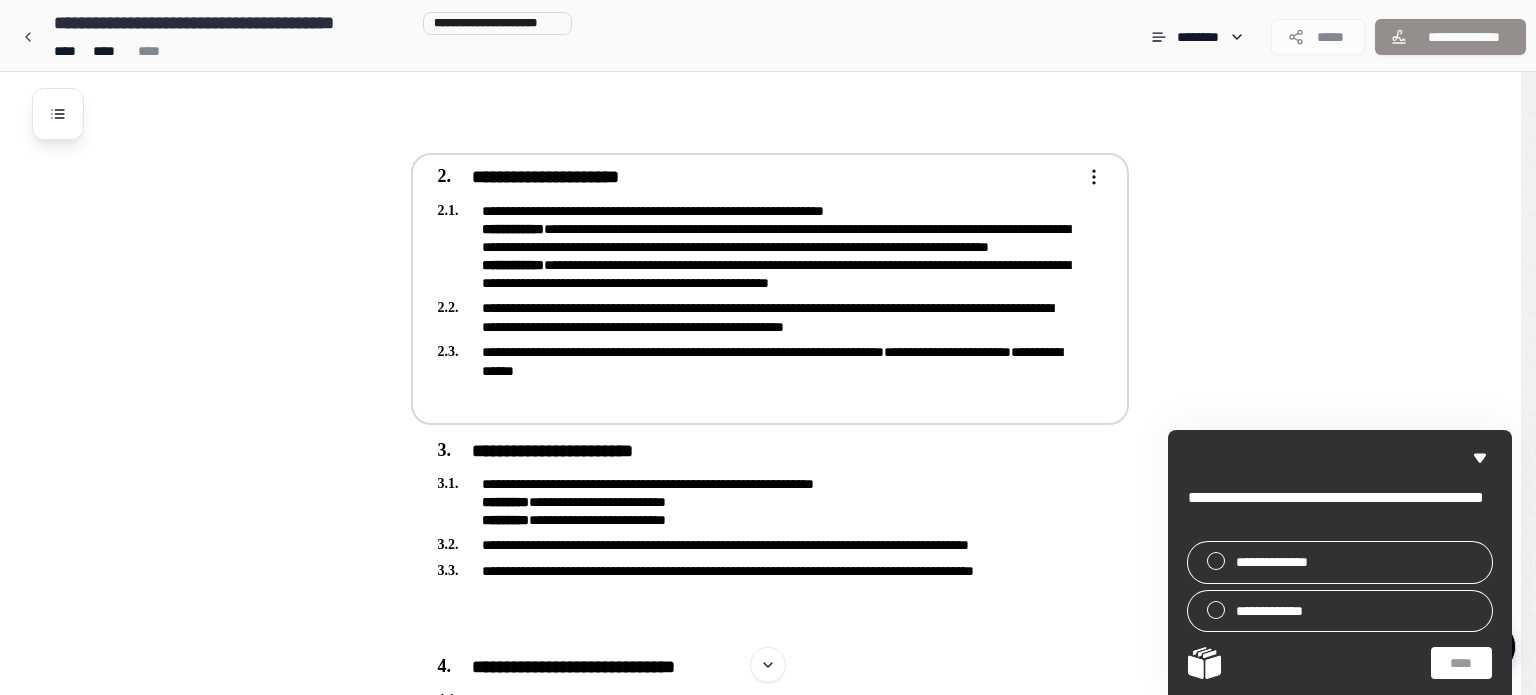 click on "**********" at bounding box center (760, 1412) 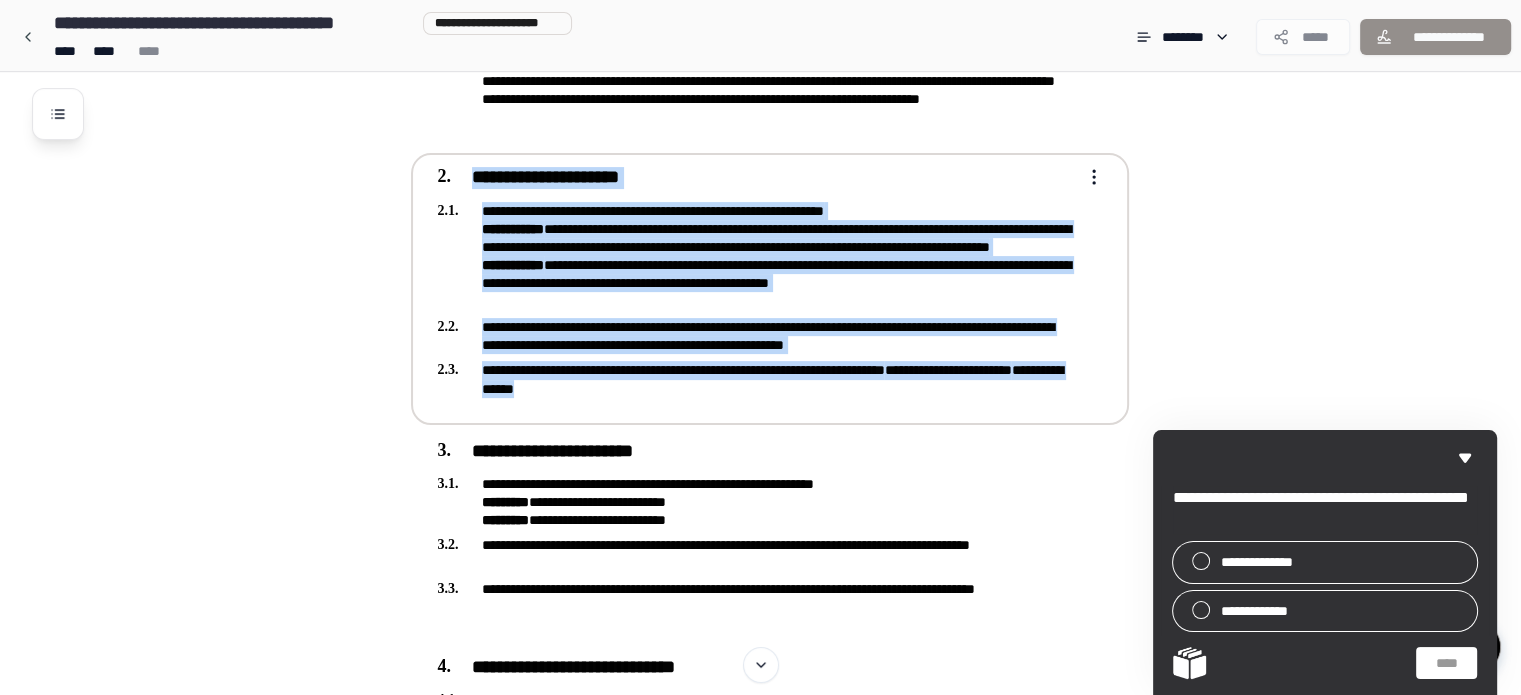 drag, startPoint x: 684, startPoint y: 383, endPoint x: 444, endPoint y: 175, distance: 317.59094 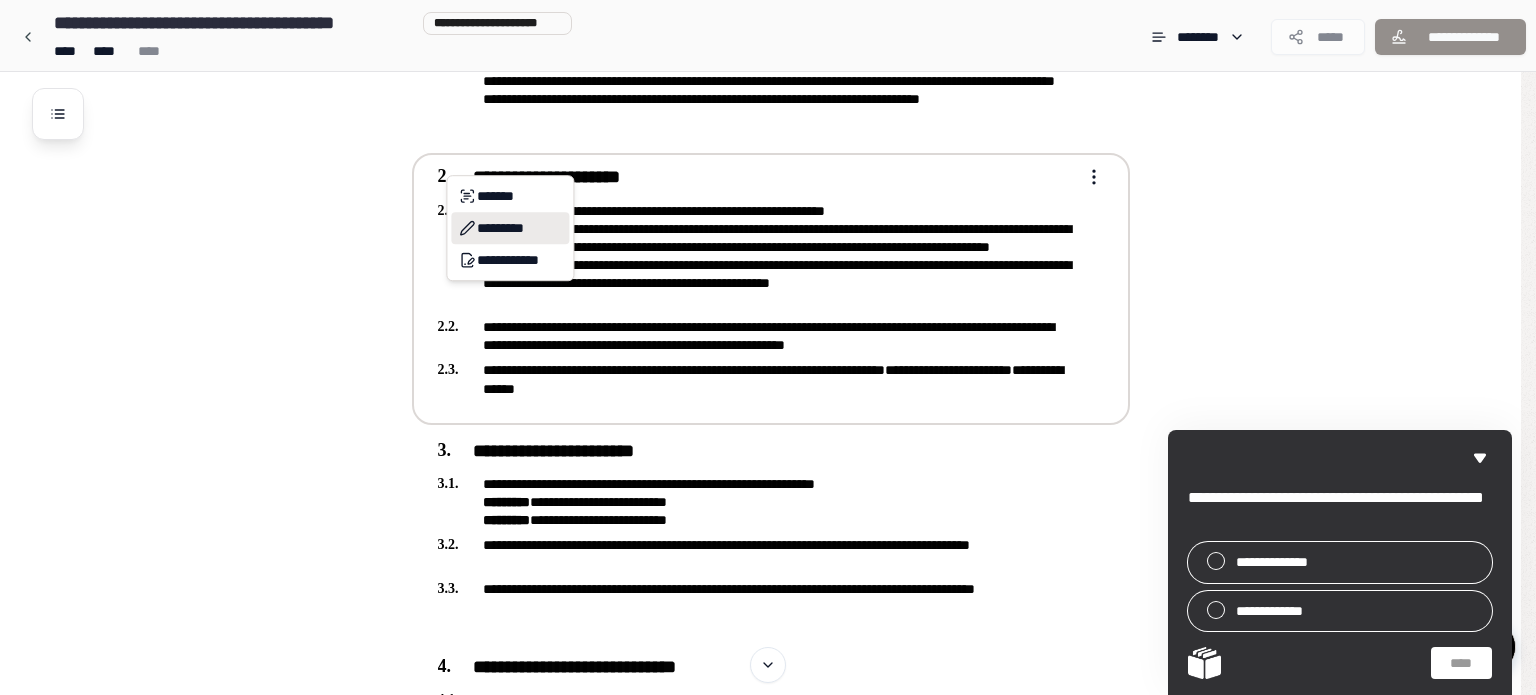 click on "*********" at bounding box center (510, 228) 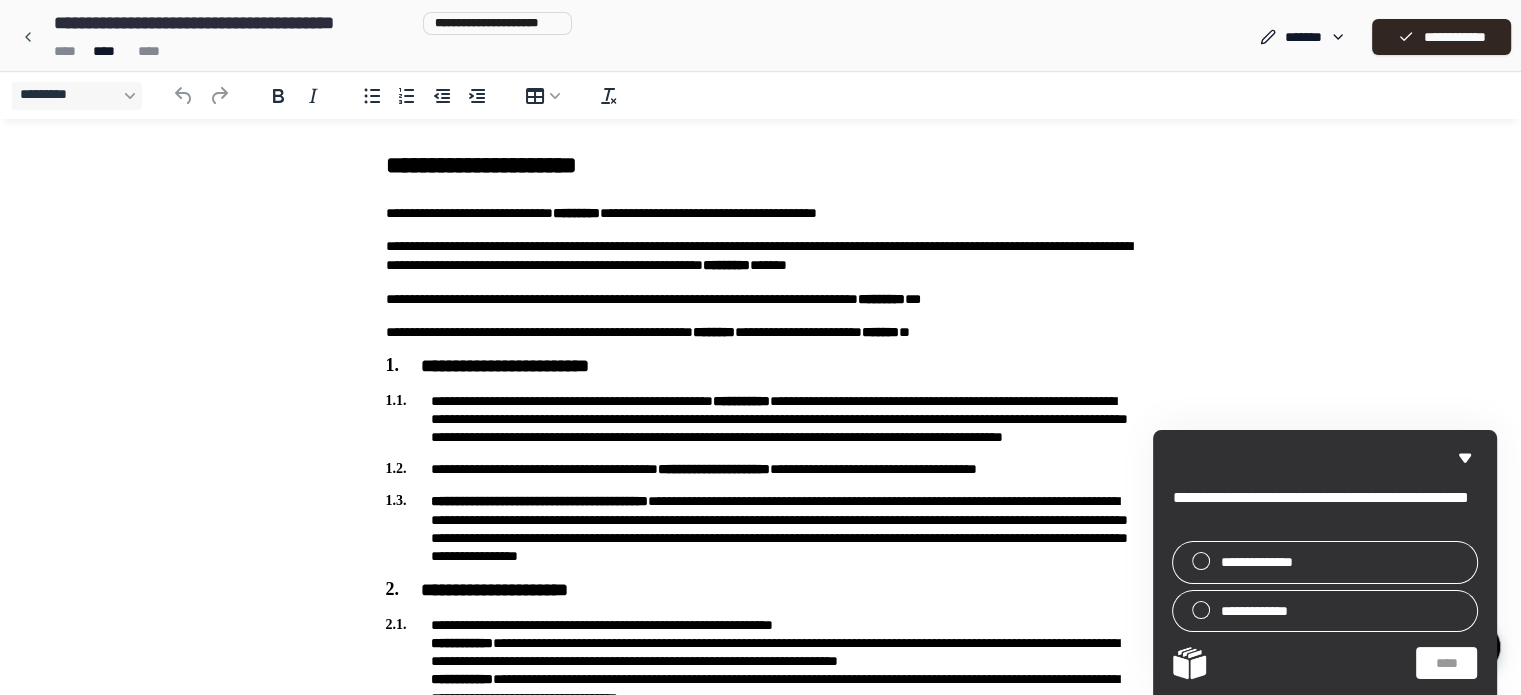 scroll, scrollTop: 0, scrollLeft: 0, axis: both 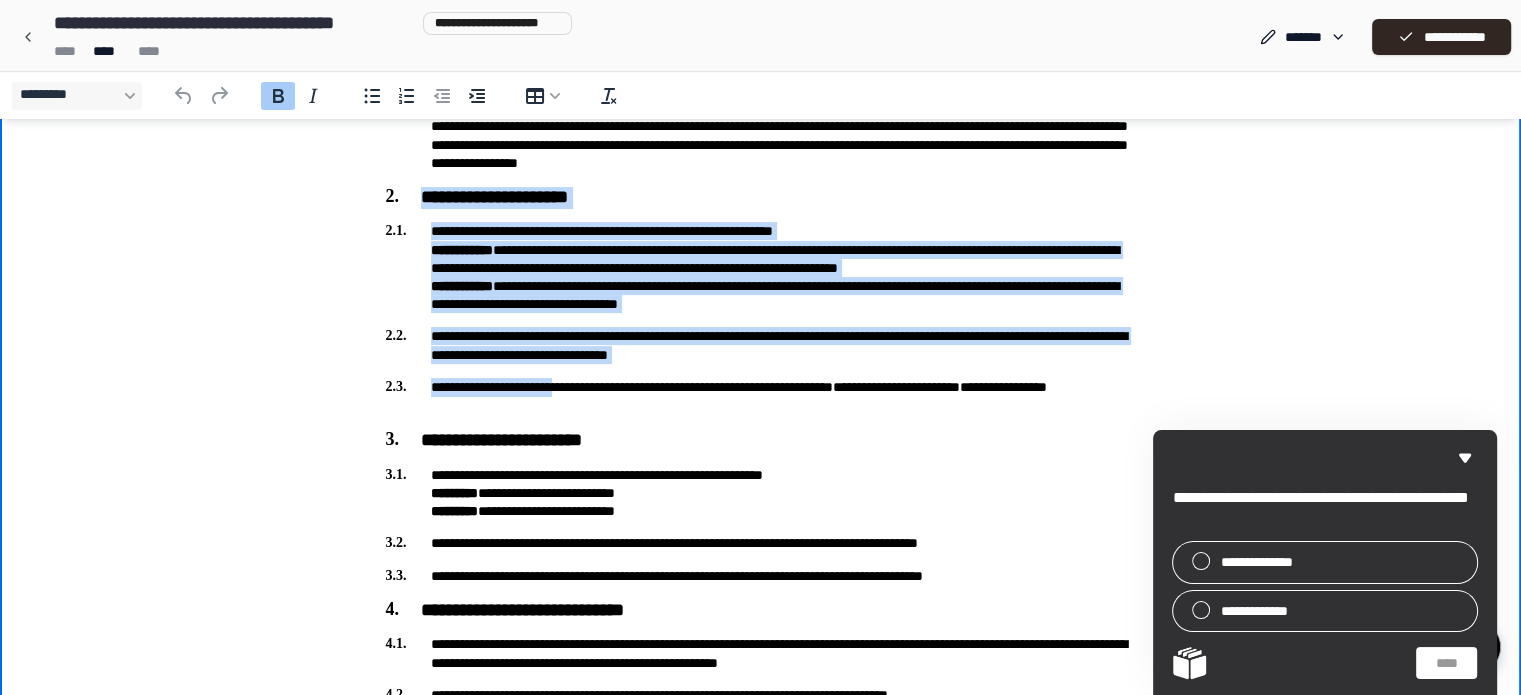drag, startPoint x: 417, startPoint y: 193, endPoint x: 584, endPoint y: 377, distance: 248.48541 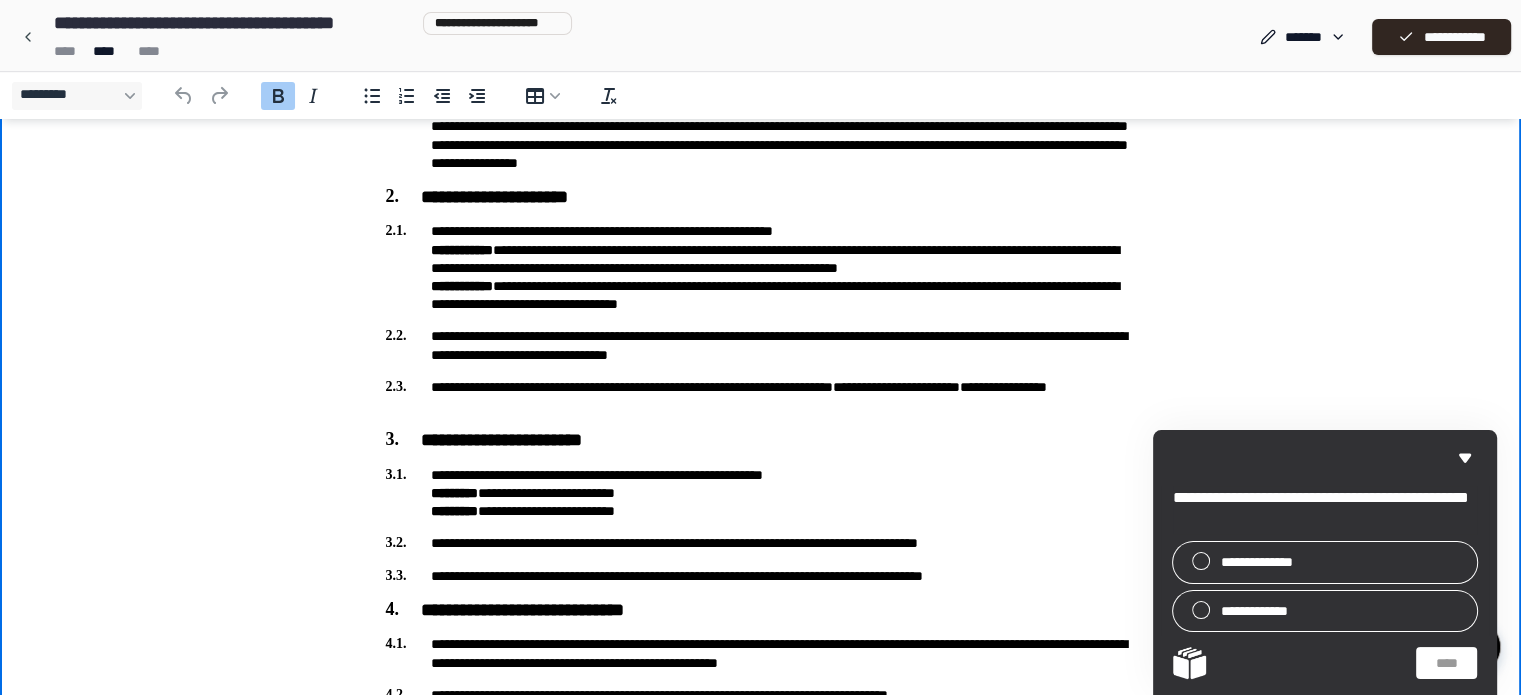 click on "**********" at bounding box center [760, 1130] 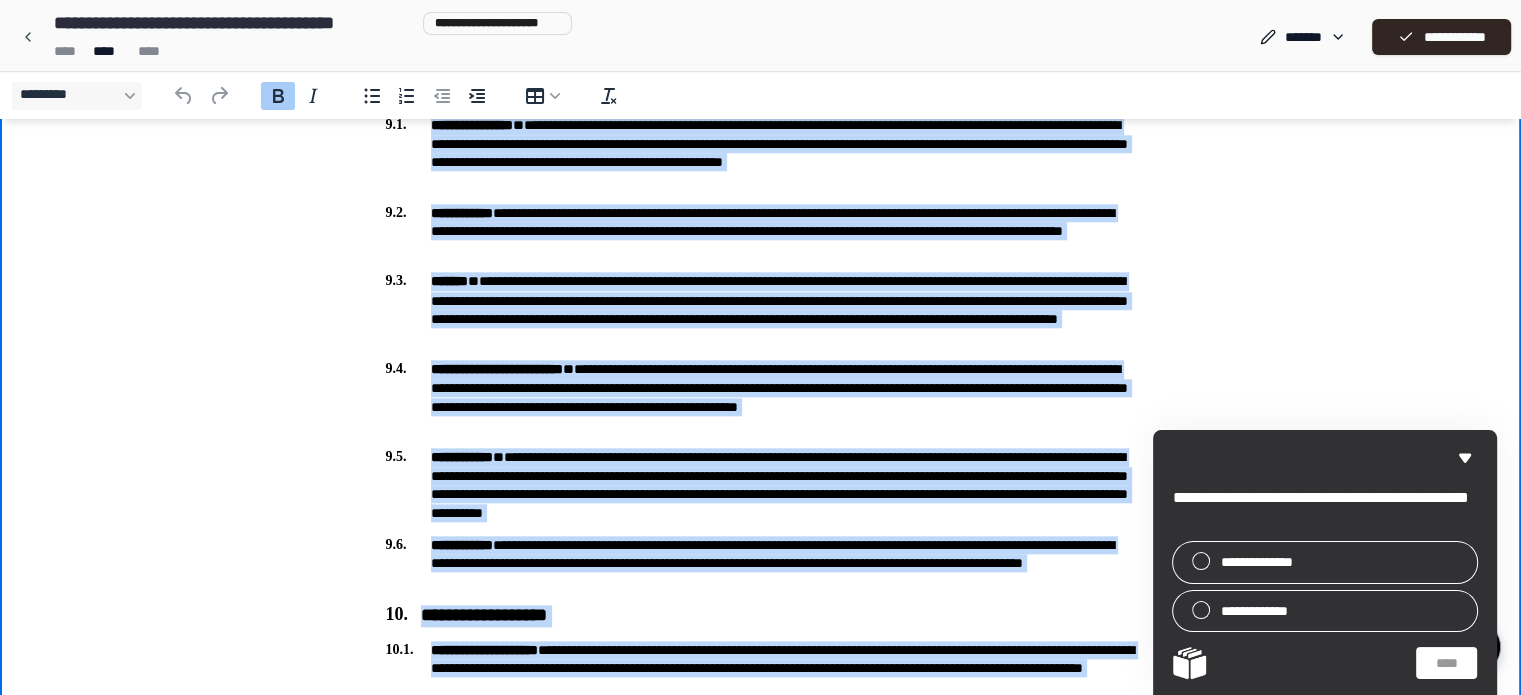 scroll, scrollTop: 2408, scrollLeft: 0, axis: vertical 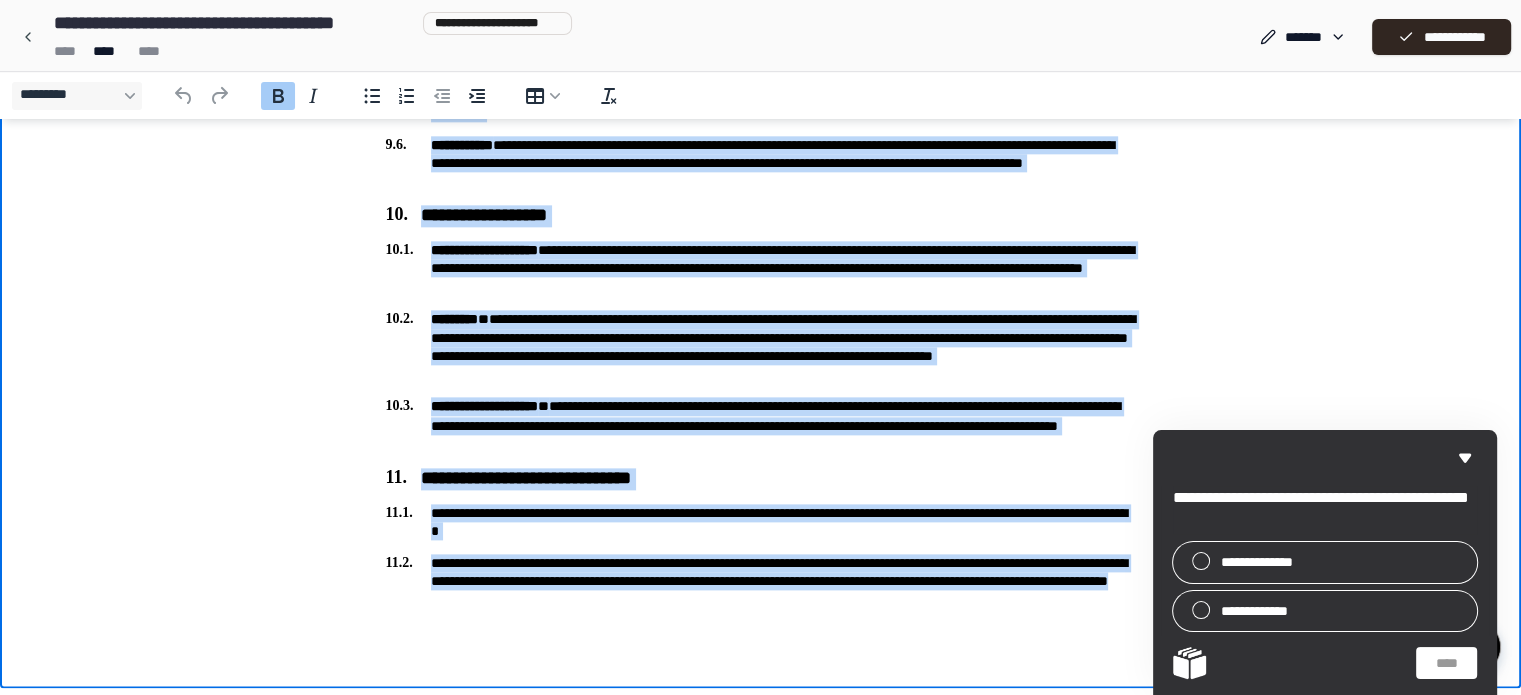 drag, startPoint x: 418, startPoint y: -1762, endPoint x: 758, endPoint y: 622, distance: 2408.1228 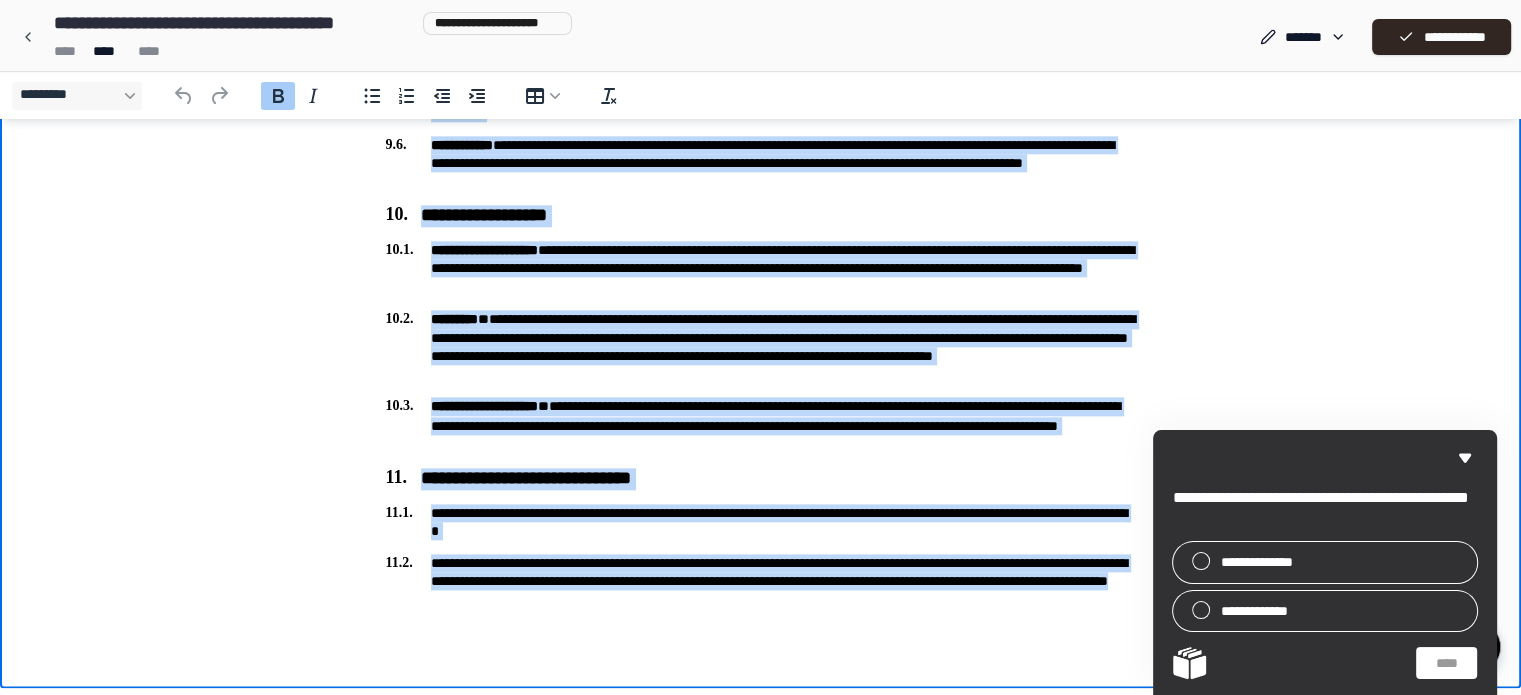 copy on "**********" 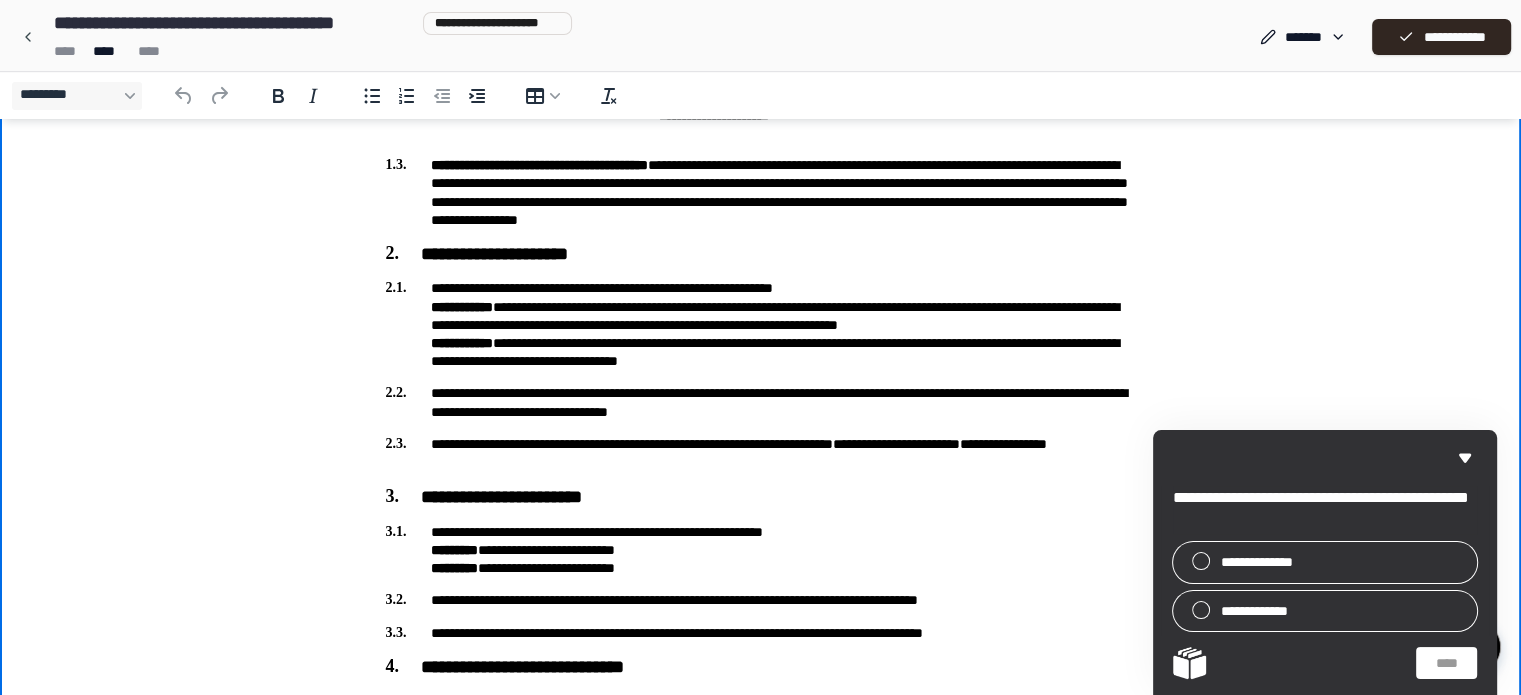scroll, scrollTop: 374, scrollLeft: 0, axis: vertical 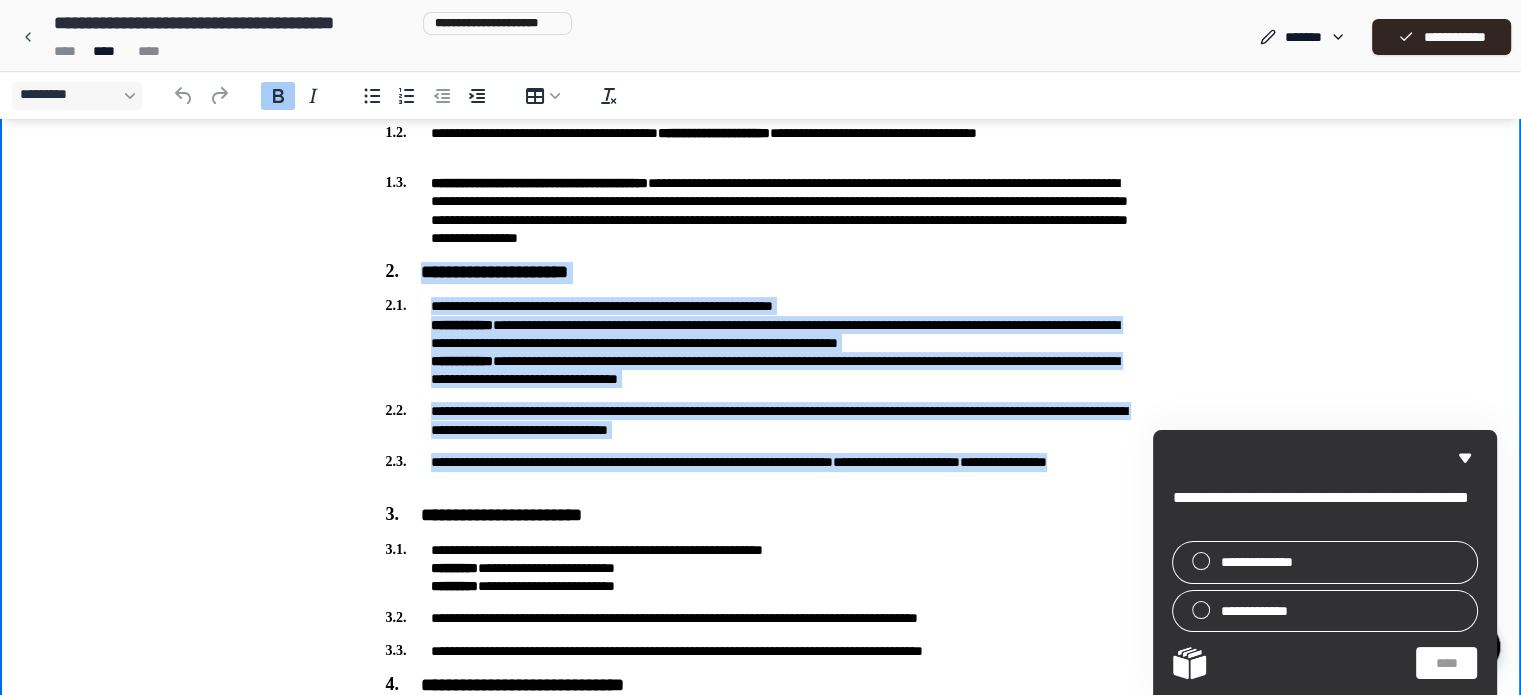 drag, startPoint x: 412, startPoint y: 271, endPoint x: 532, endPoint y: 490, distance: 249.72185 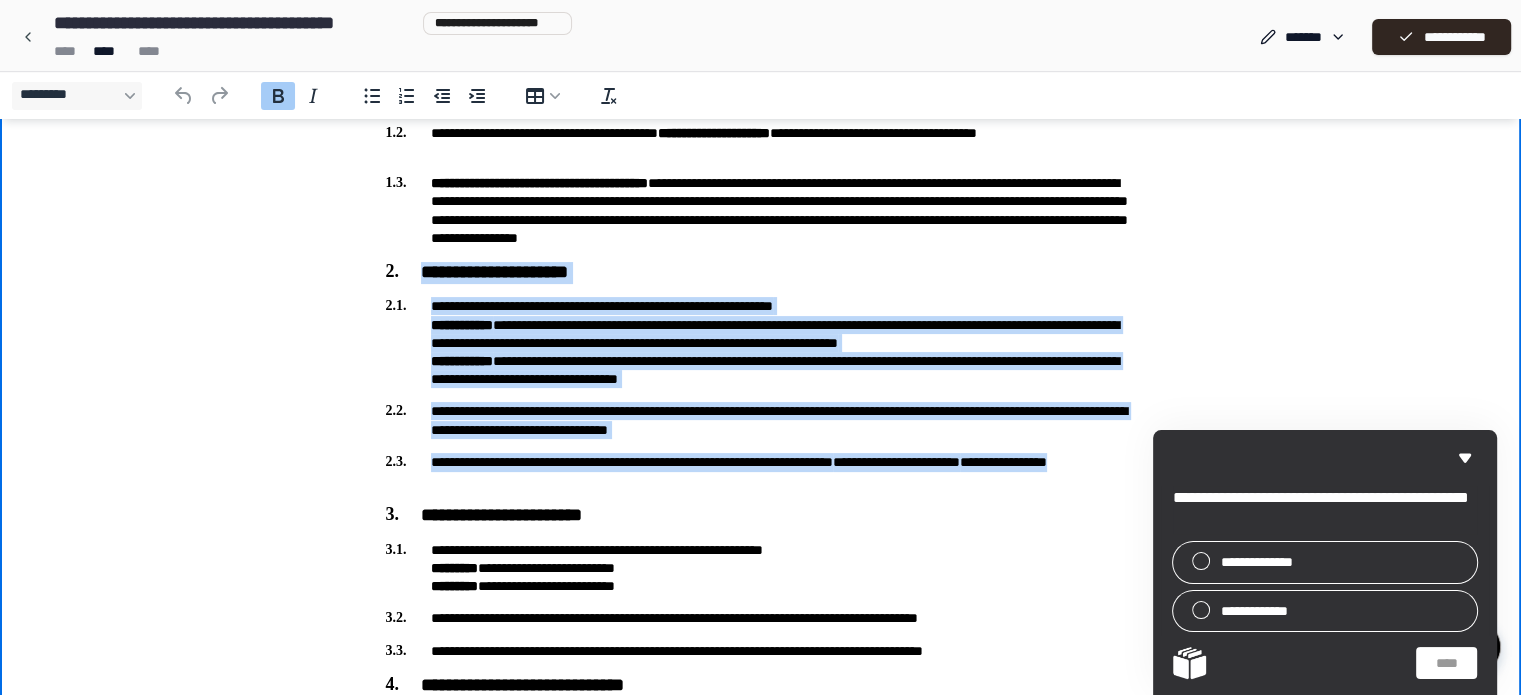 copy on "**********" 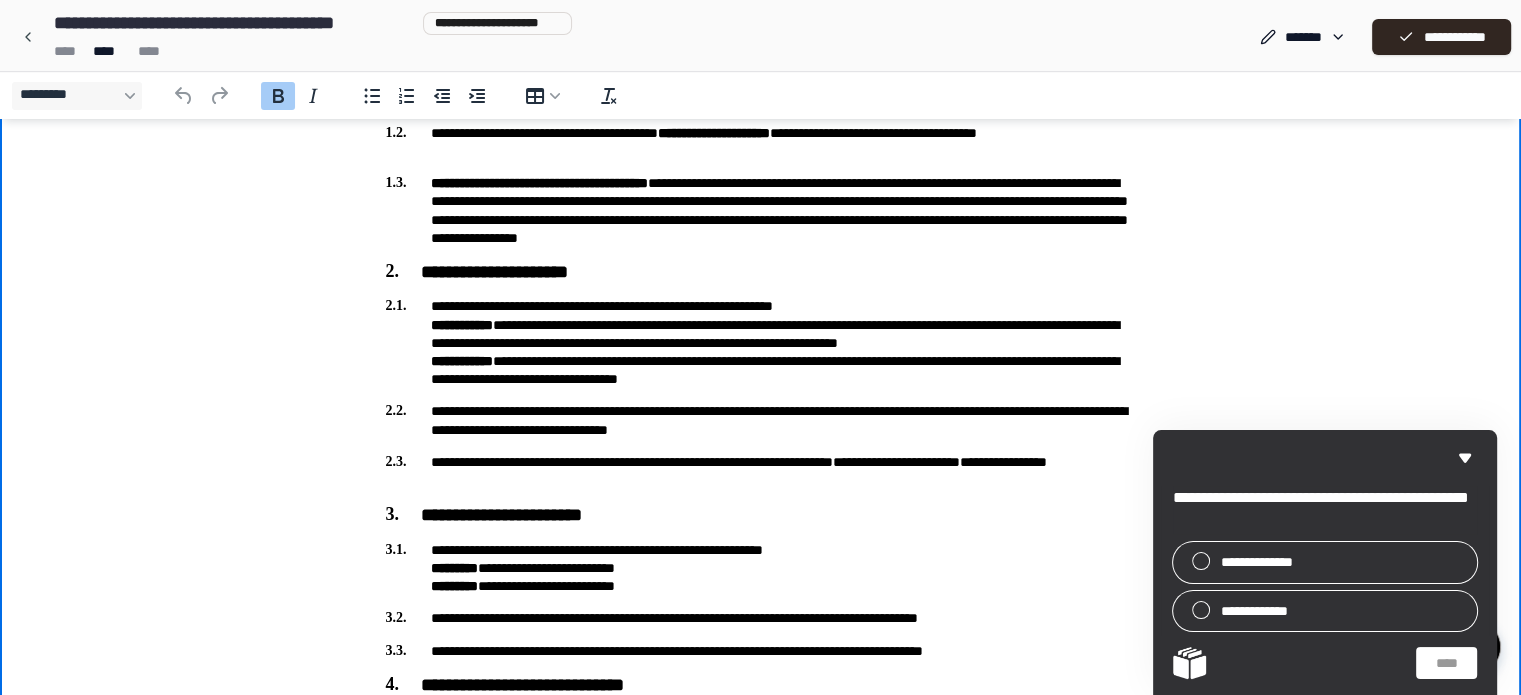 click on "**********" at bounding box center (760, 1205) 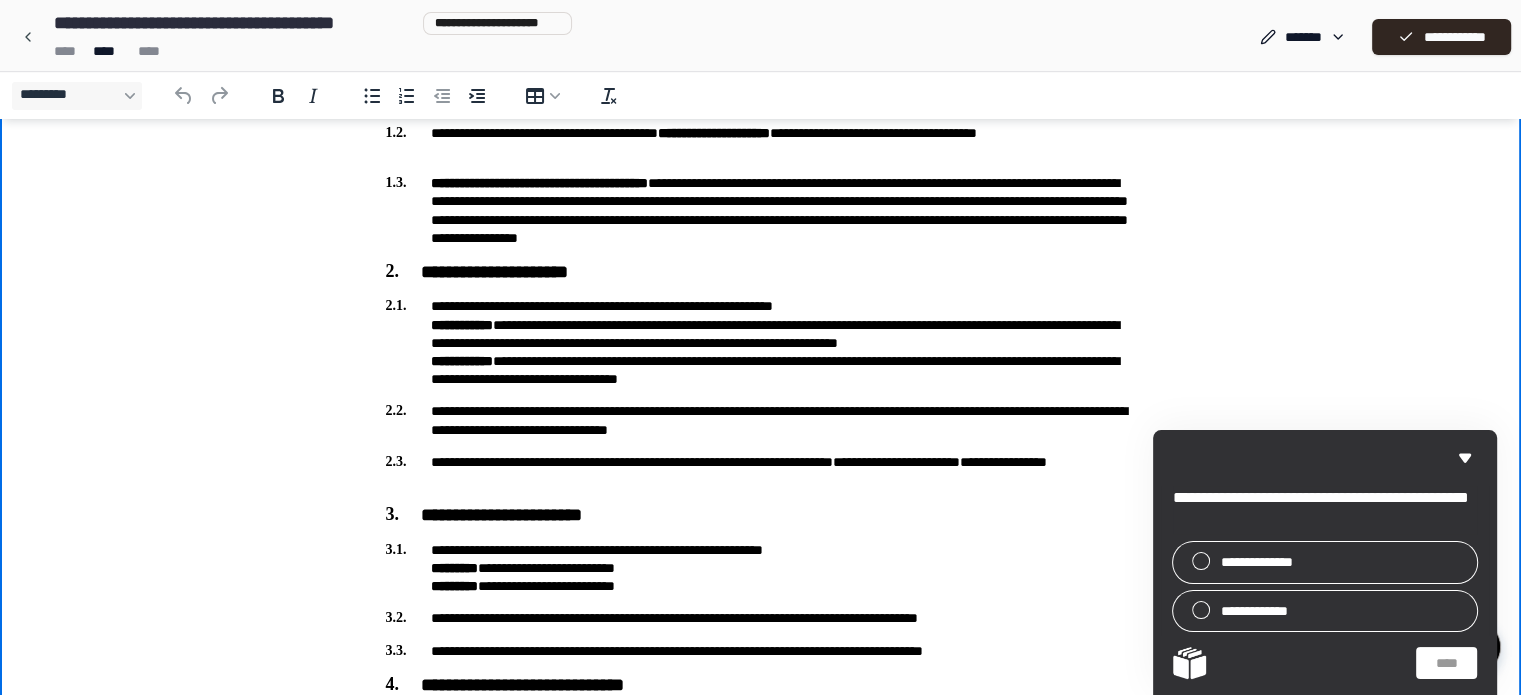 scroll, scrollTop: 0, scrollLeft: 0, axis: both 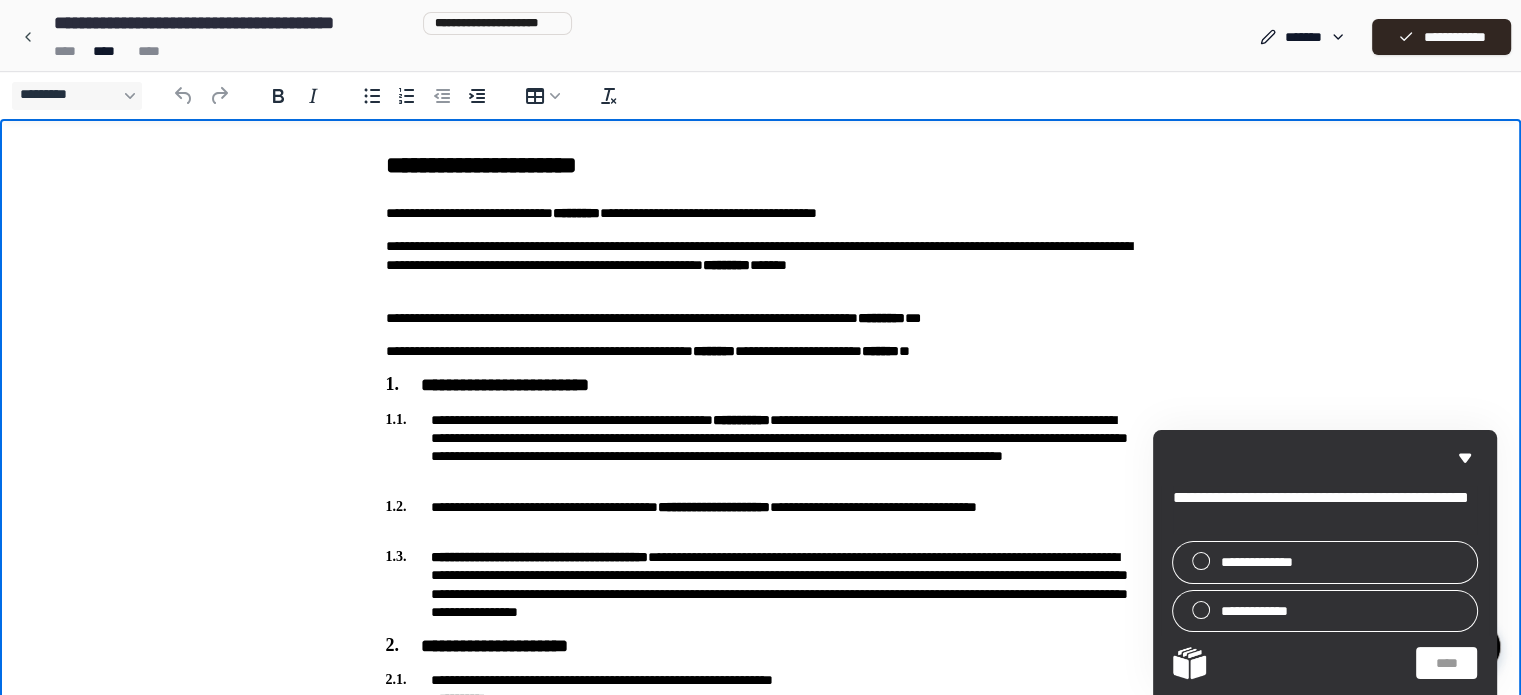 click on "**********" at bounding box center [761, 213] 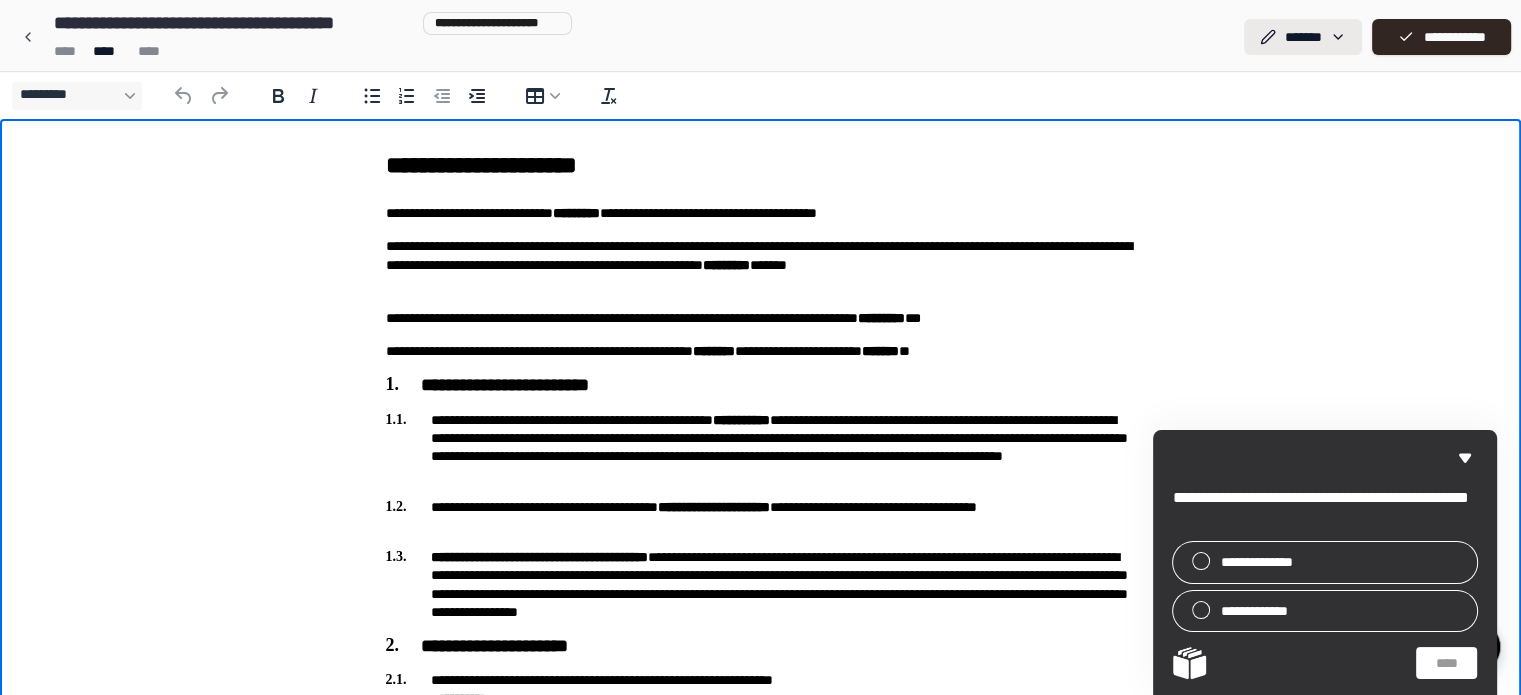 click on "**********" at bounding box center [760, 1552] 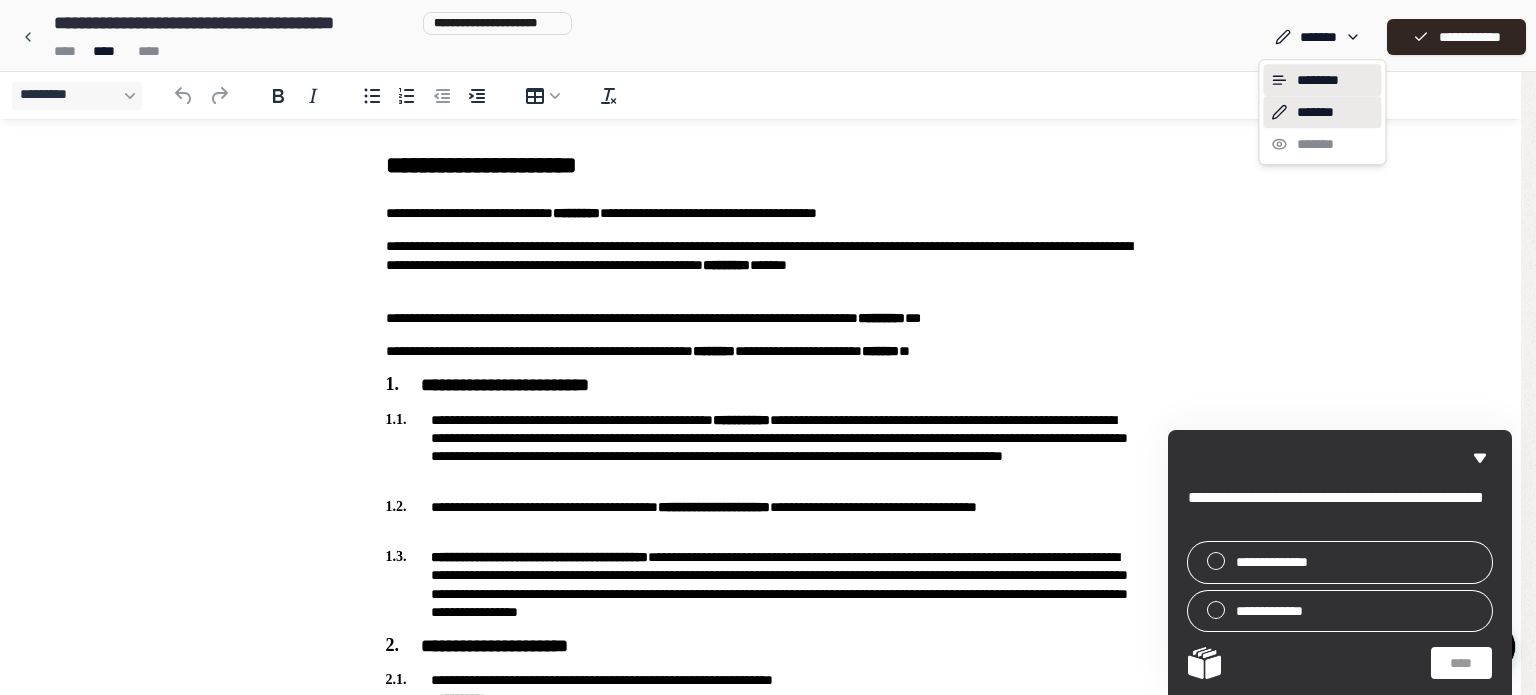 click on "********" at bounding box center [1322, 80] 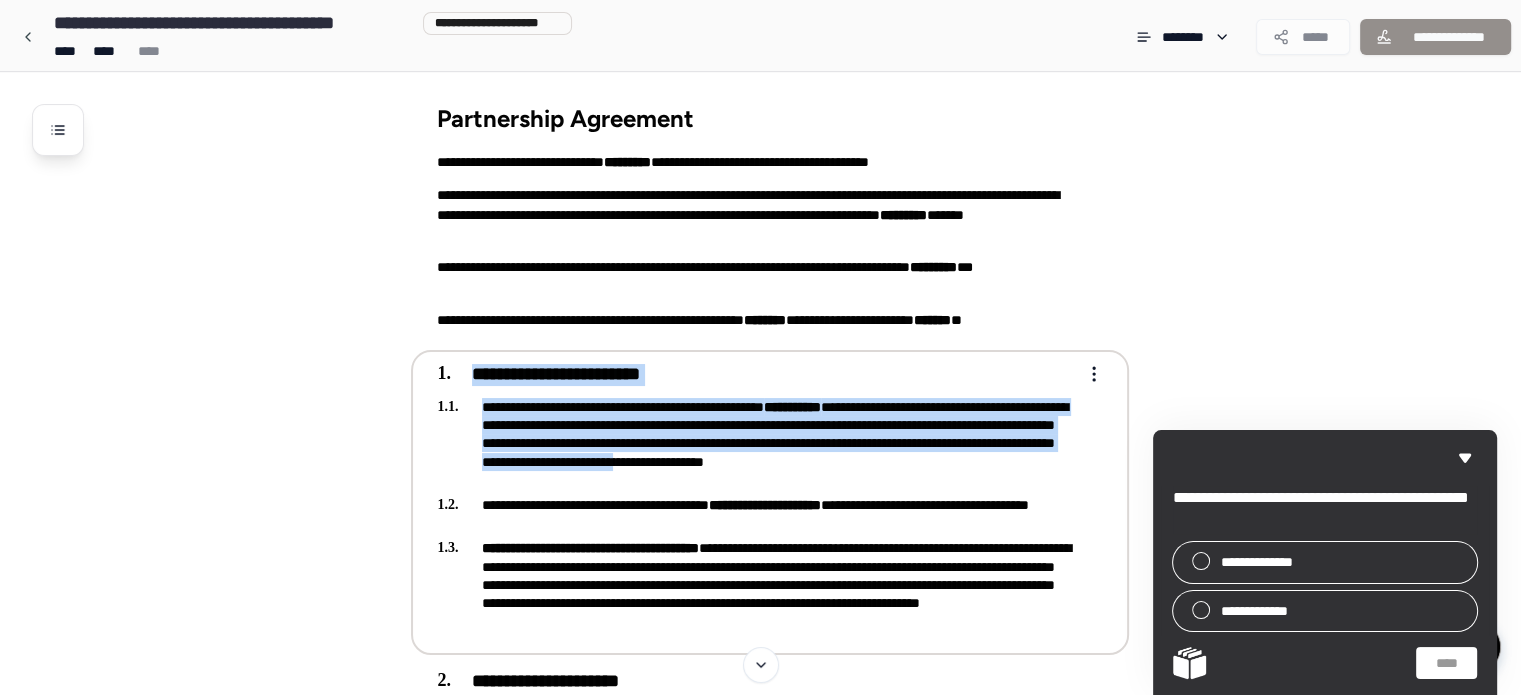 drag, startPoint x: 464, startPoint y: 363, endPoint x: 558, endPoint y: 476, distance: 146.98639 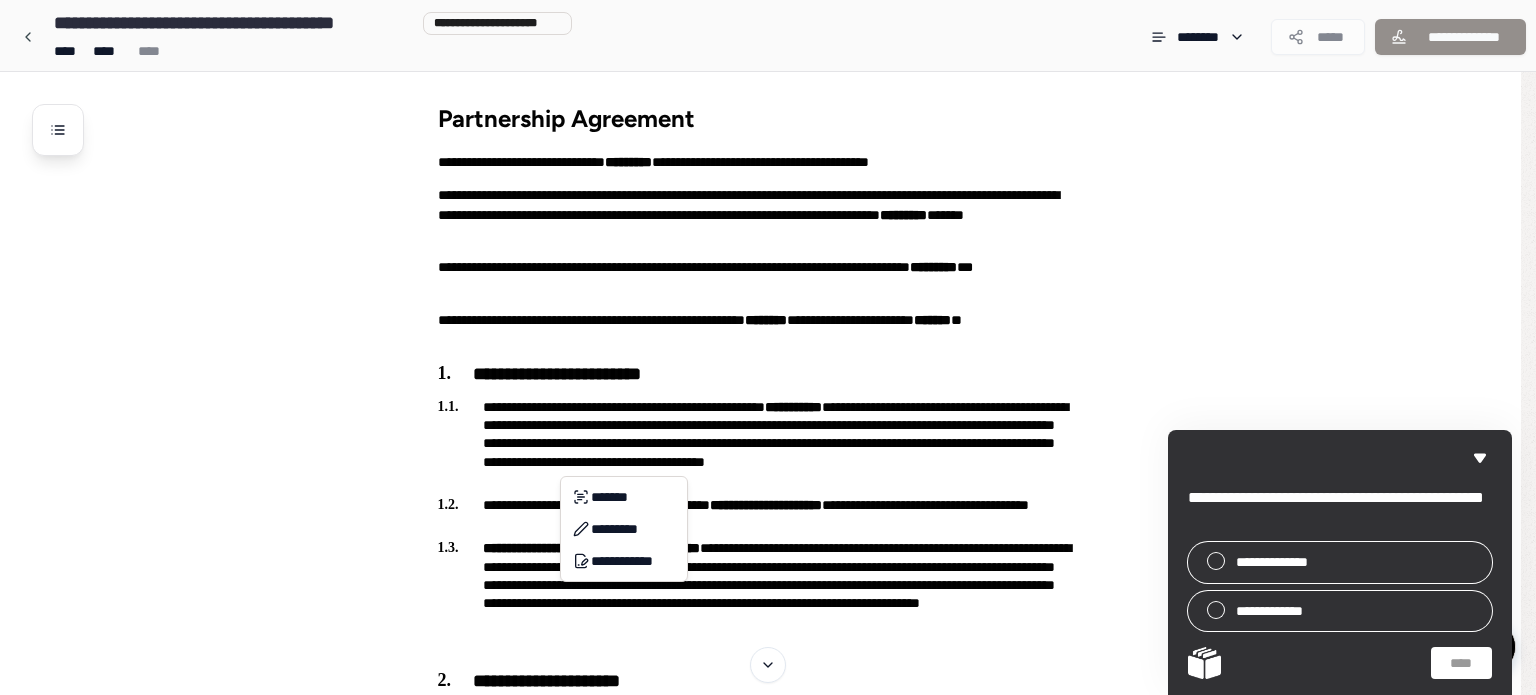 click on "**********" at bounding box center [768, 1916] 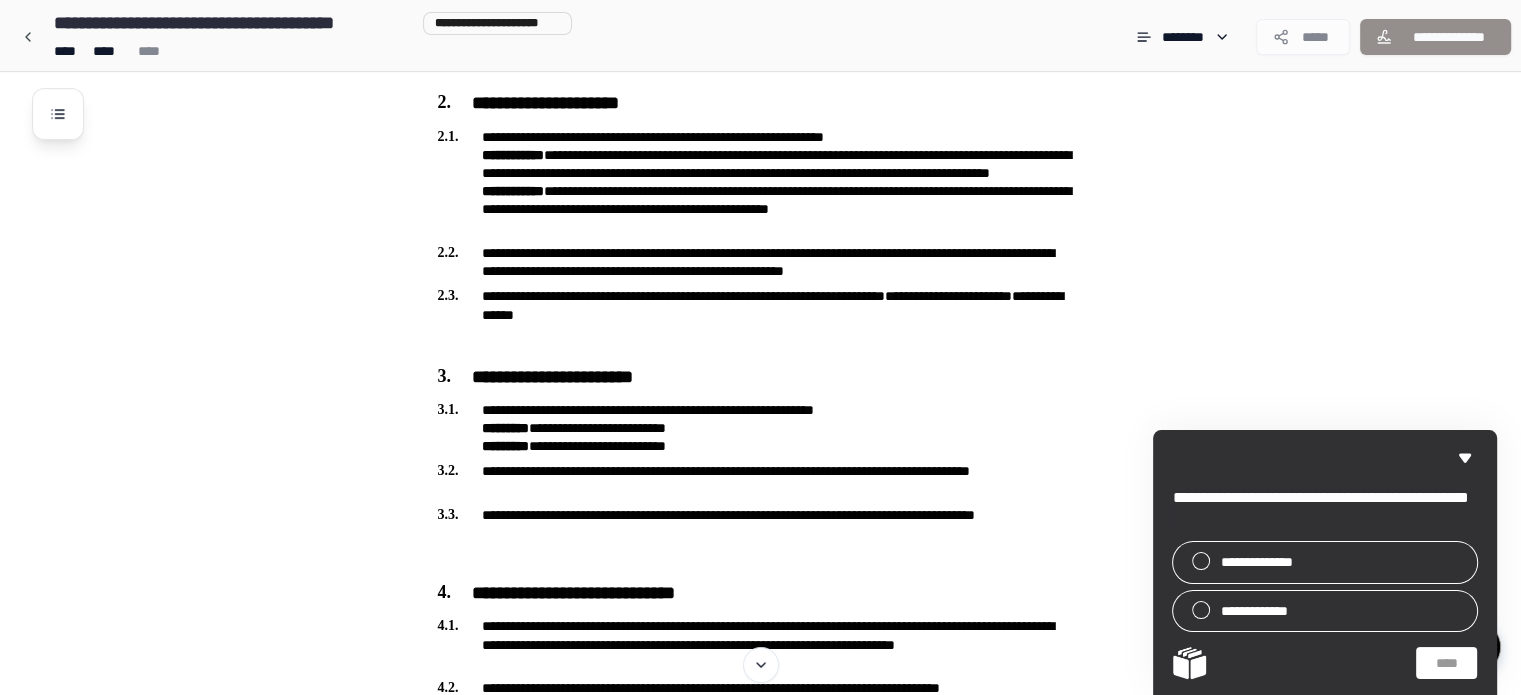 scroll, scrollTop: 564, scrollLeft: 0, axis: vertical 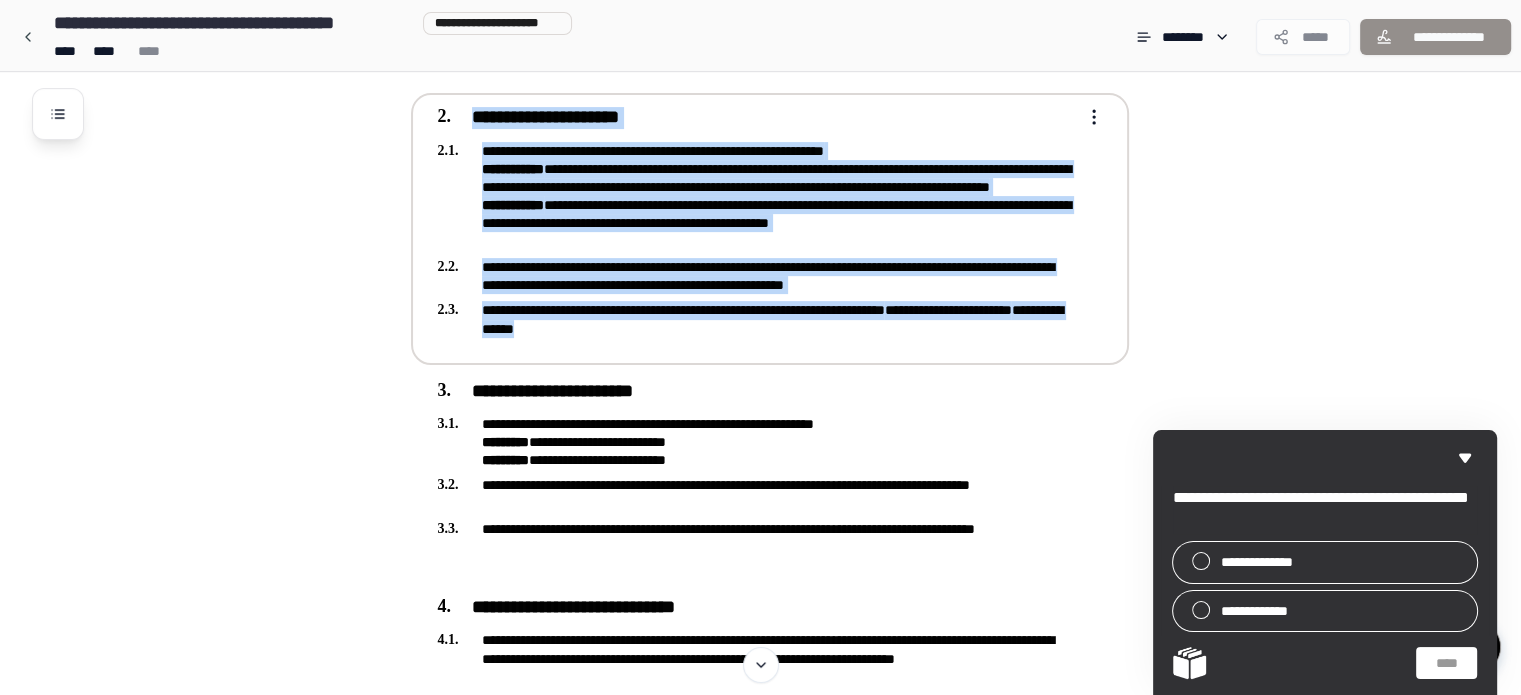 drag, startPoint x: 472, startPoint y: 114, endPoint x: 688, endPoint y: 330, distance: 305.47012 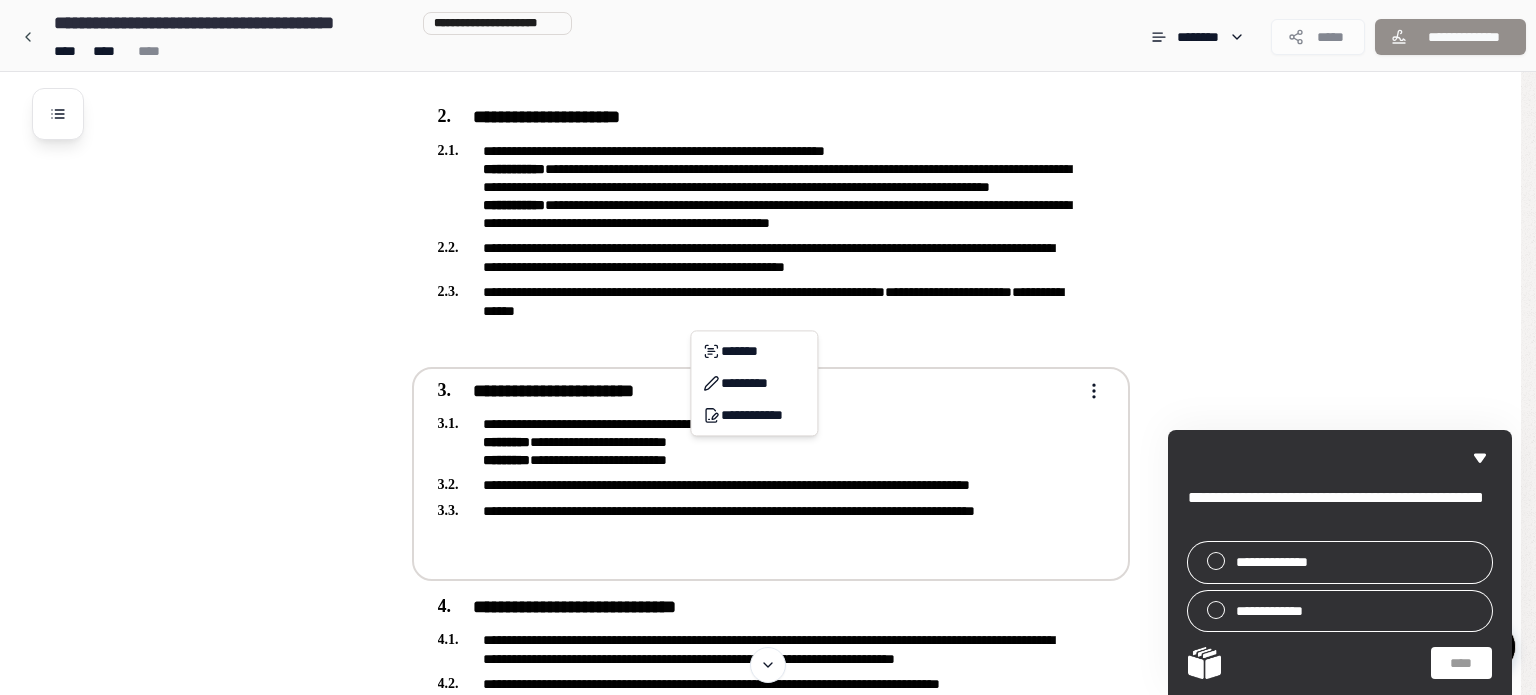 click on "**********" at bounding box center [768, 1352] 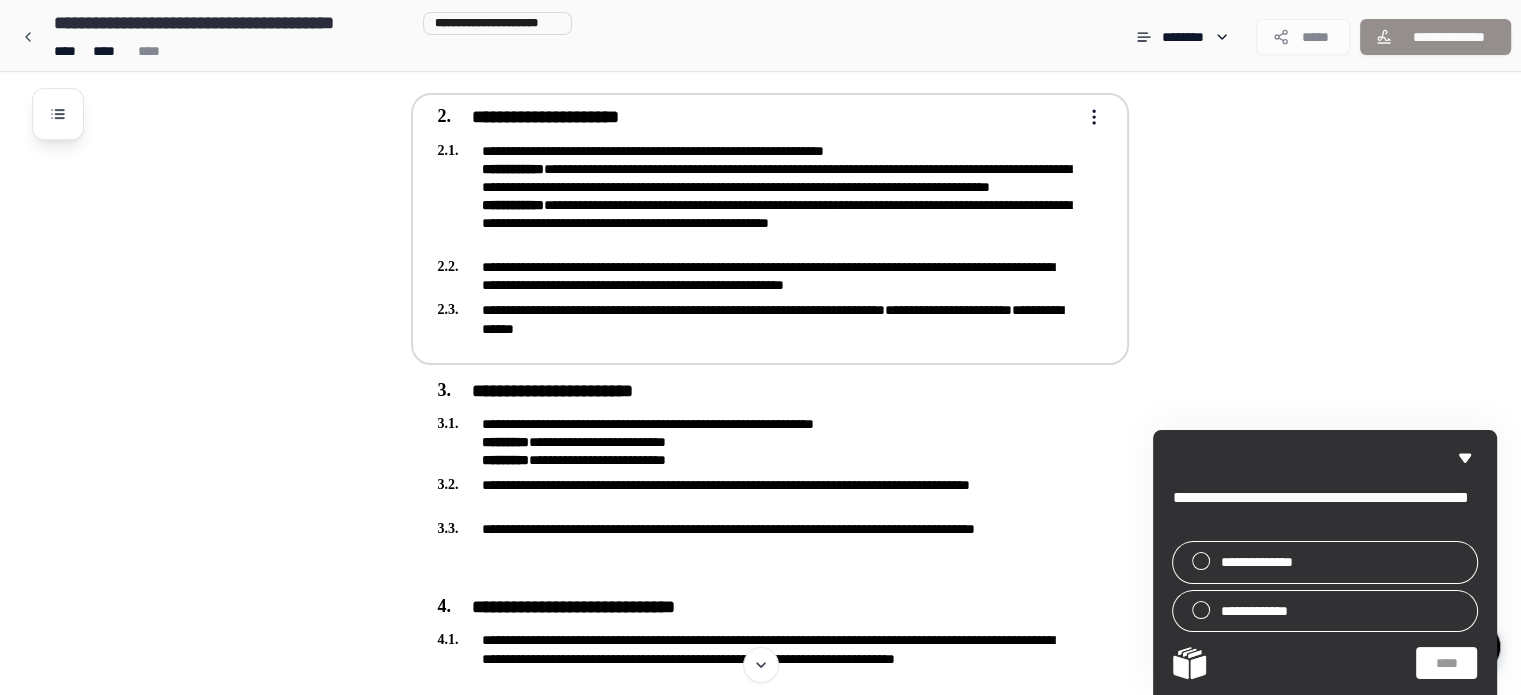 click on "**********" at bounding box center [760, 1352] 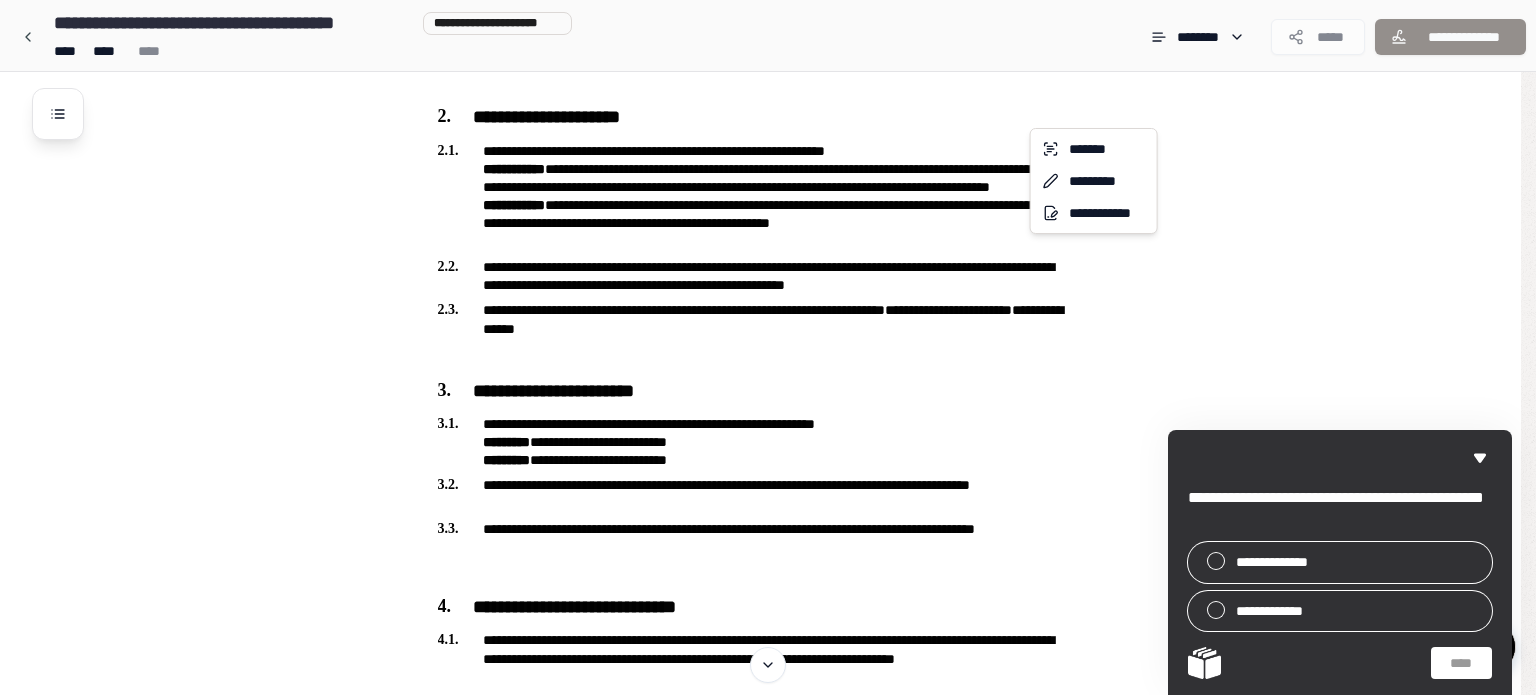click on "**********" at bounding box center [768, 1352] 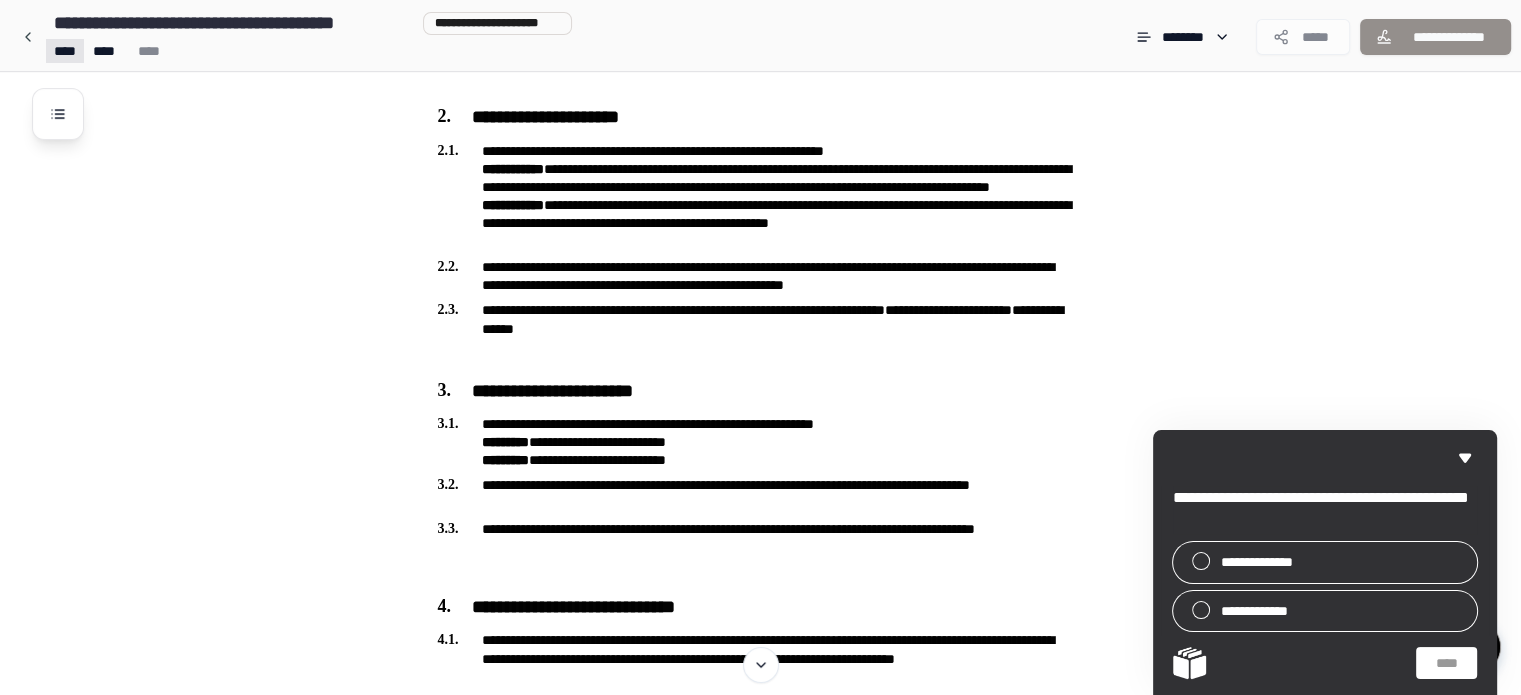 click on "**********" at bounding box center [760, 1352] 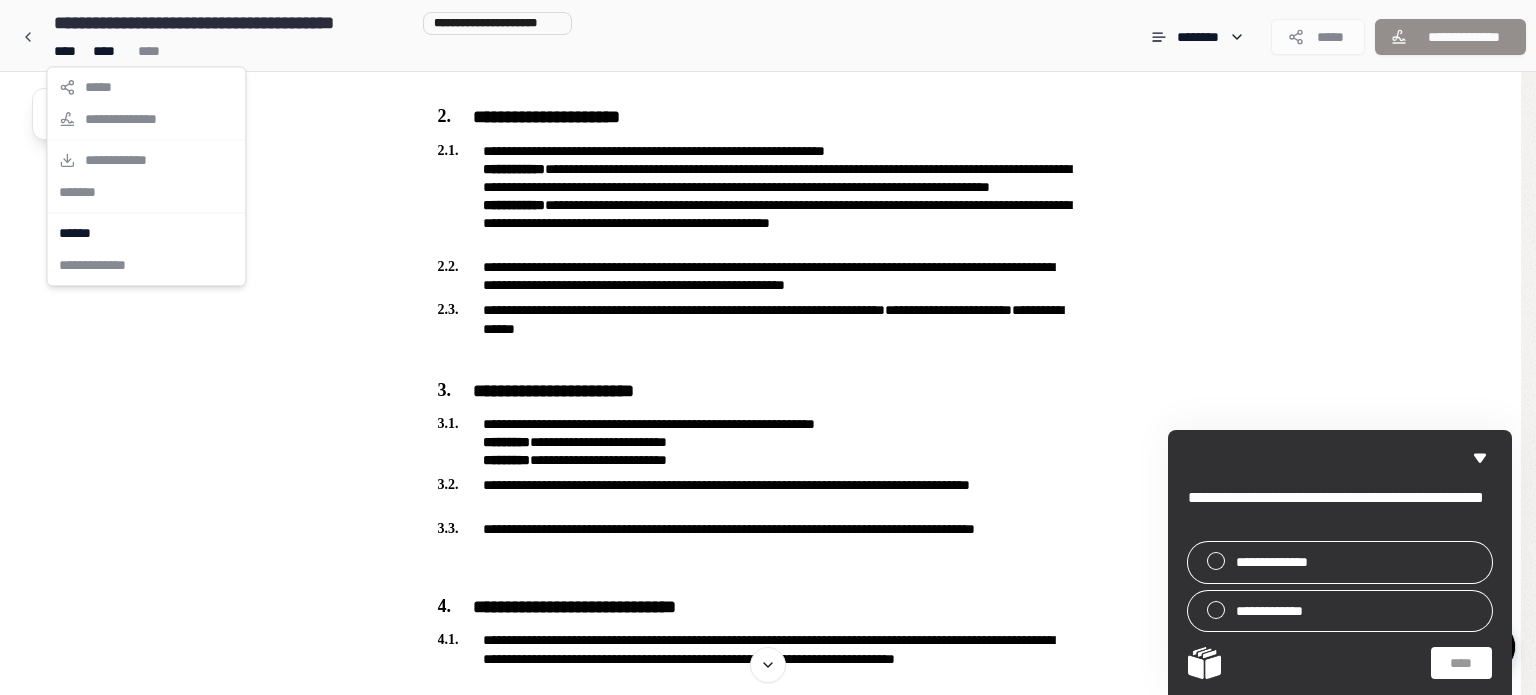 click on "**********" at bounding box center [146, 176] 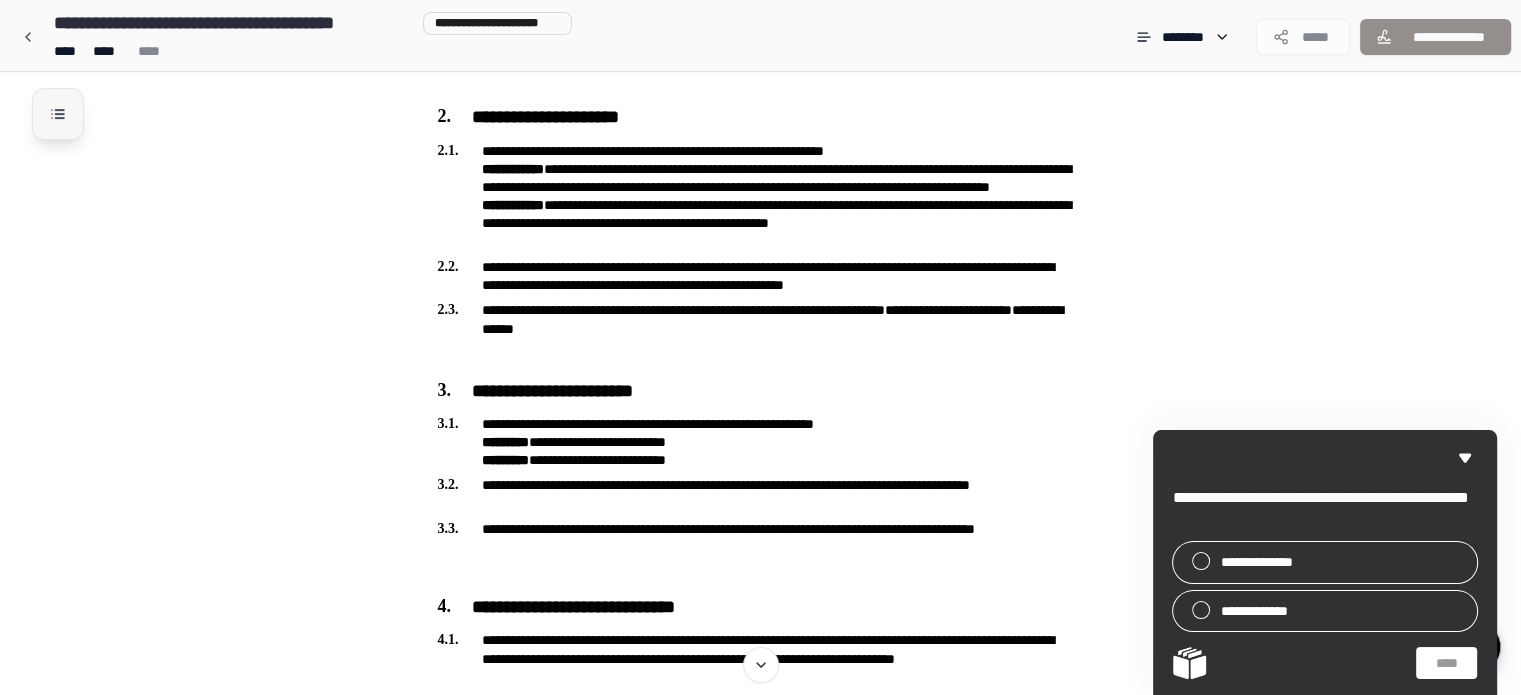 click at bounding box center [58, 114] 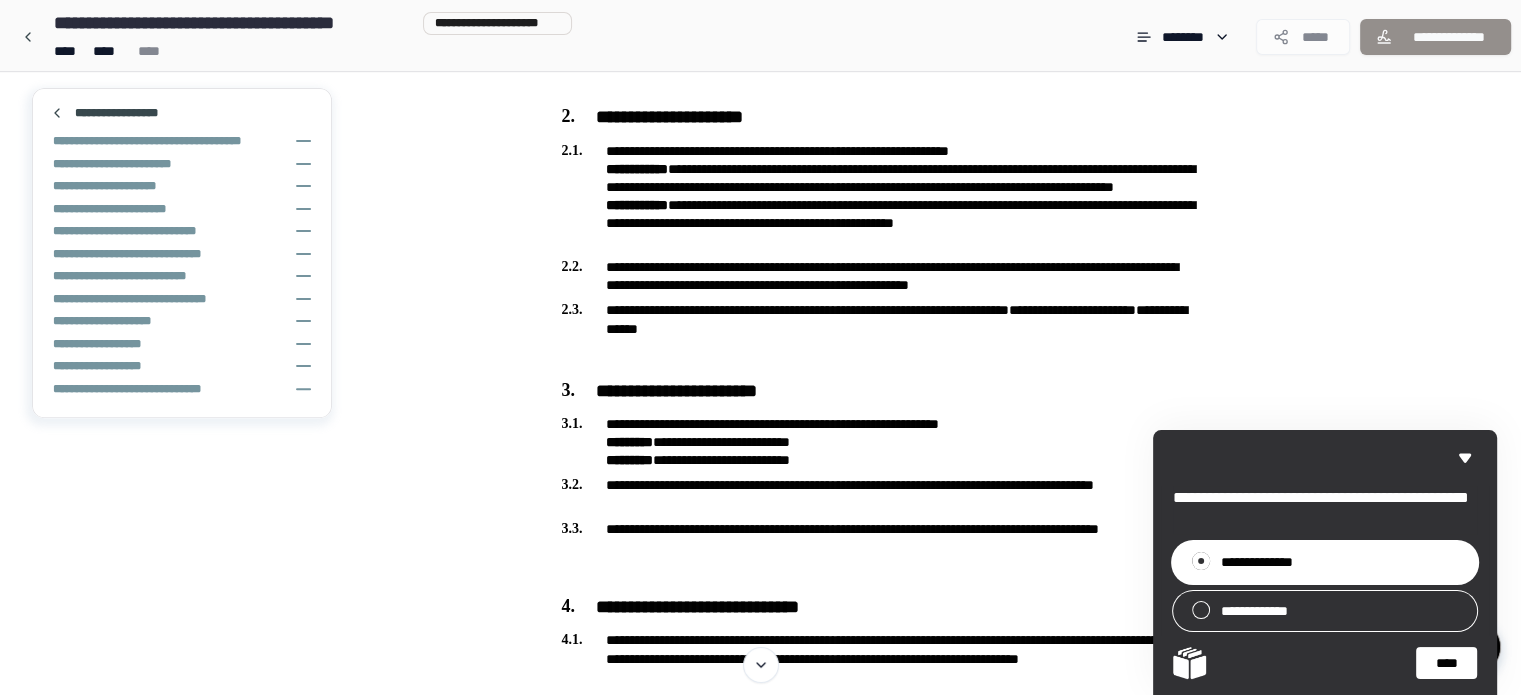 click on "****" at bounding box center [1446, 663] 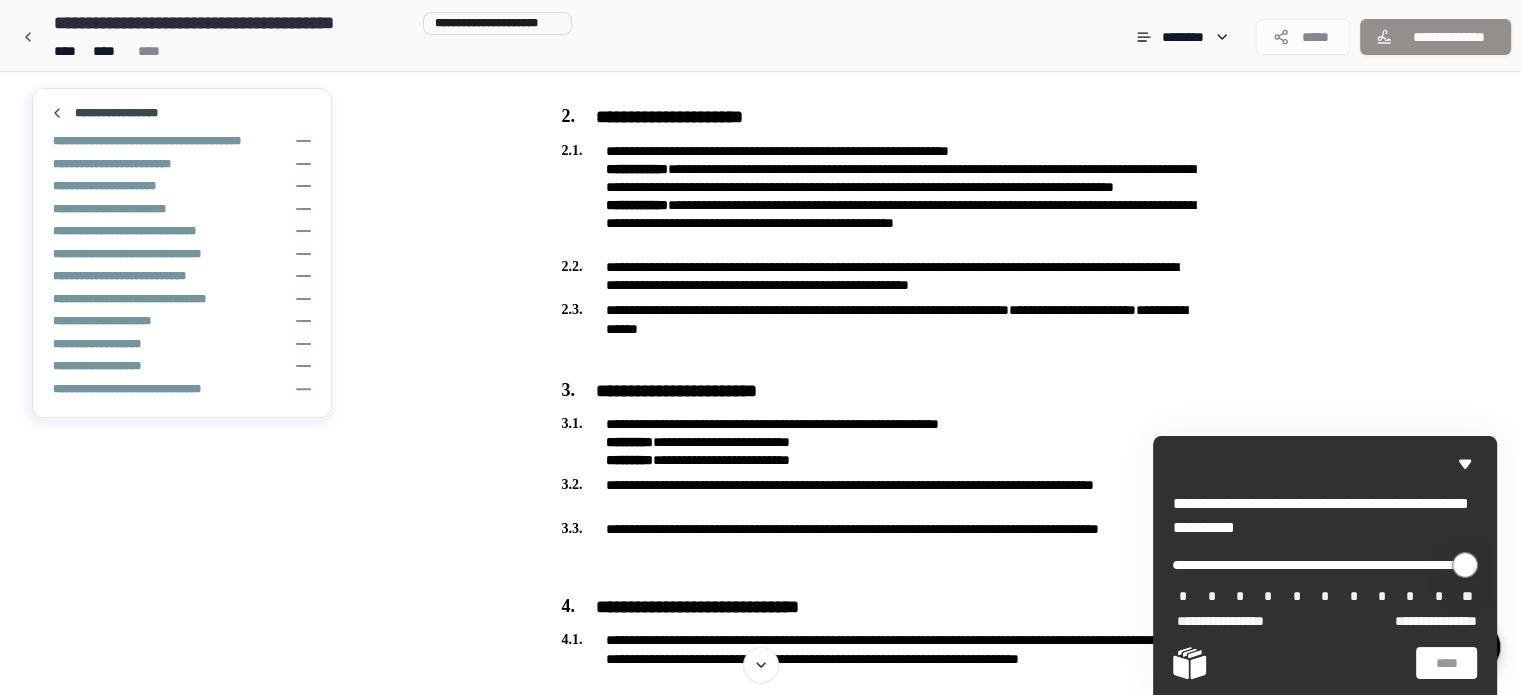 type on "**" 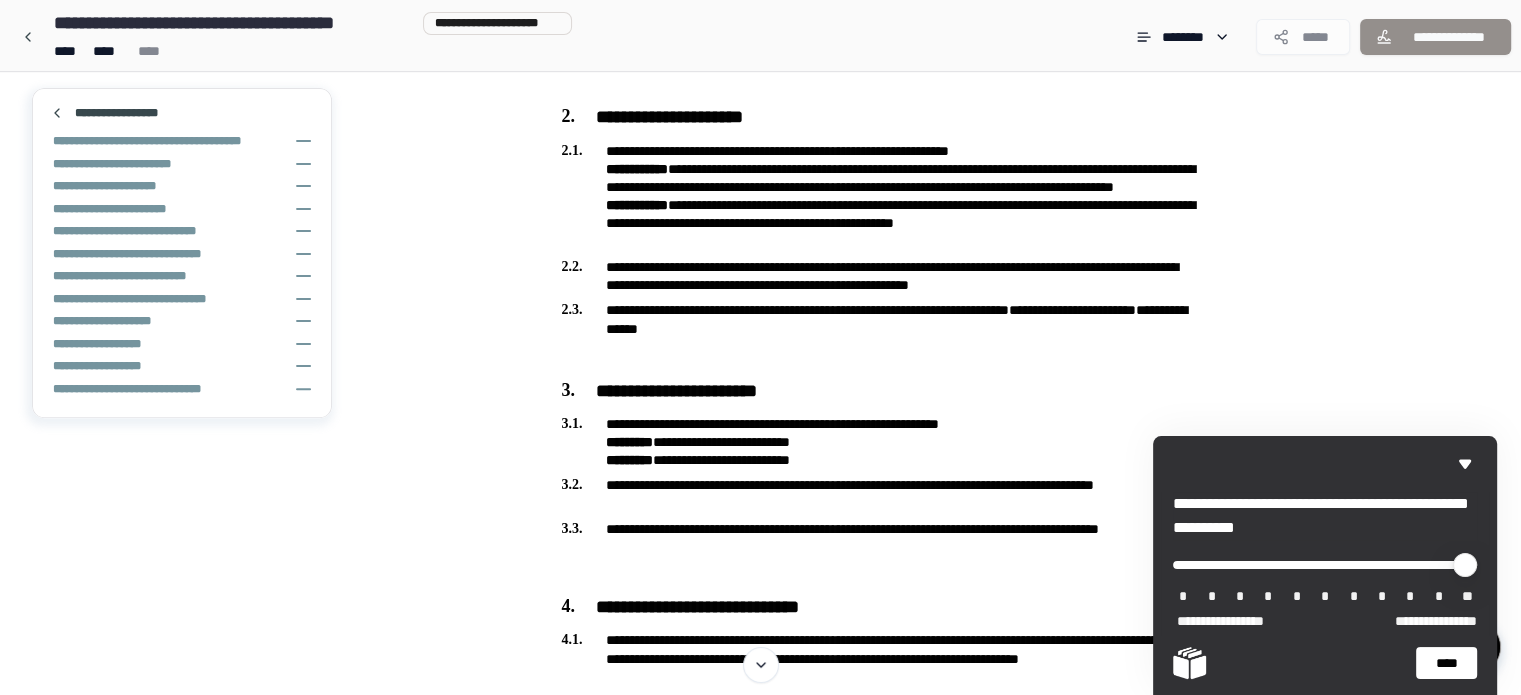 click on "****" at bounding box center [1446, 663] 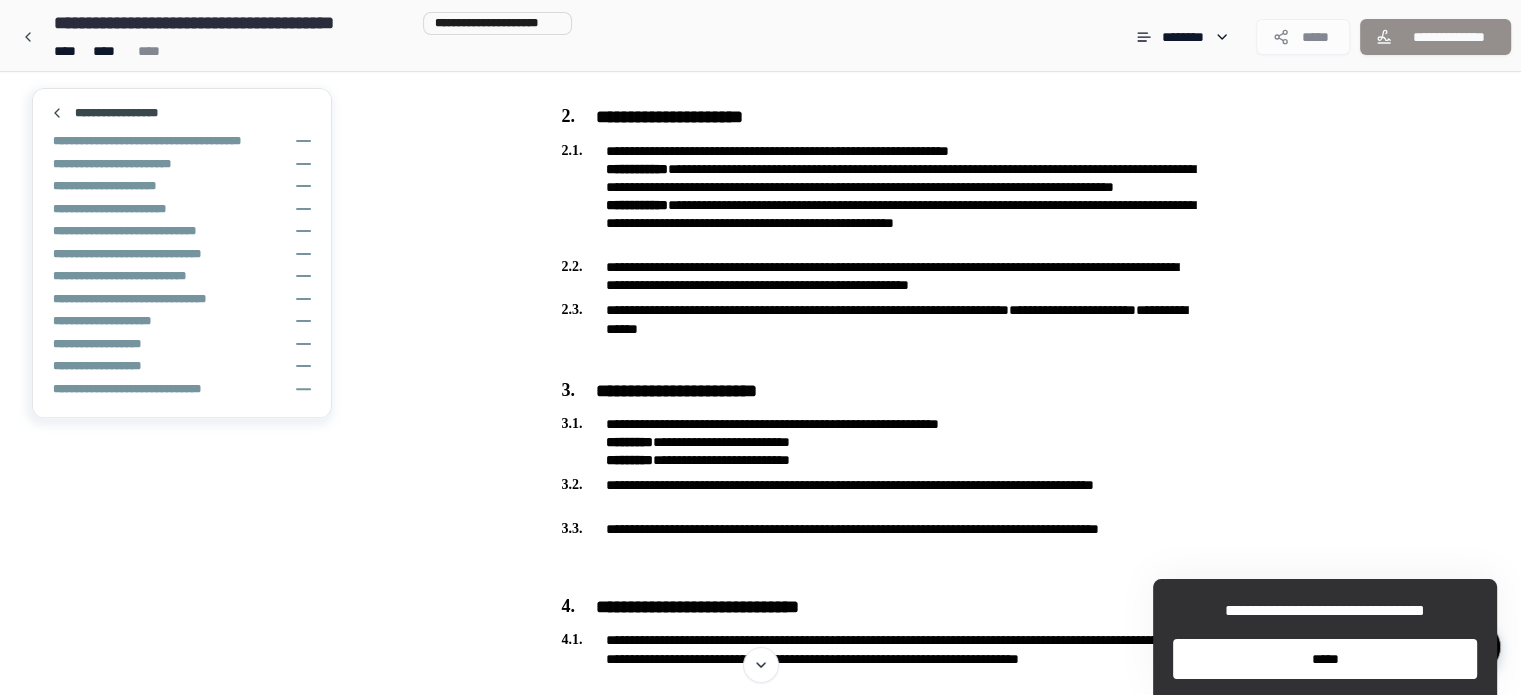 click on "*****" at bounding box center [1325, 659] 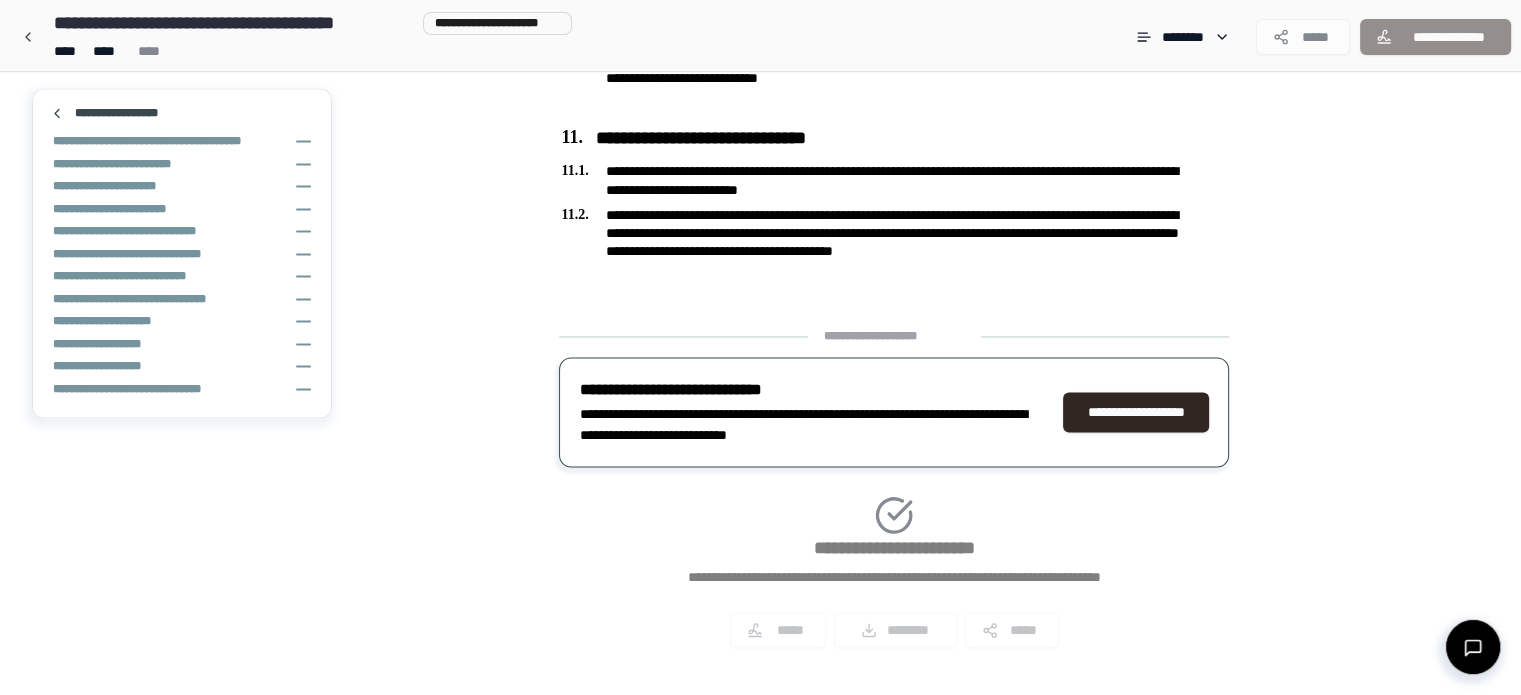 scroll, scrollTop: 3137, scrollLeft: 0, axis: vertical 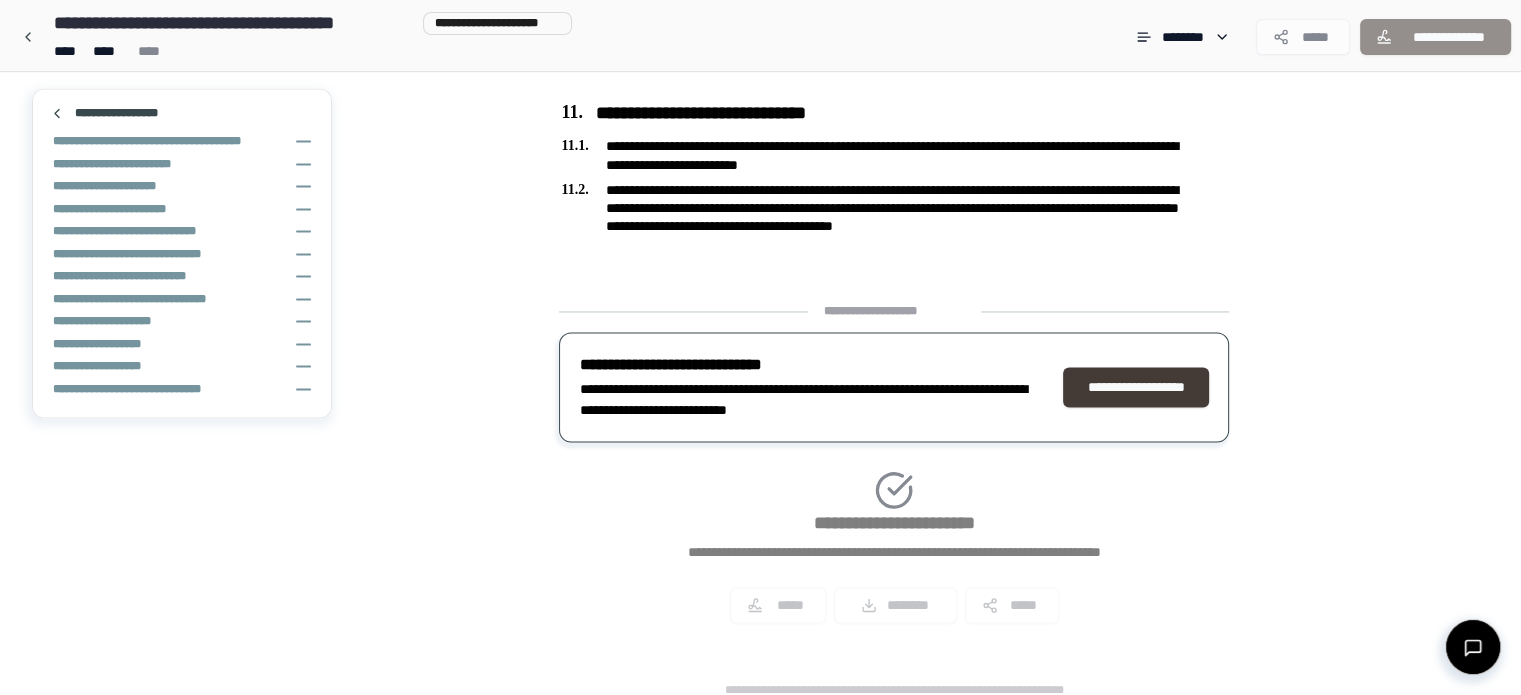 click on "**********" at bounding box center [1136, 387] 